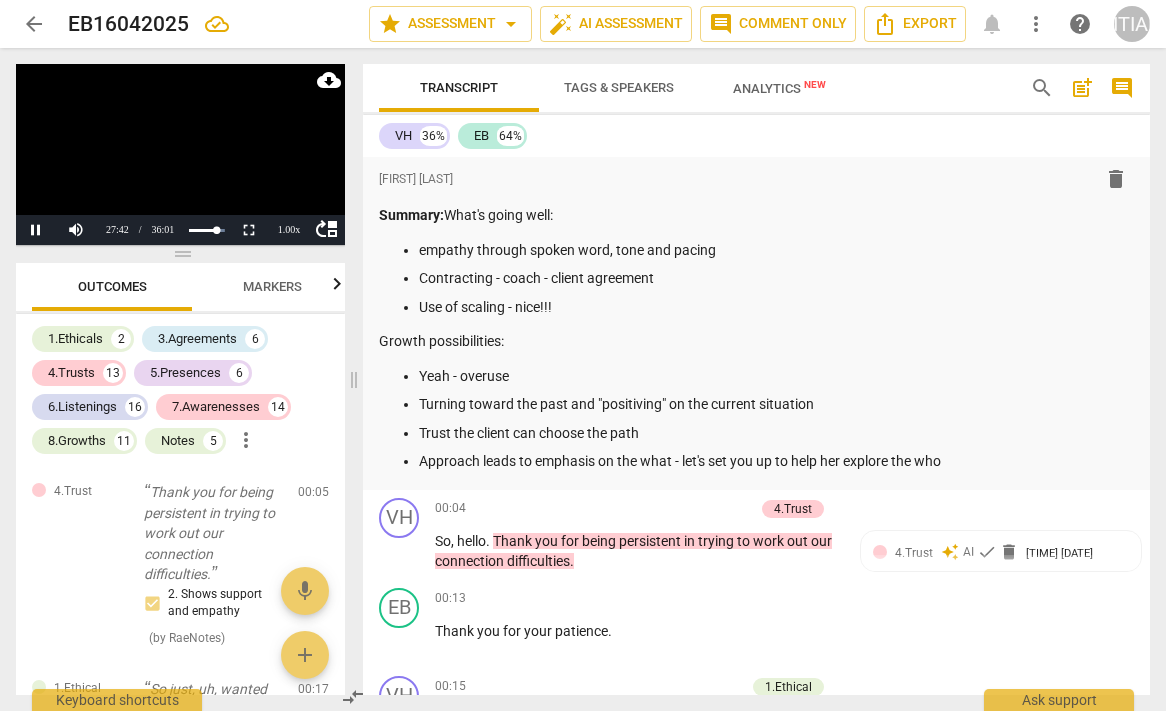 scroll, scrollTop: 0, scrollLeft: 0, axis: both 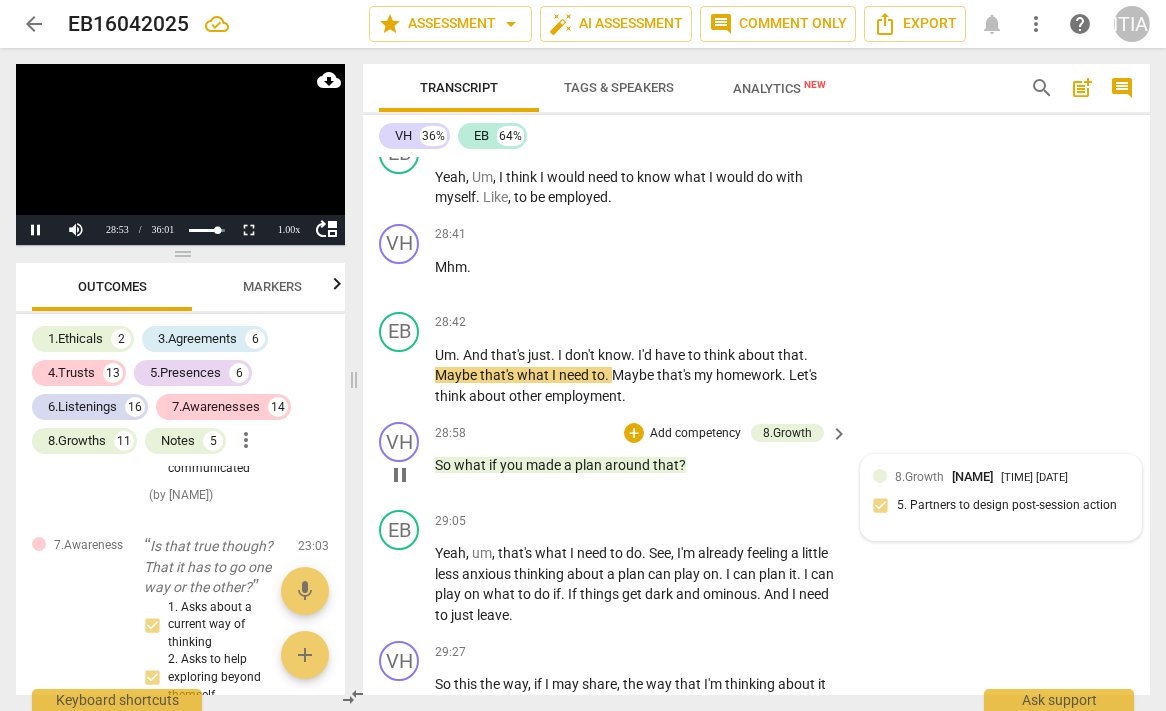 click on "Competency 8 - Learning & Growth 8.1 [DATE]" at bounding box center (1012, 476) 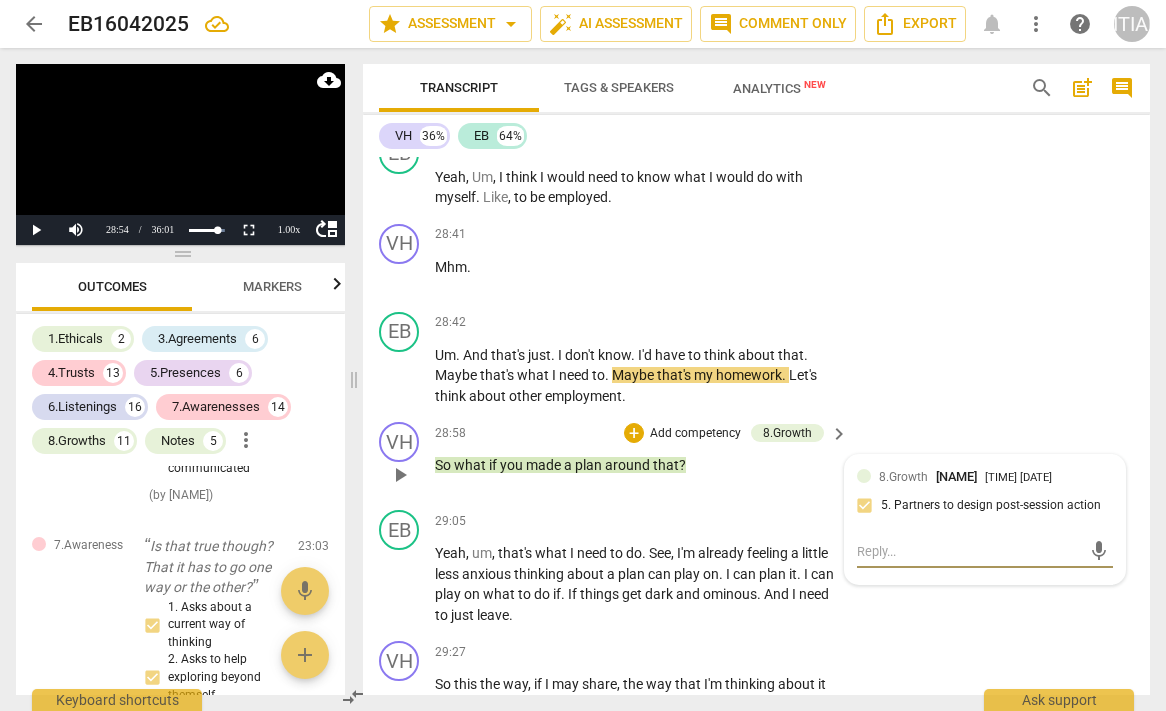click at bounding box center (969, 551) 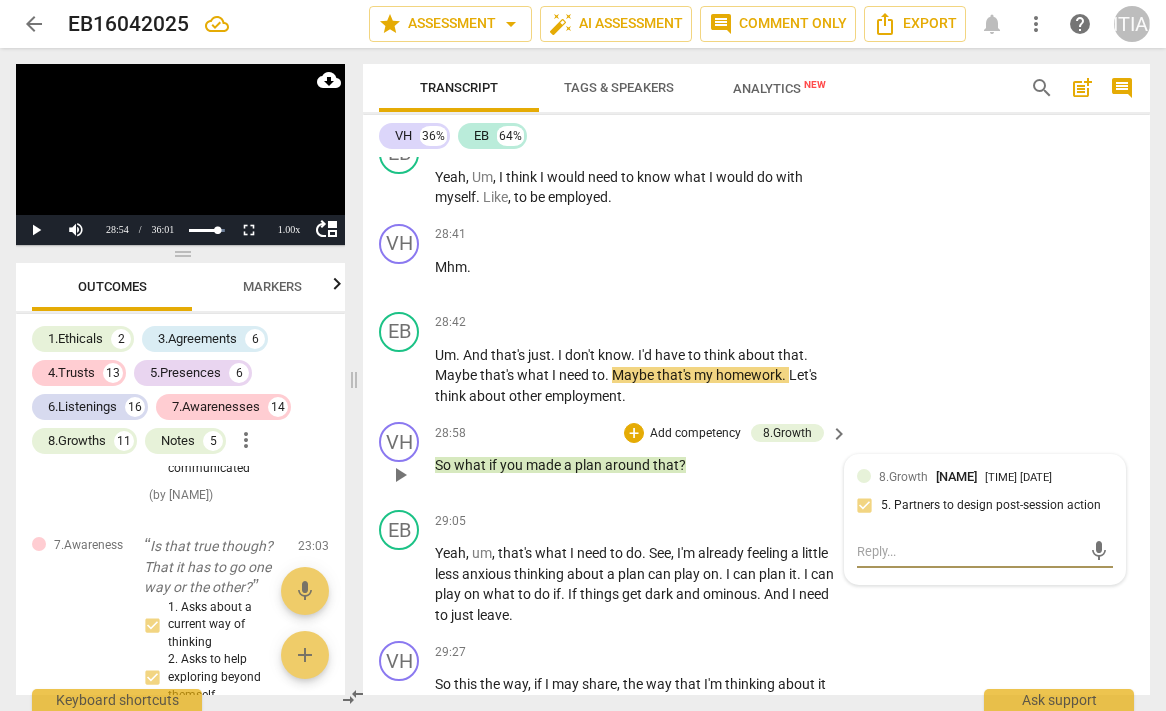 type on "A" 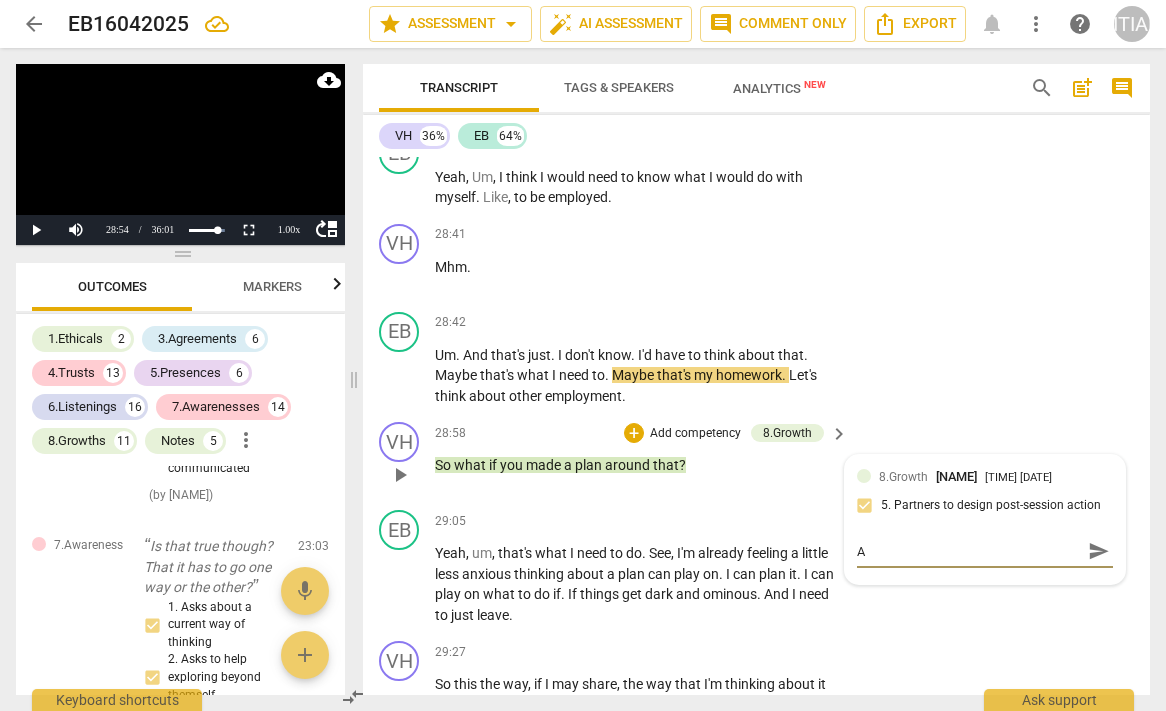type on "As" 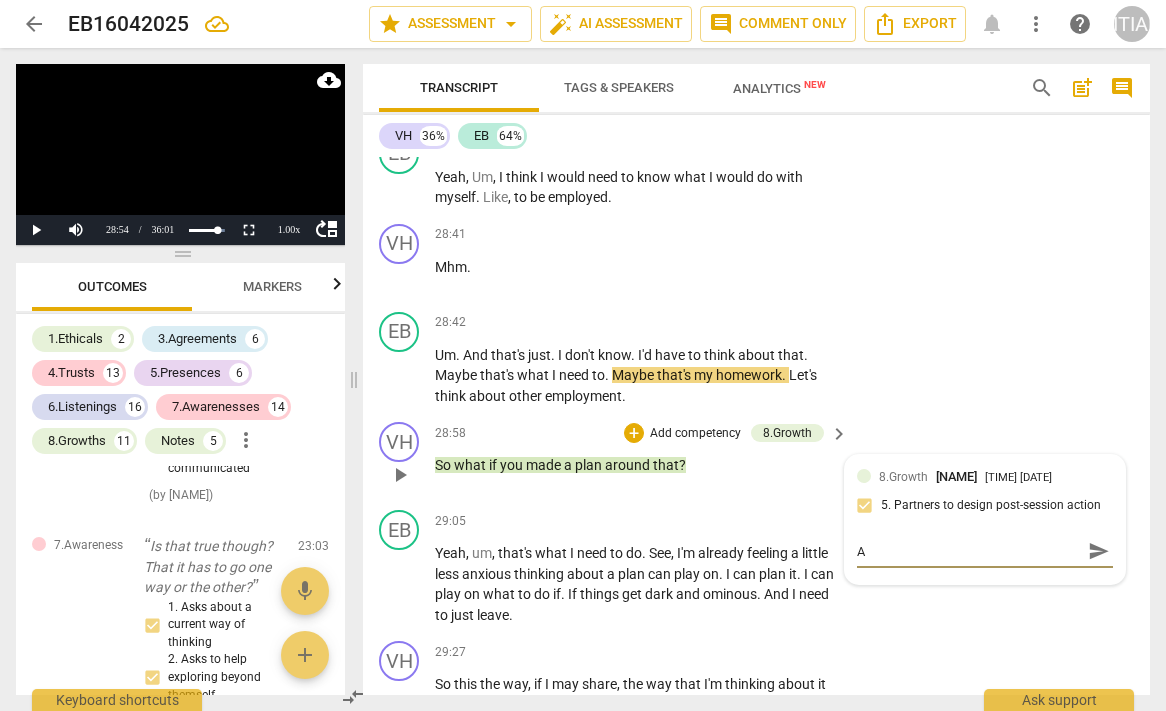 type on "As" 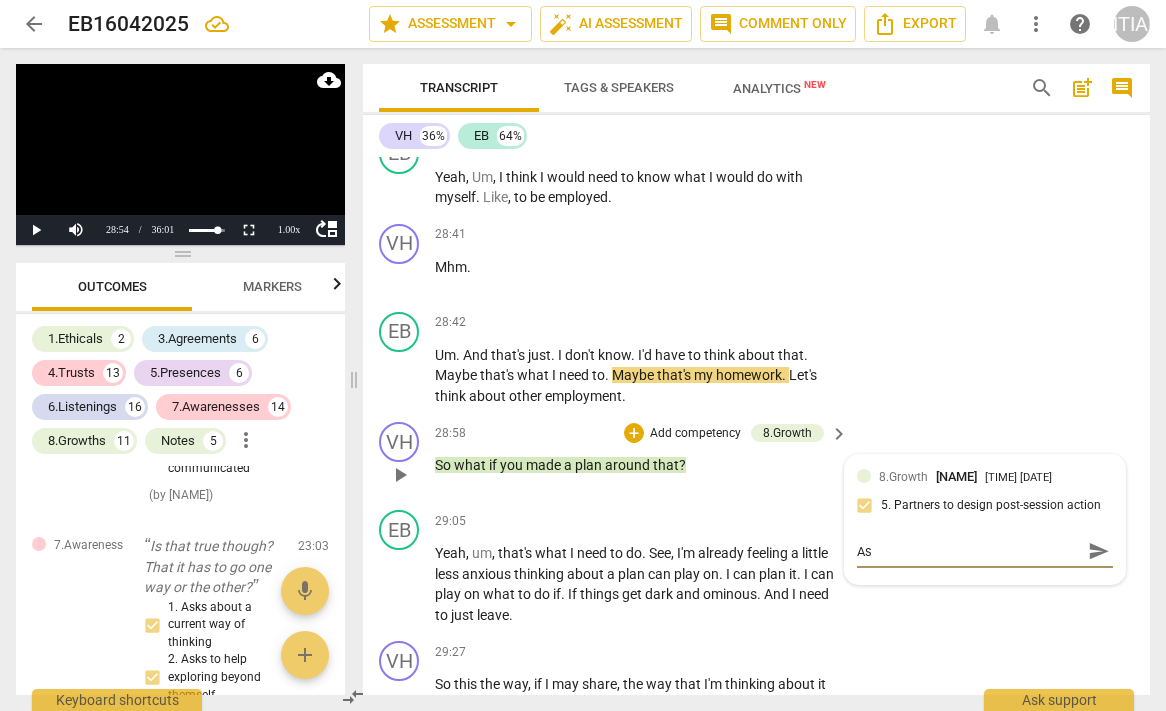 type on "Ask" 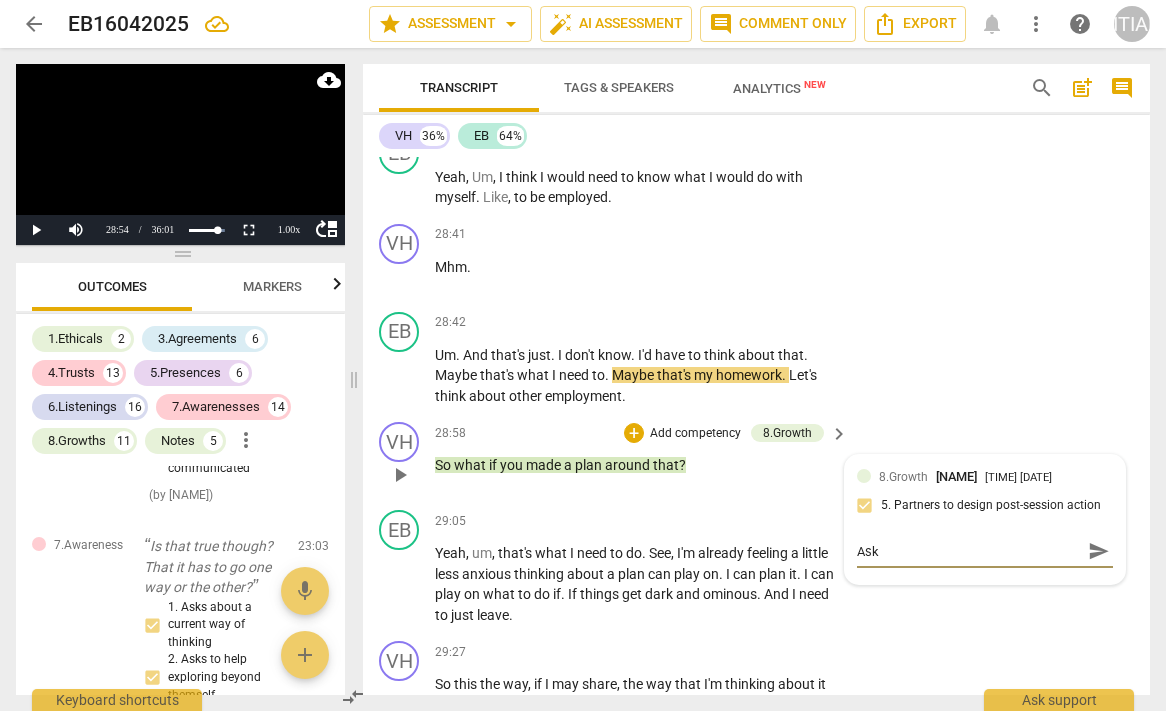 type on "Ask" 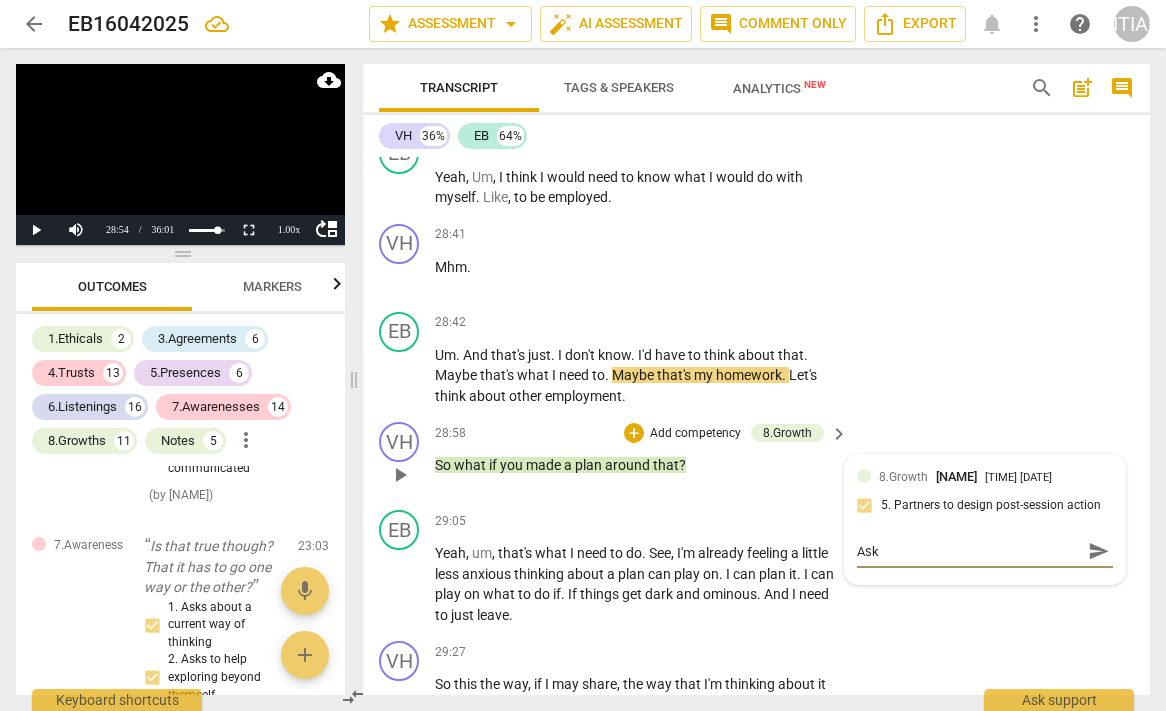 type on "Ask h" 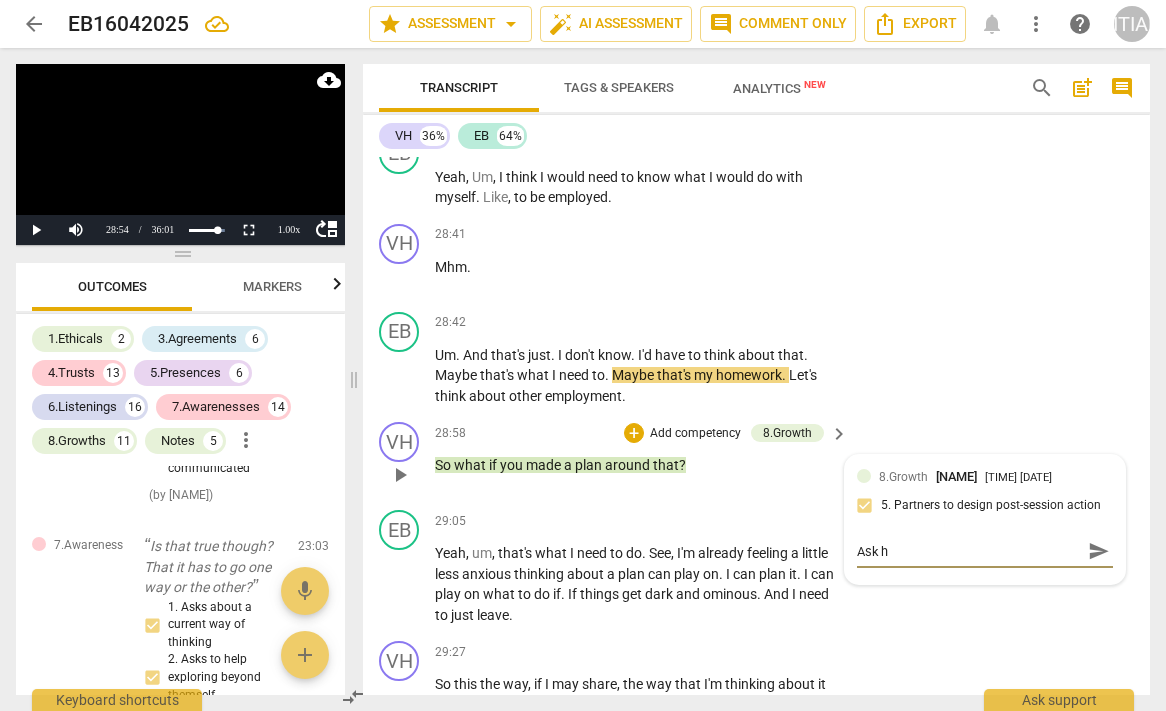 type on "Ask he" 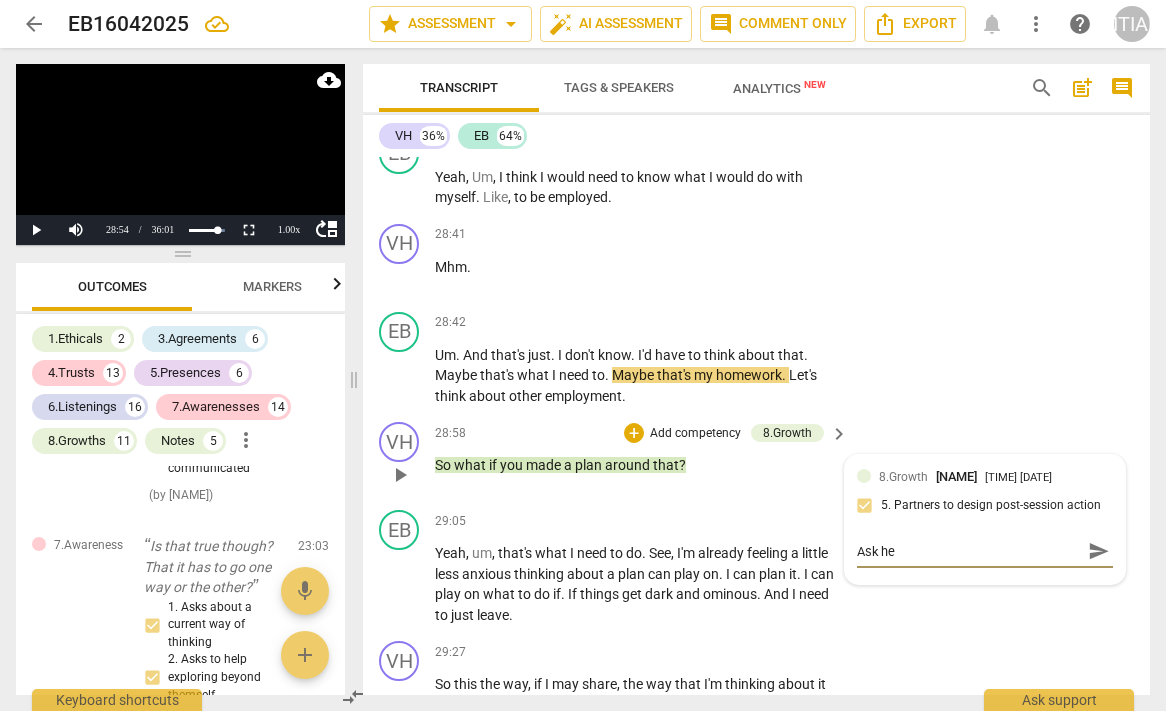 type on "Ask her" 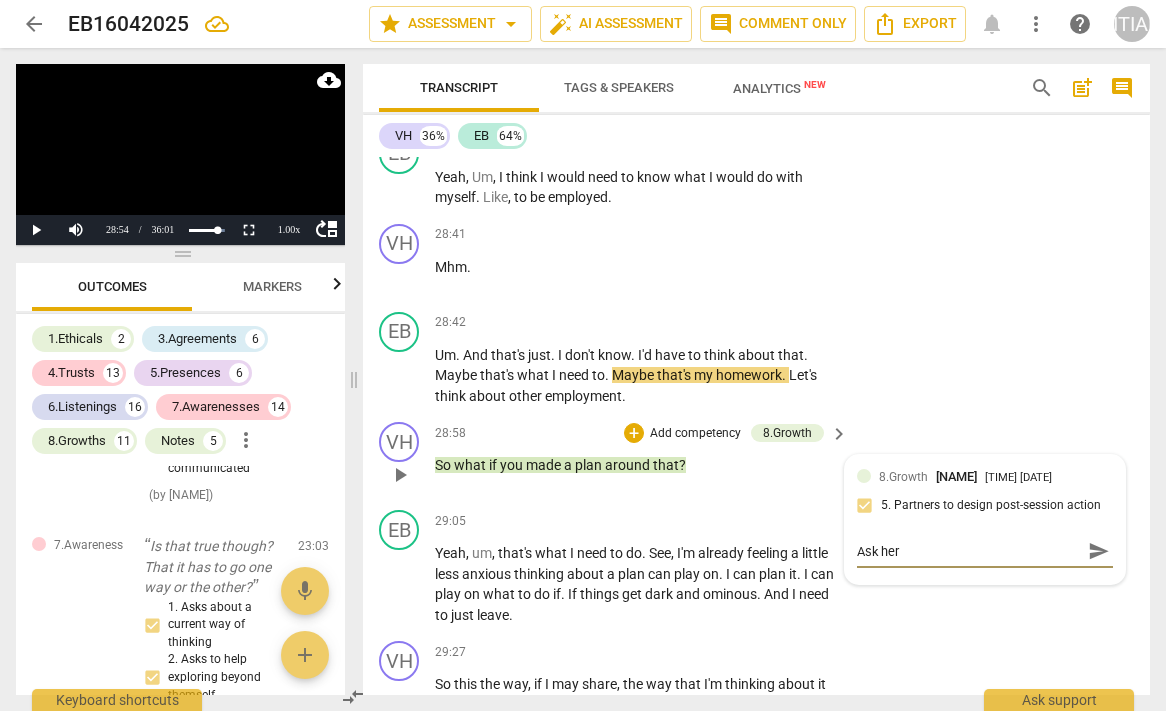 type on "Ask her" 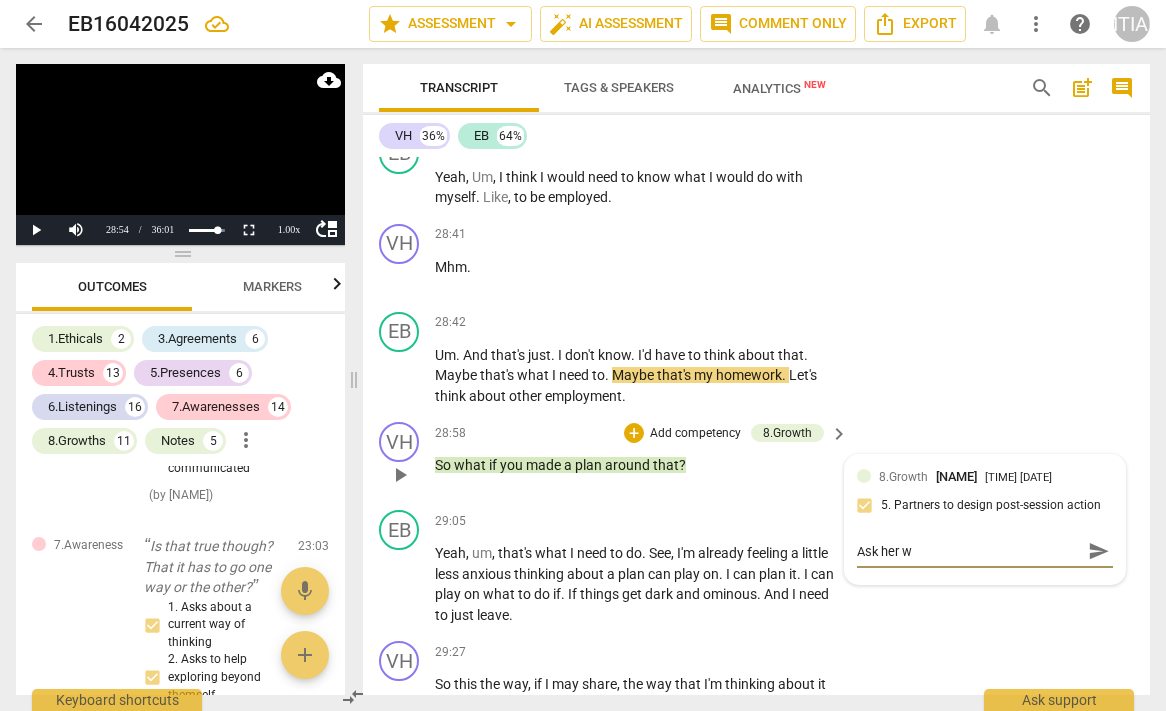 type on "Ask her wh" 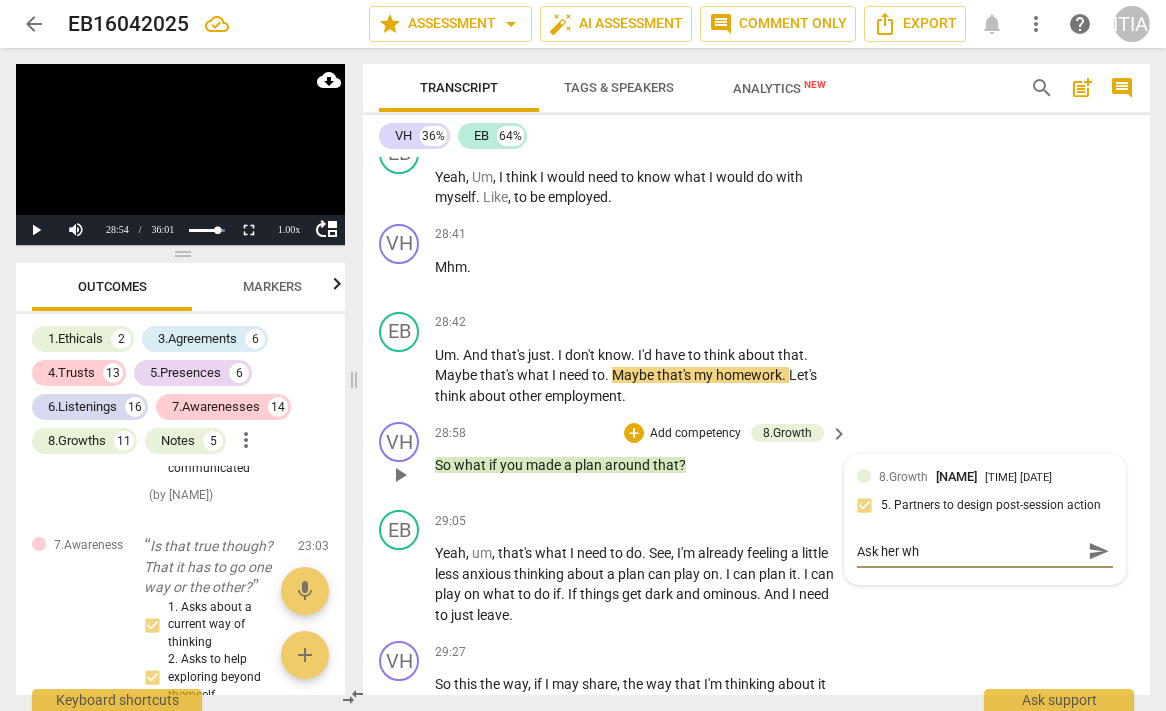type on "Ask her wha" 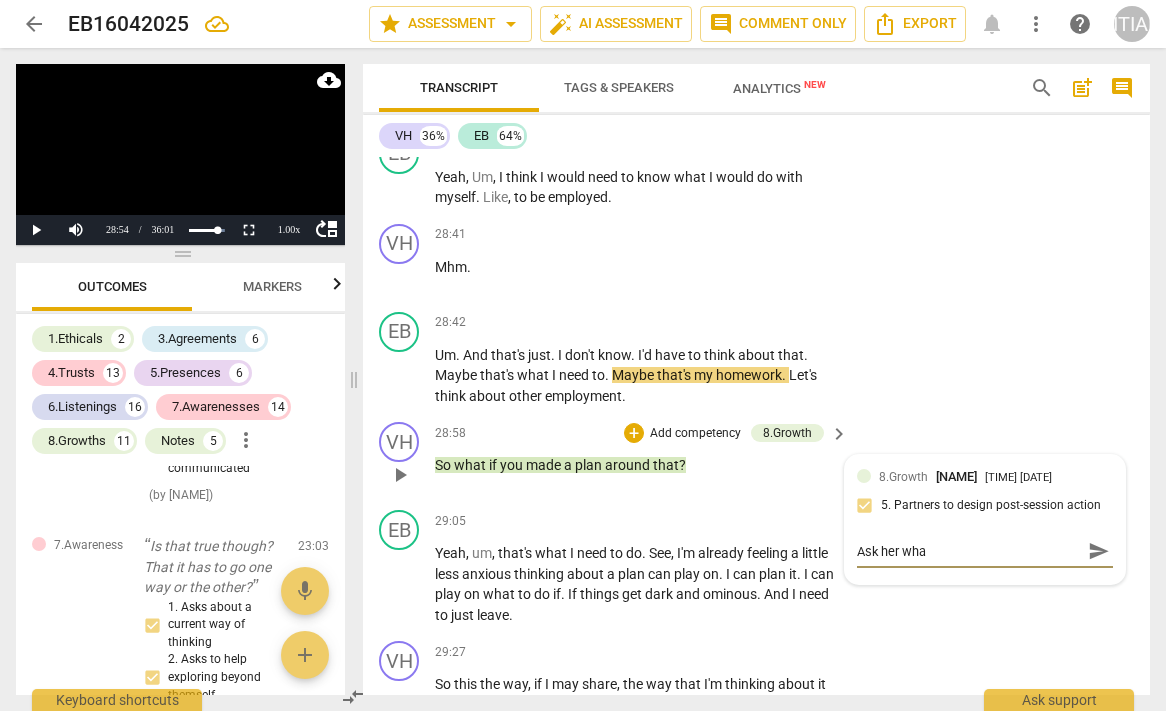 type on "Ask her what" 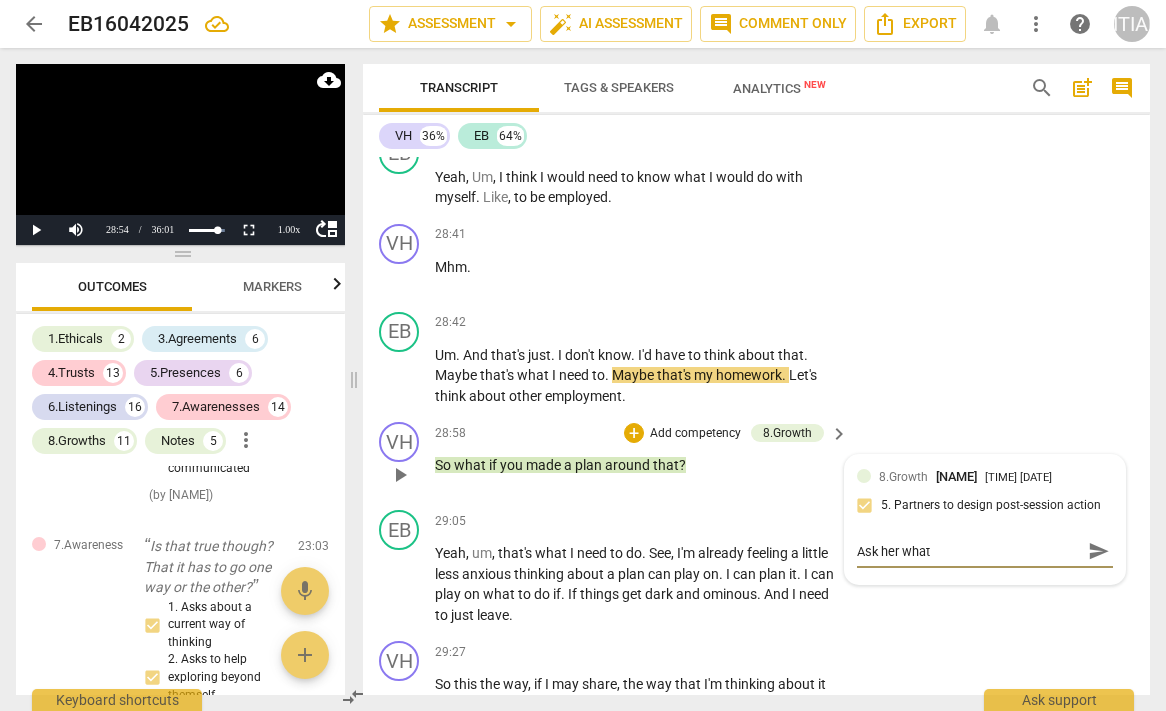 type on "Ask her what" 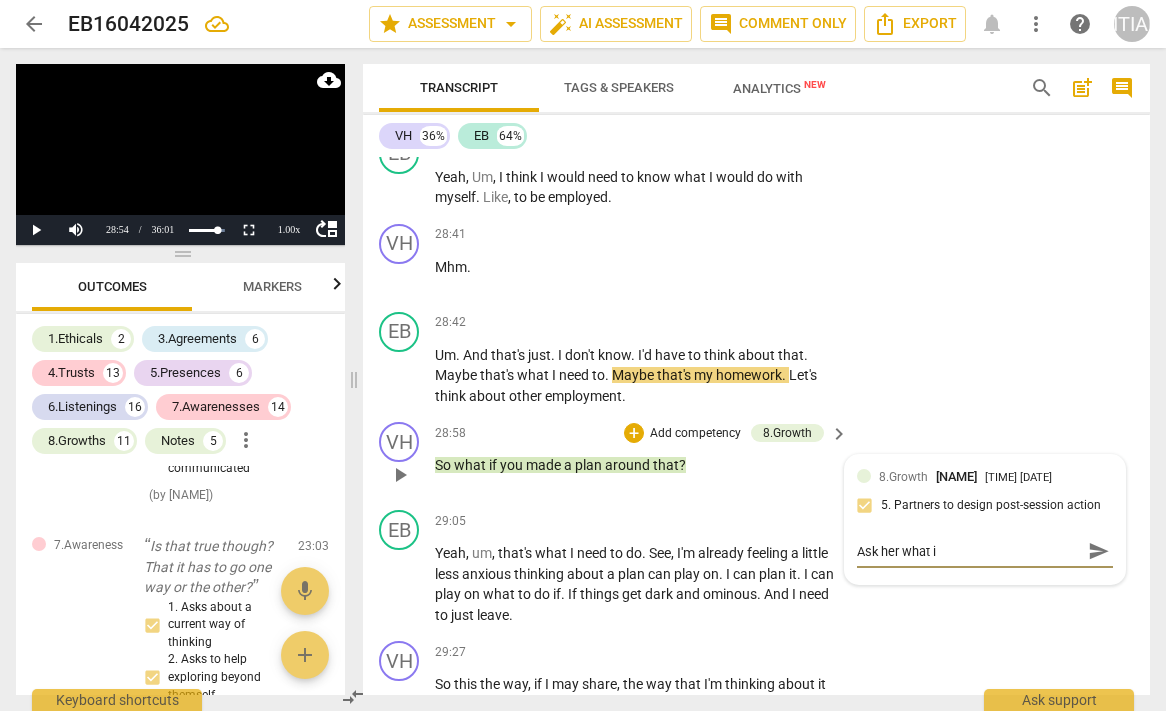 type on "Ask her what is" 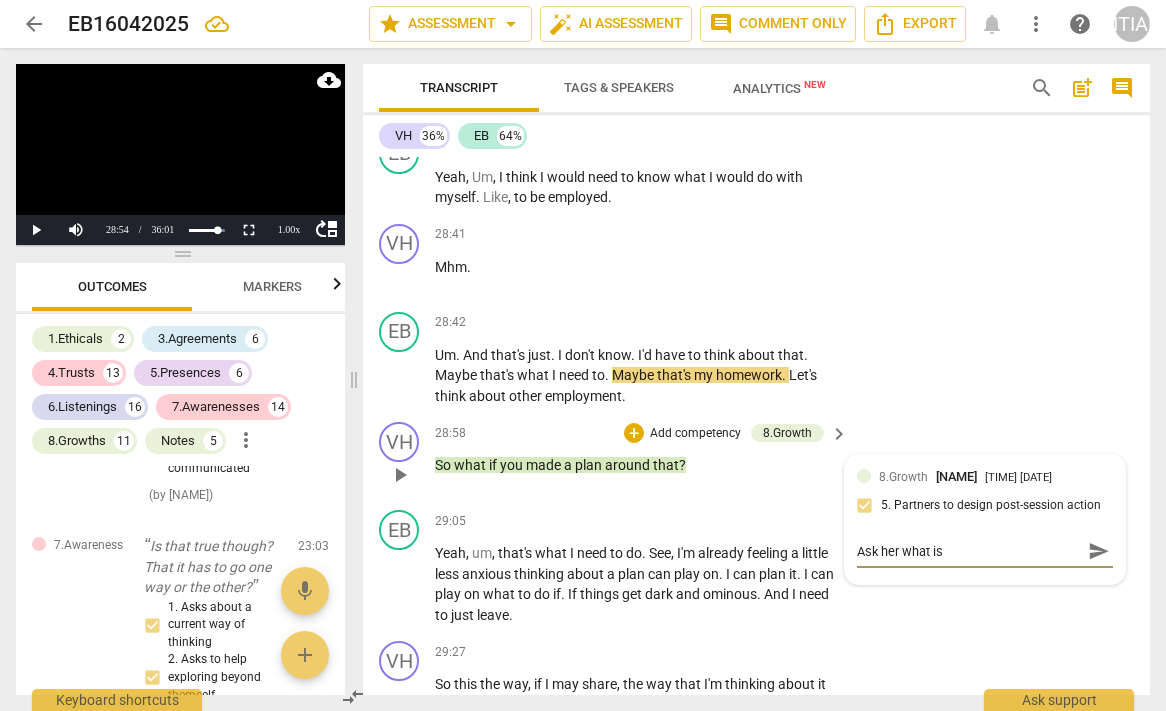 type on "Ask her what is" 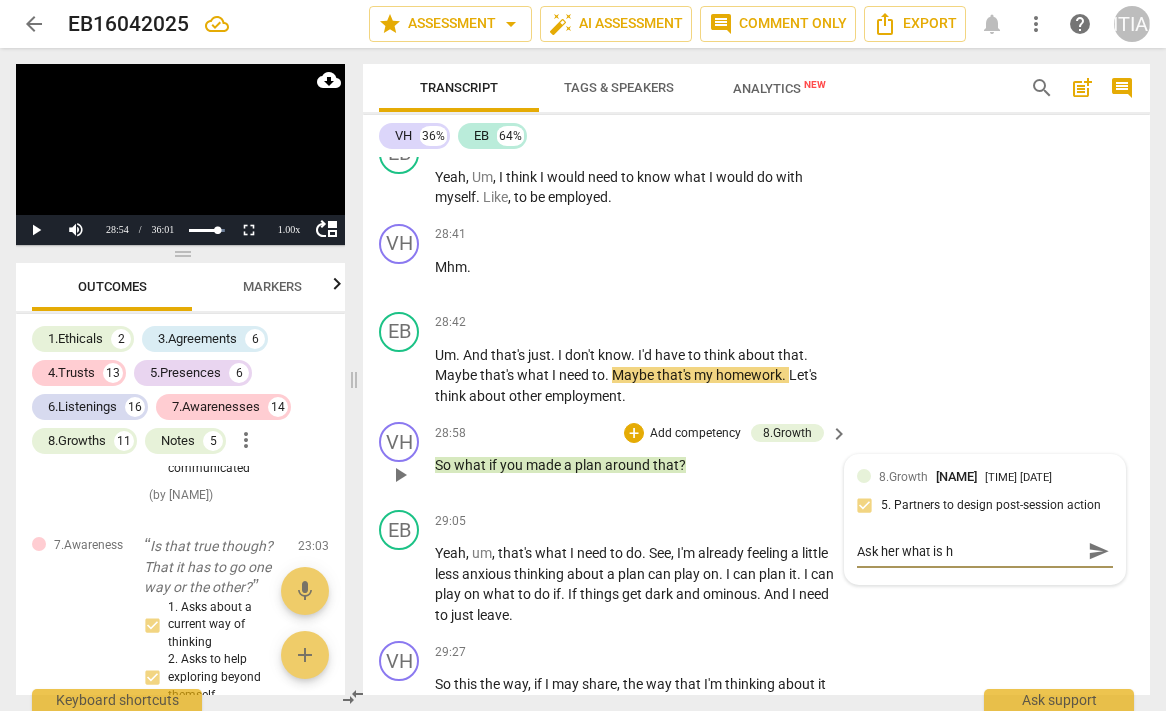 type on "Ask her what is he" 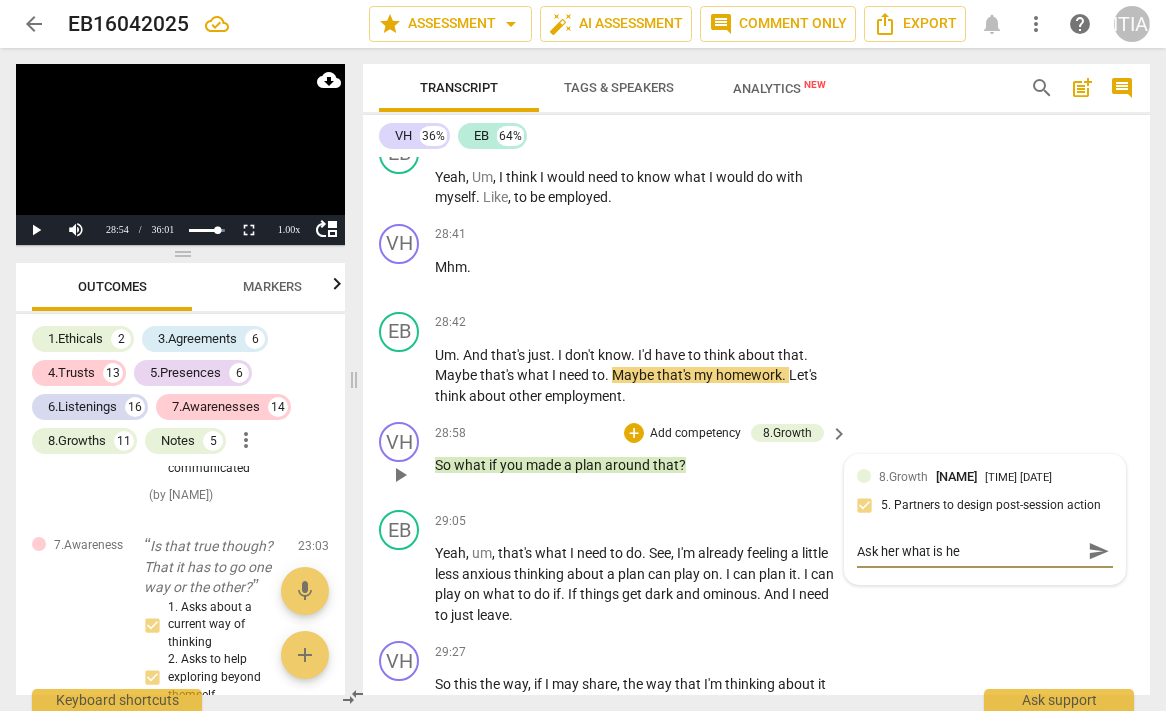 type on "Ask her what is her" 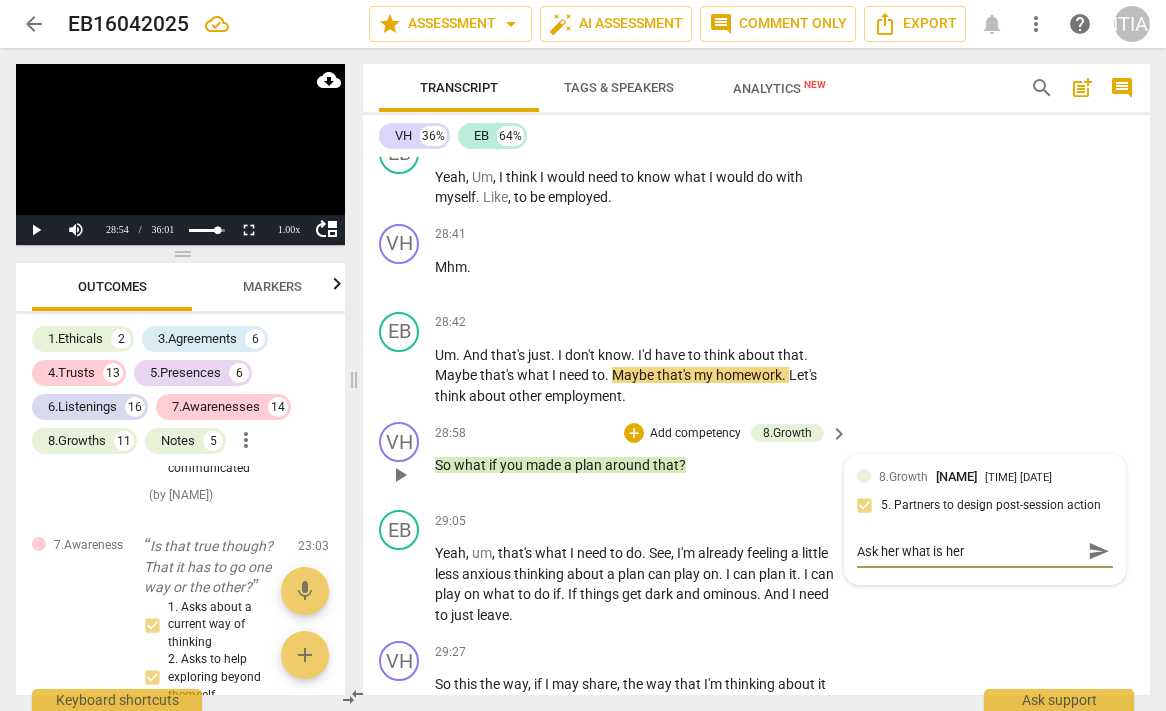 type on "Ask her what is her" 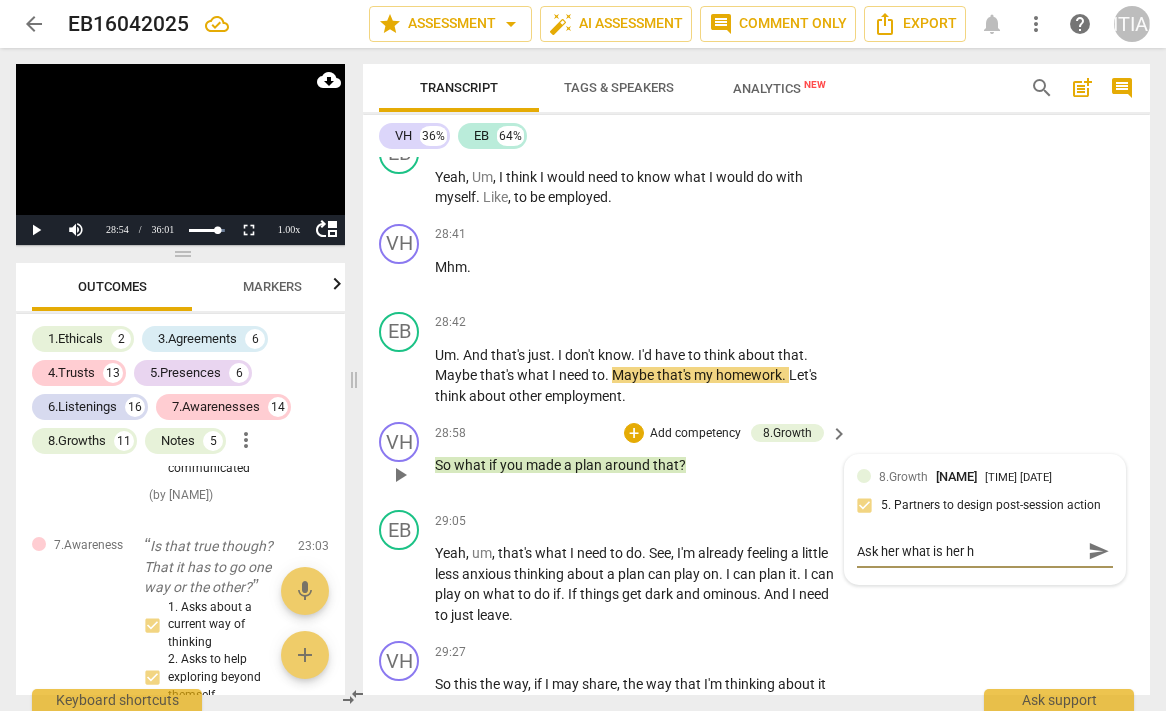 type on "Ask her what is her ho" 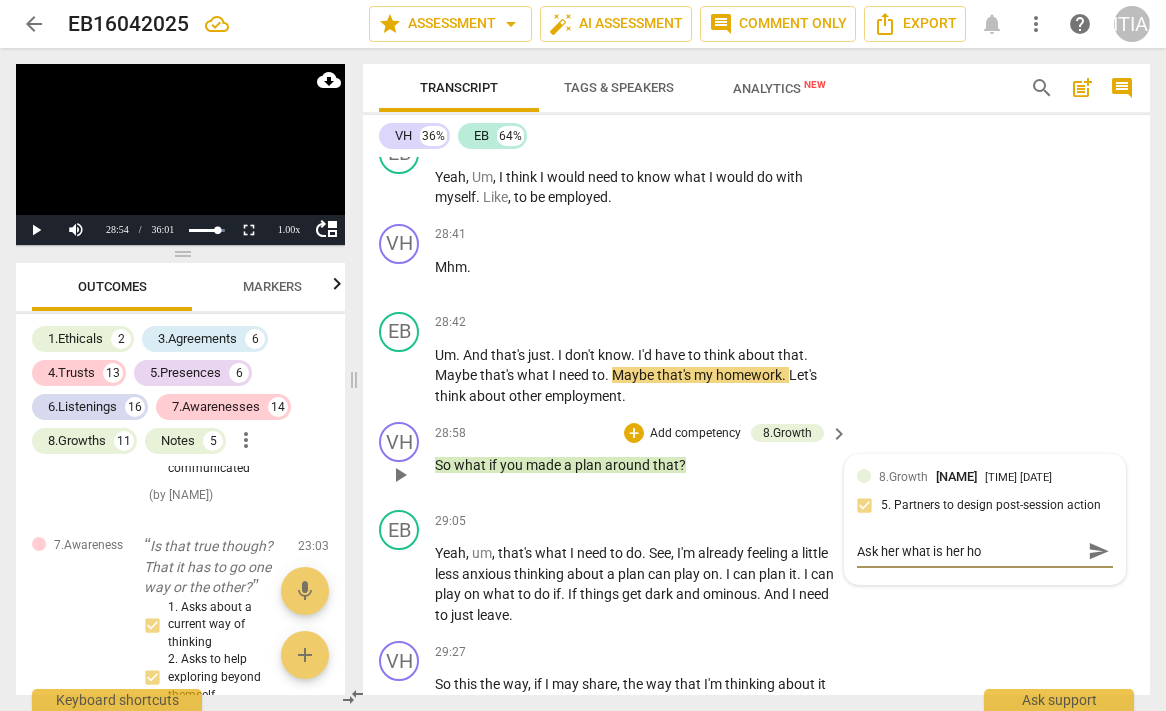type on "Ask her what is her hom" 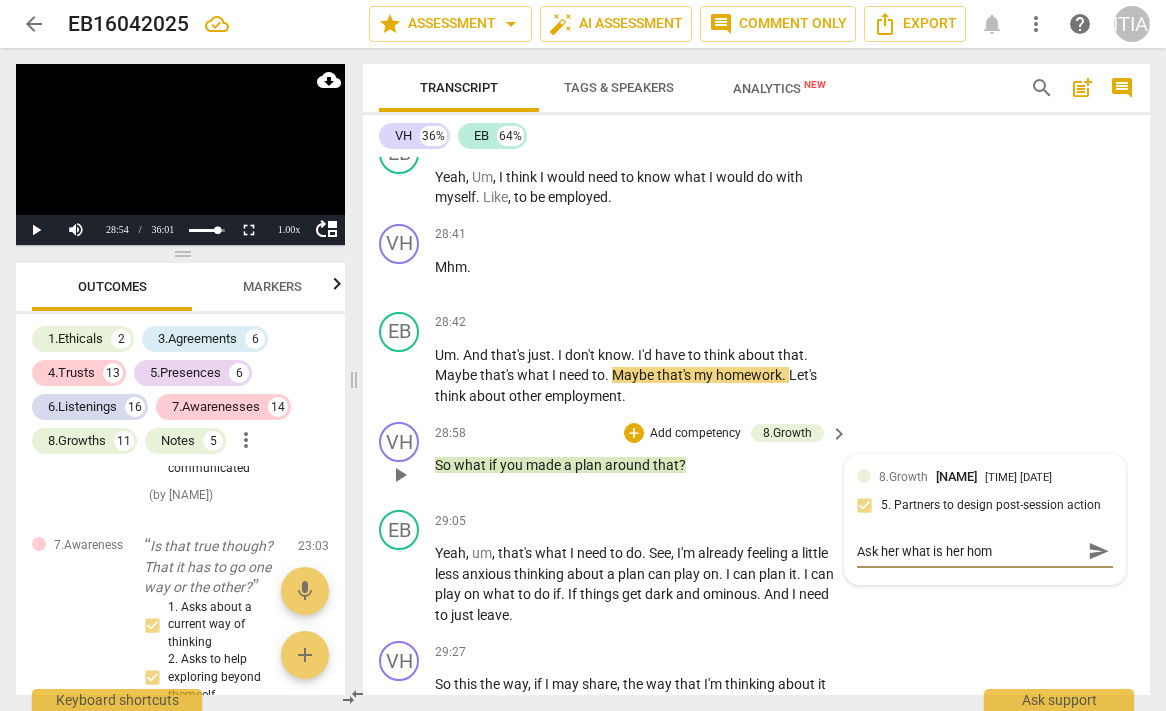 type on "Ask her what is her home" 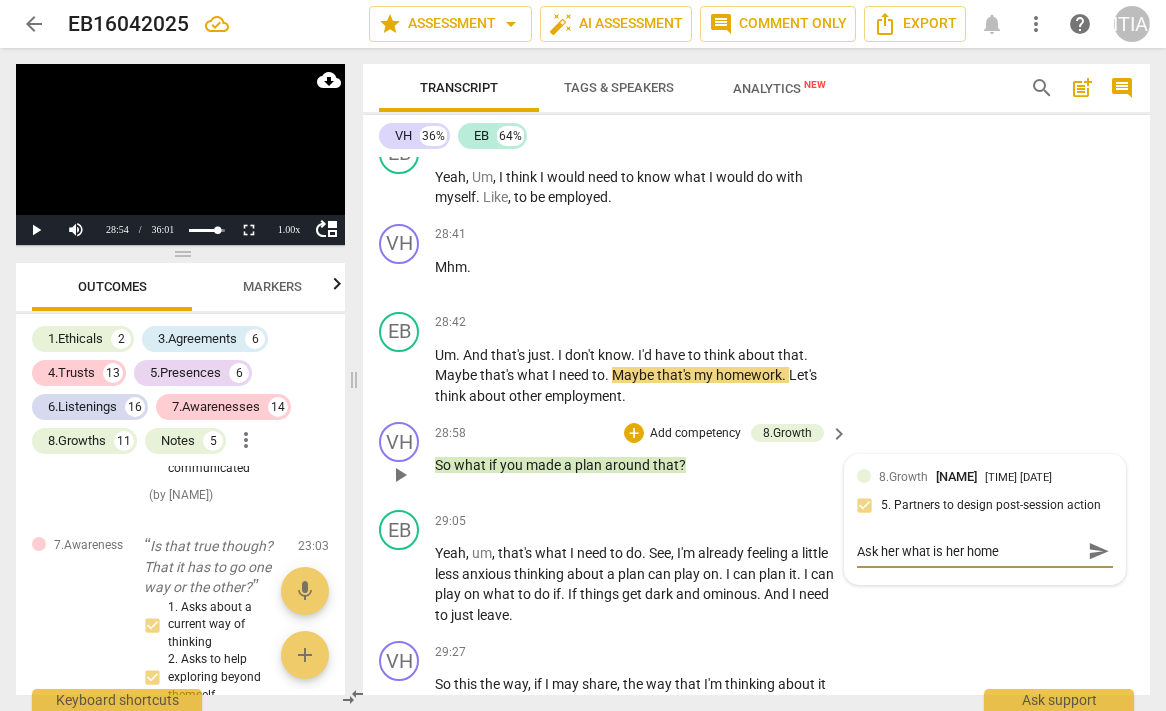 type on "Ask her what is her homew" 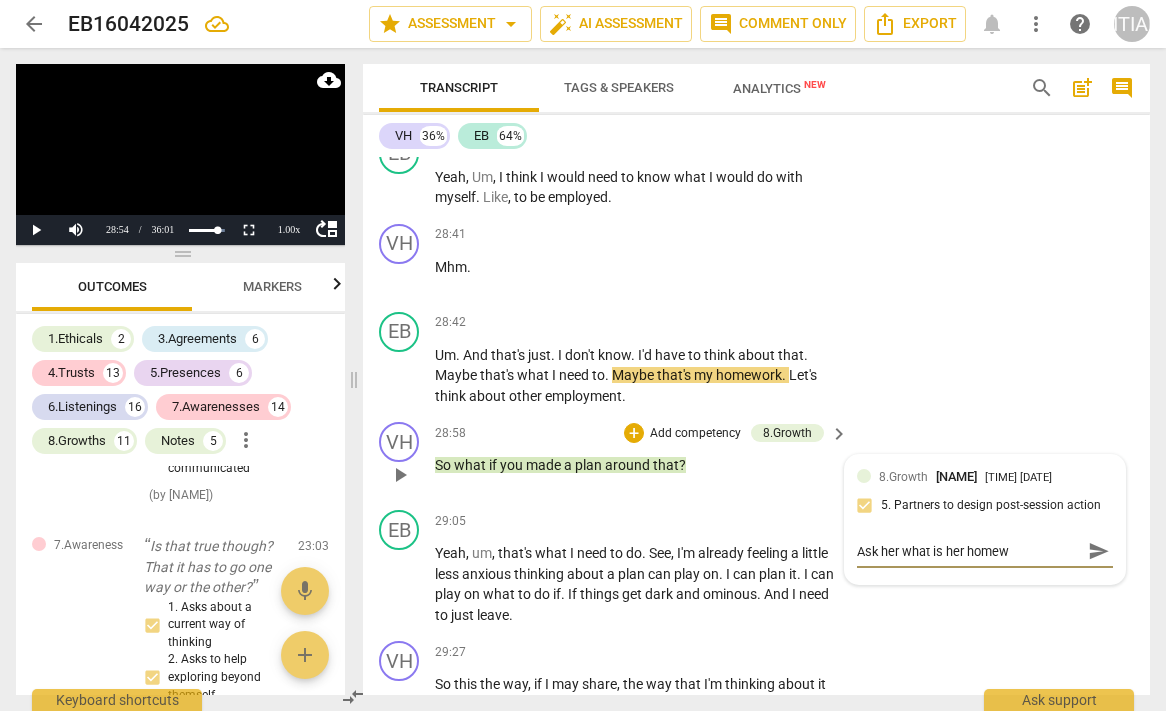 type on "Ask her what is her homewo" 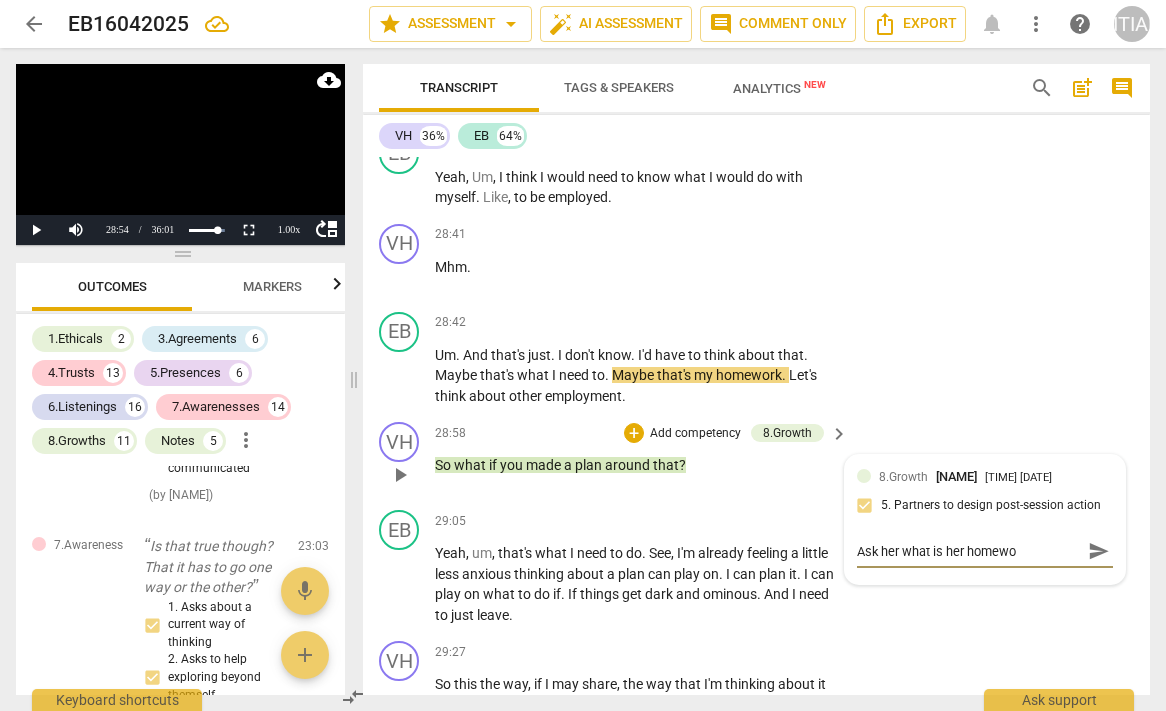 type on "Ask her what is her homewor" 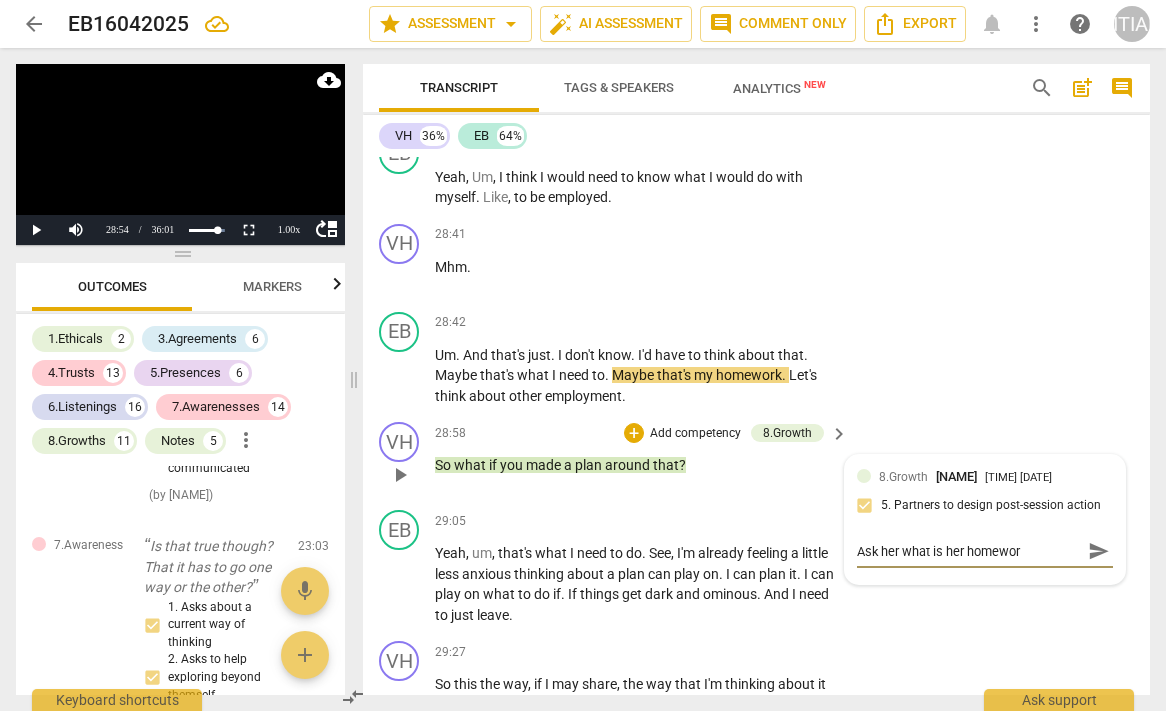 type on "Ask her what is her homework" 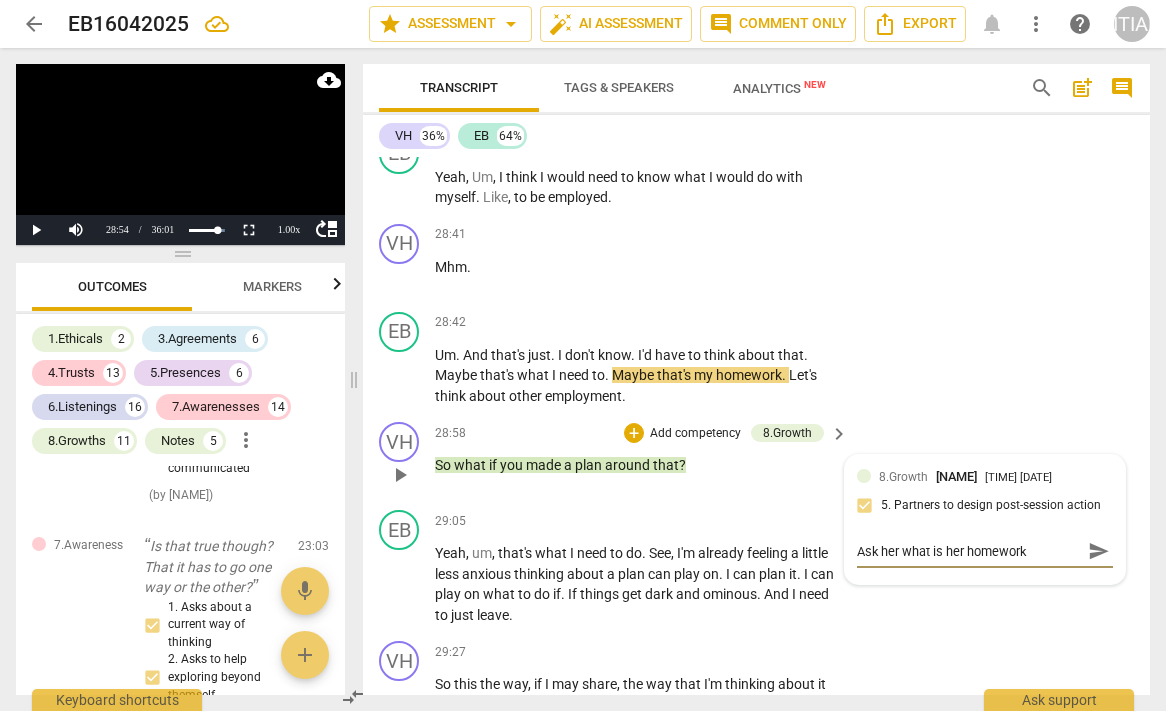 type on "Ask her what is her homework" 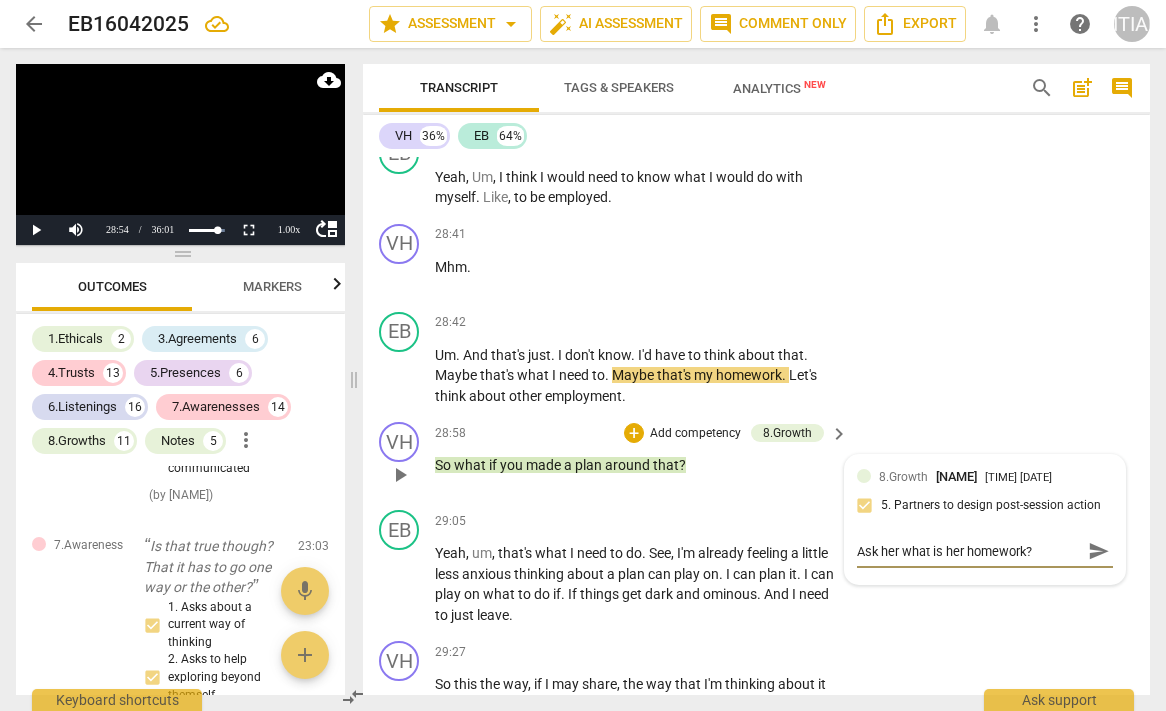 type on "Ask her what is her homework?" 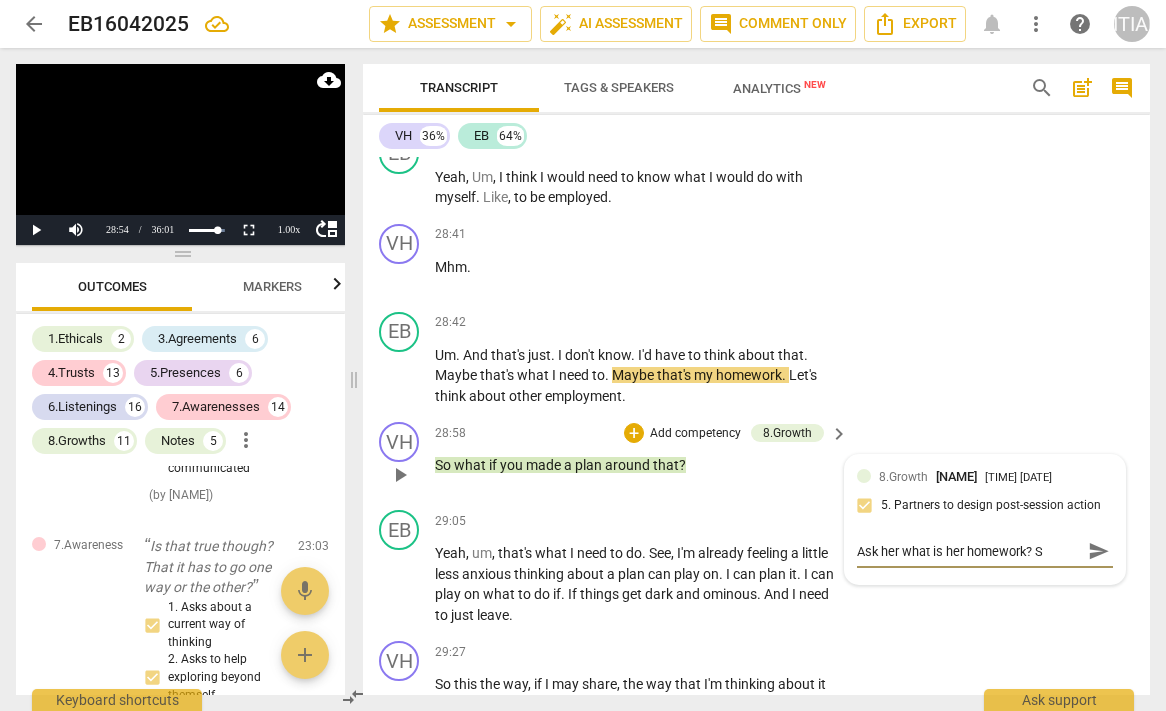type on "Ask her what is her homework? St" 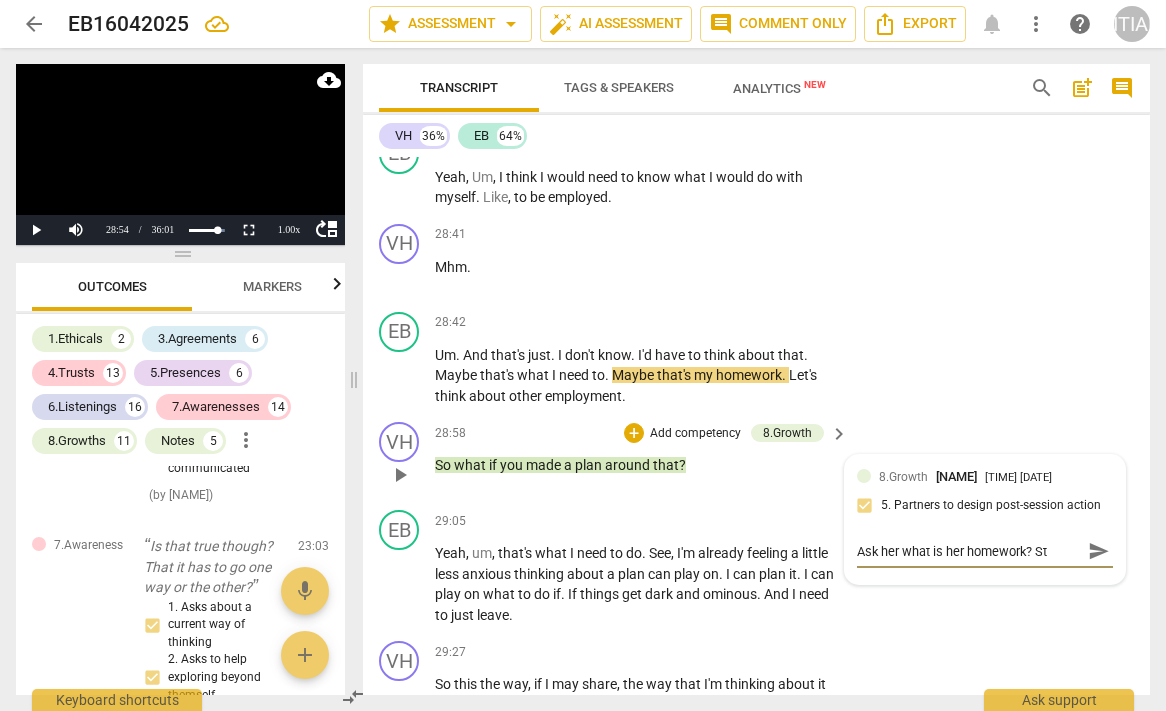 type on "Ask her what is her homework? Ste" 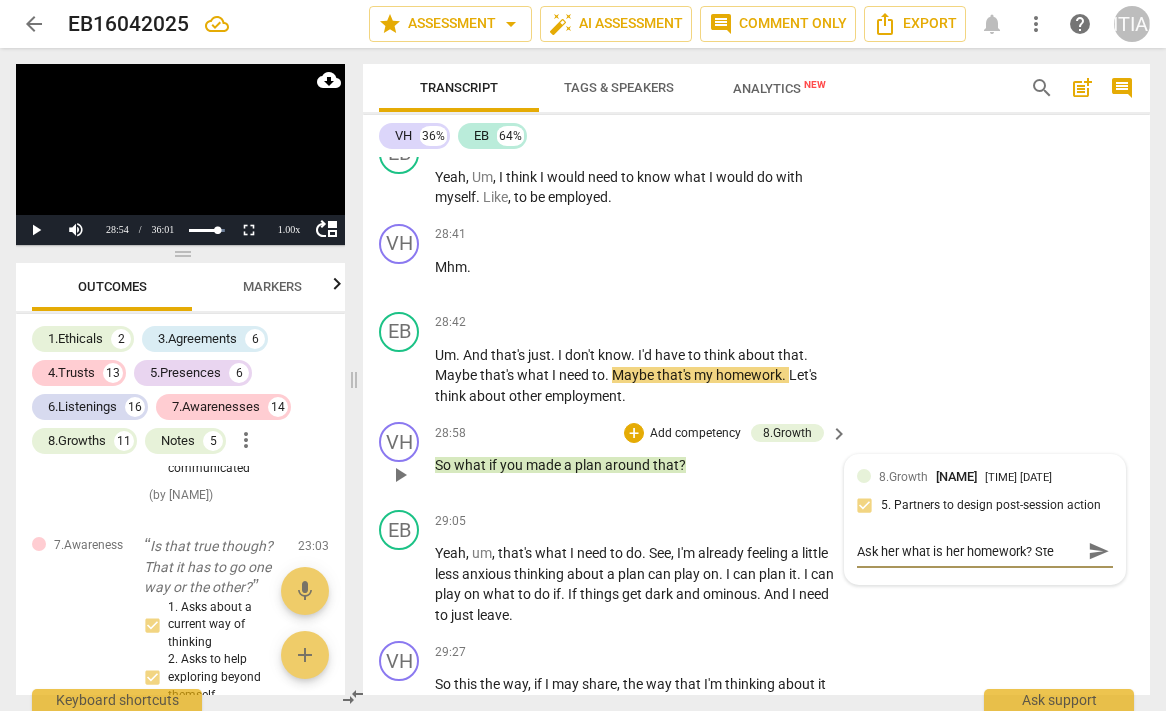 type on "Ask her what is her homework? Step" 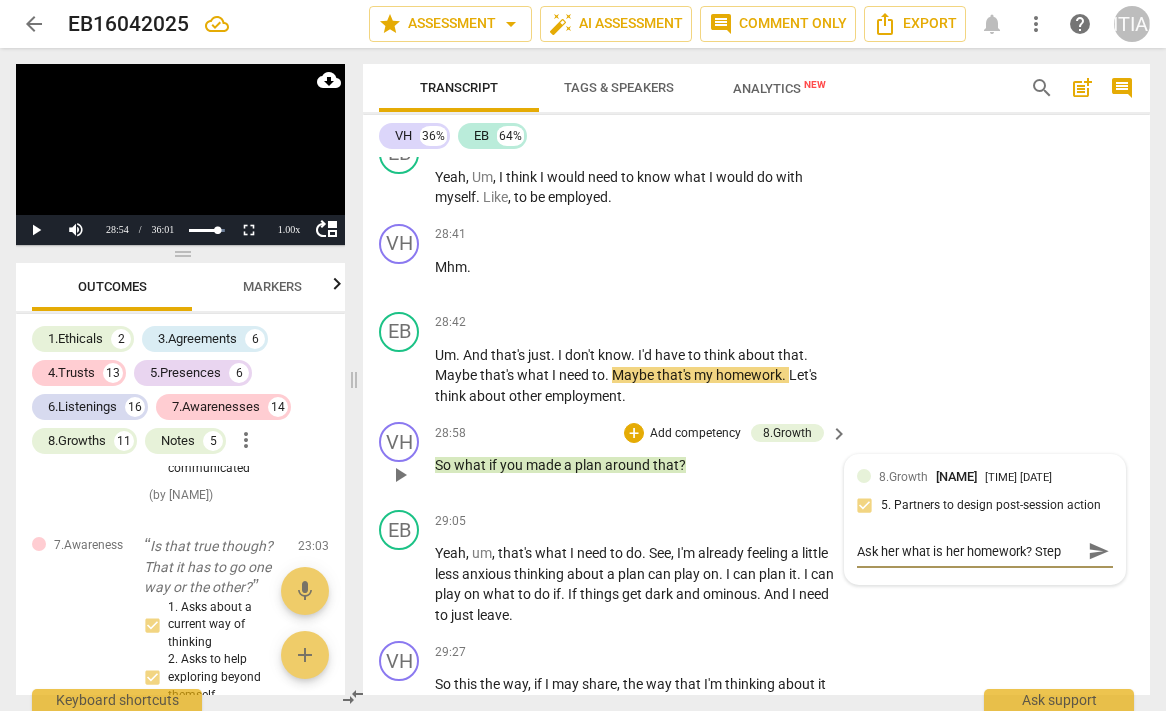 type on "Ask her what is her homework? Step" 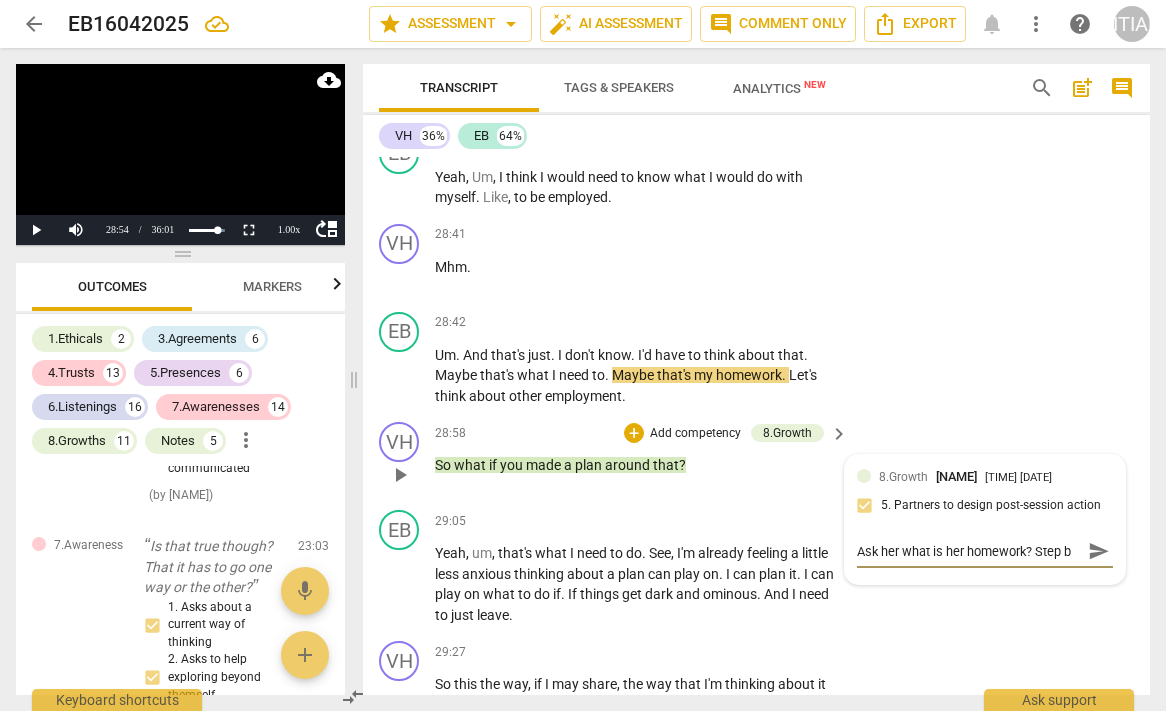 type on "Ask her what is her homework? Step ba" 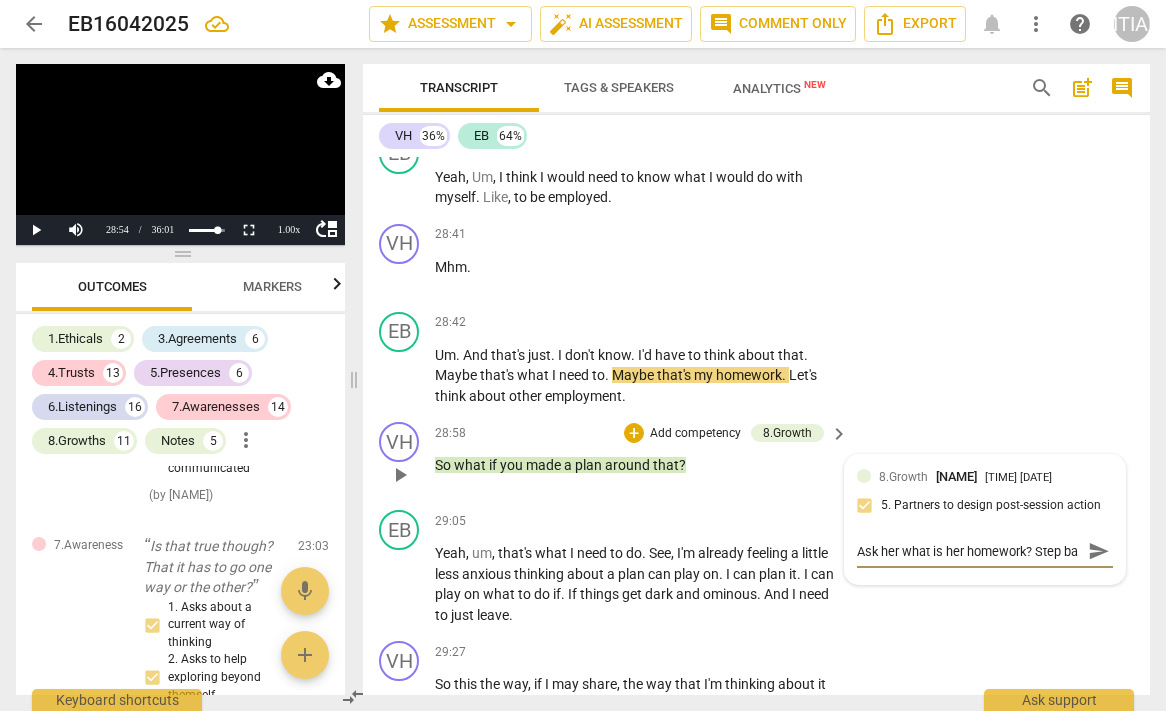 scroll, scrollTop: 17, scrollLeft: 0, axis: vertical 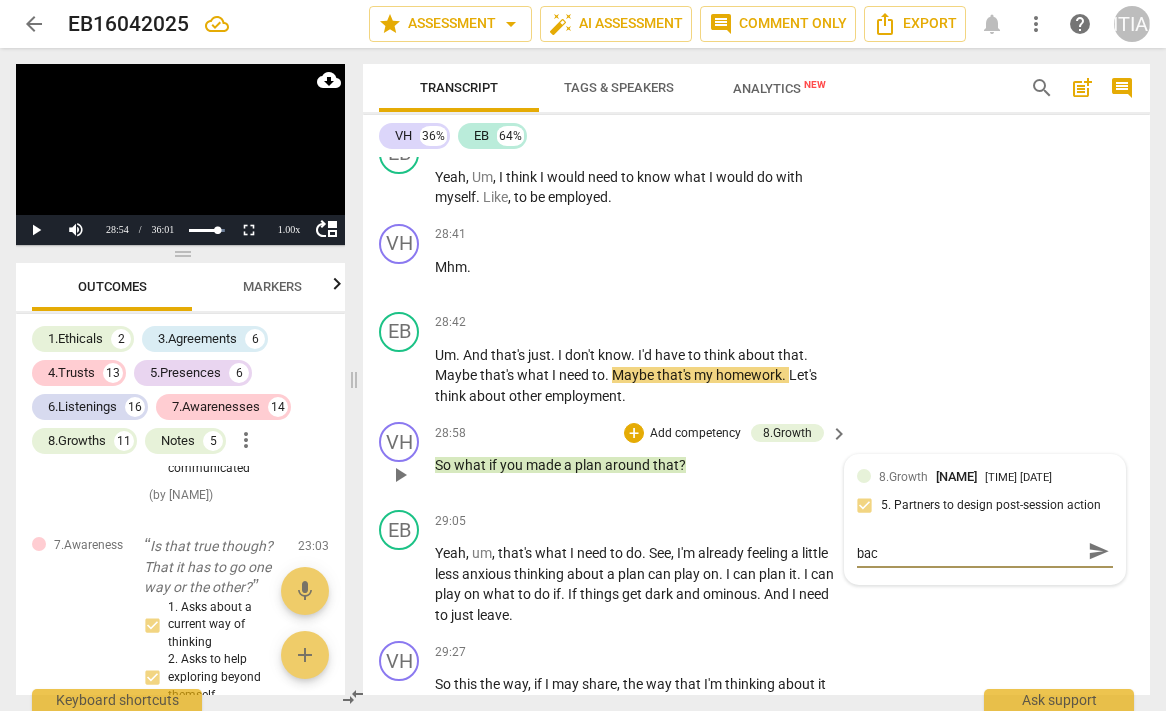 type on "Ask her what is her homework? Step back" 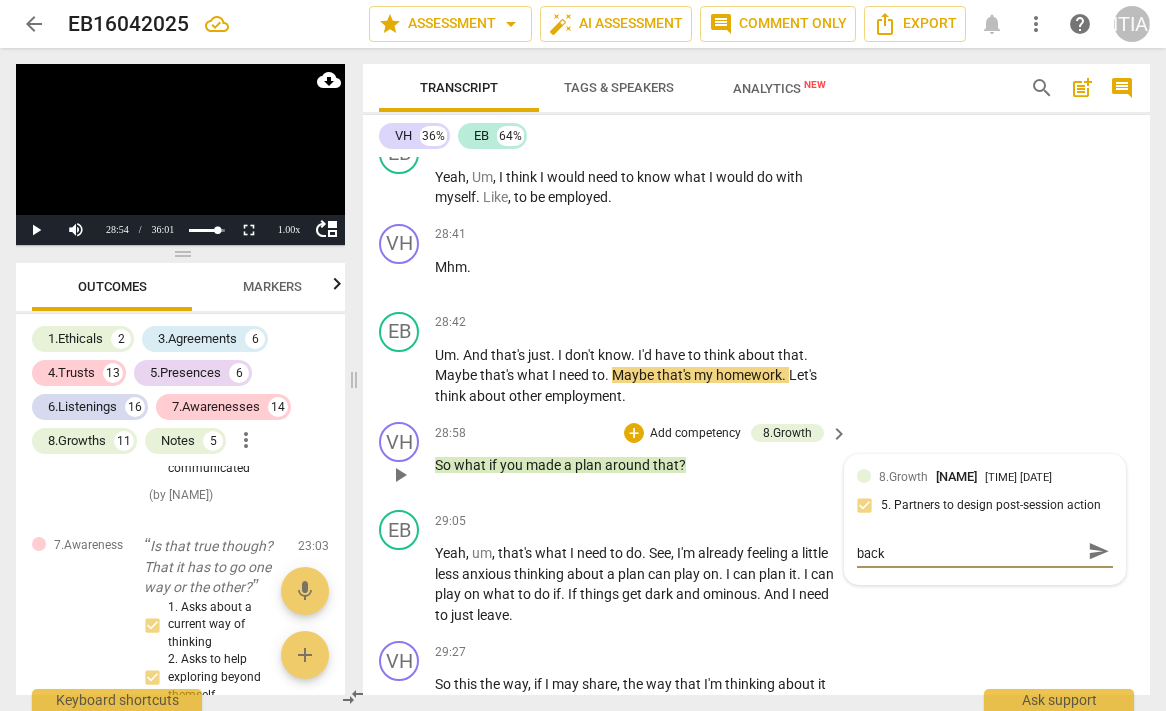 type on "Ask her what is her homework? Step back" 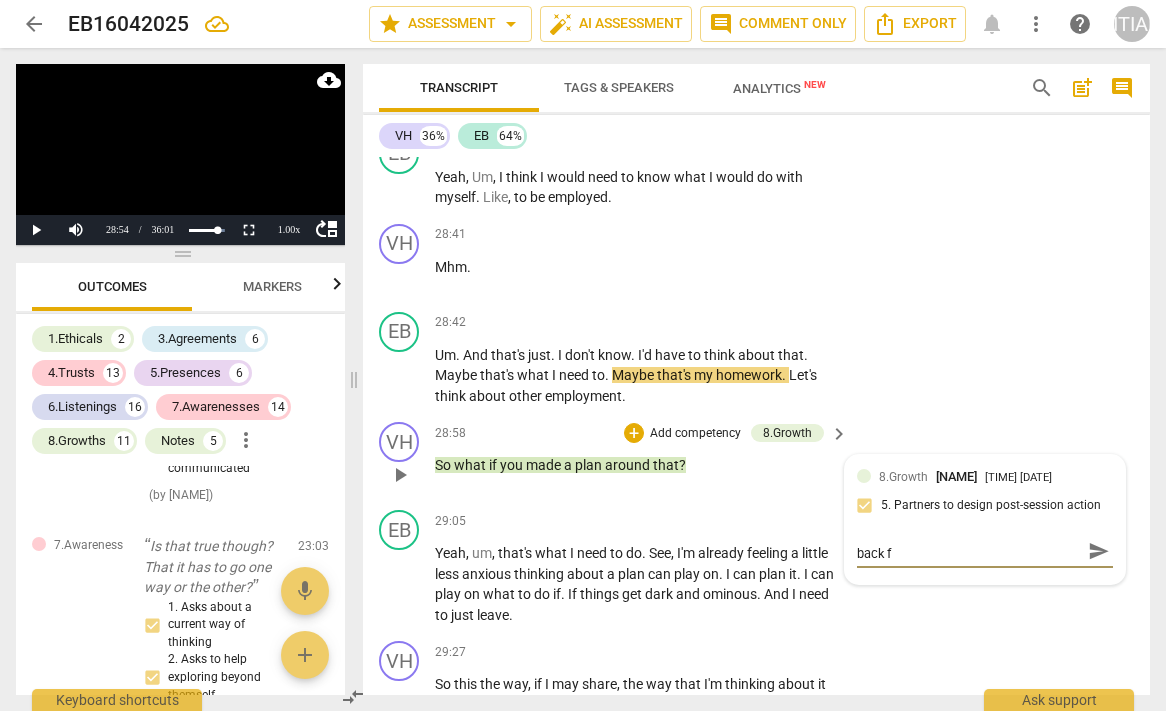 type on "Ask her what is her homework? Step back fr" 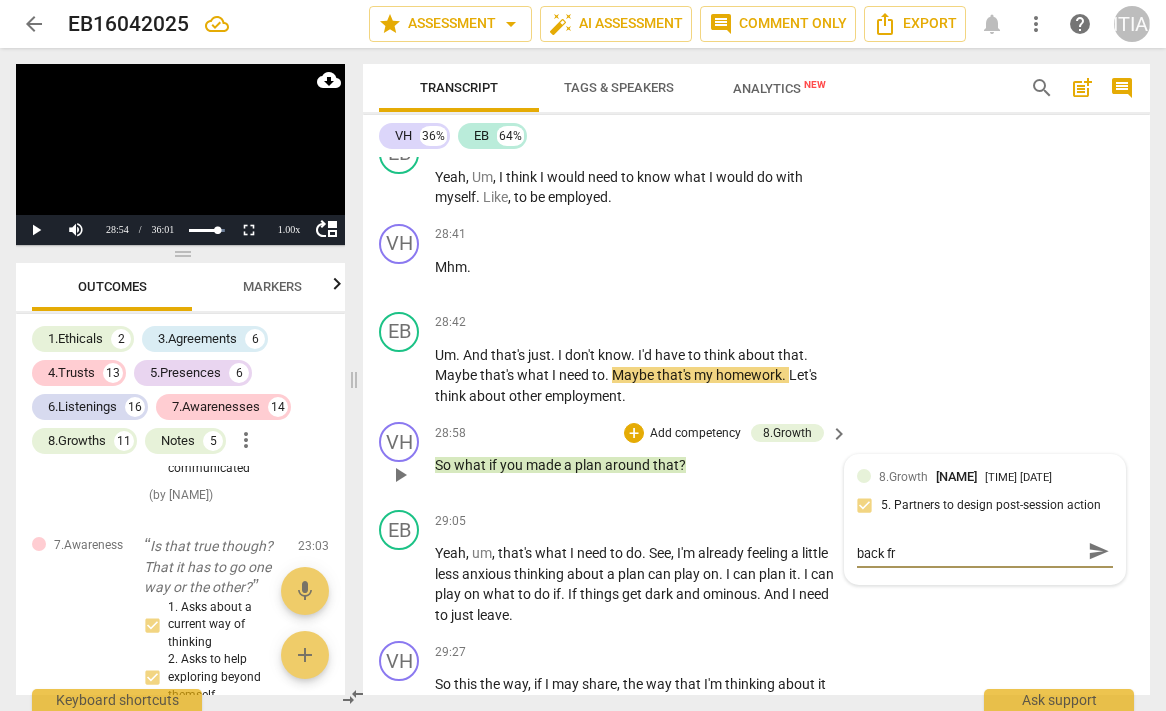 type on "Ask her what is her homework? Step back fro" 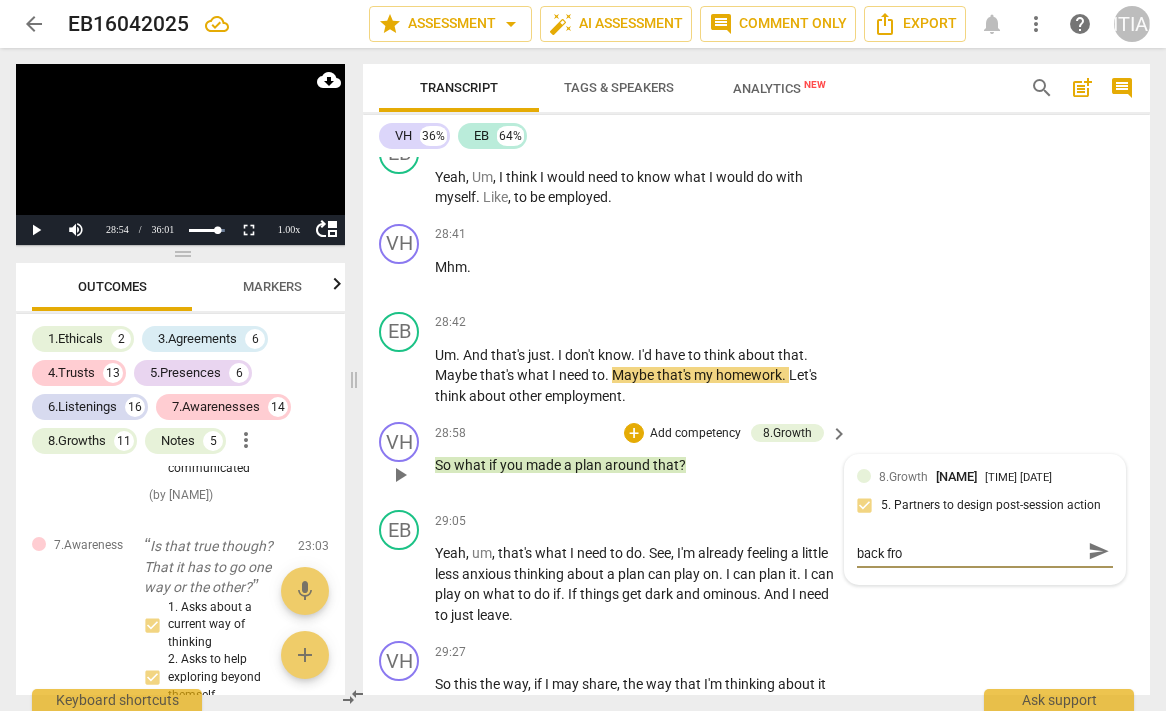 scroll, scrollTop: 0, scrollLeft: 0, axis: both 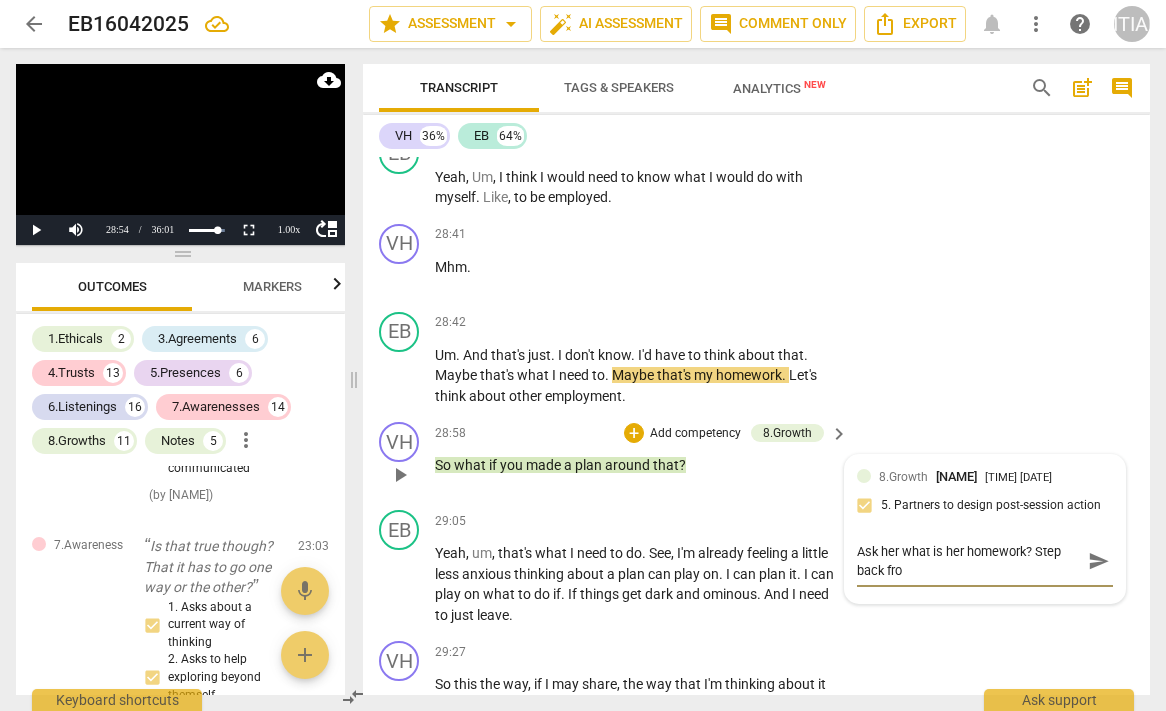 type on "Ask her what is her homework? Step back from" 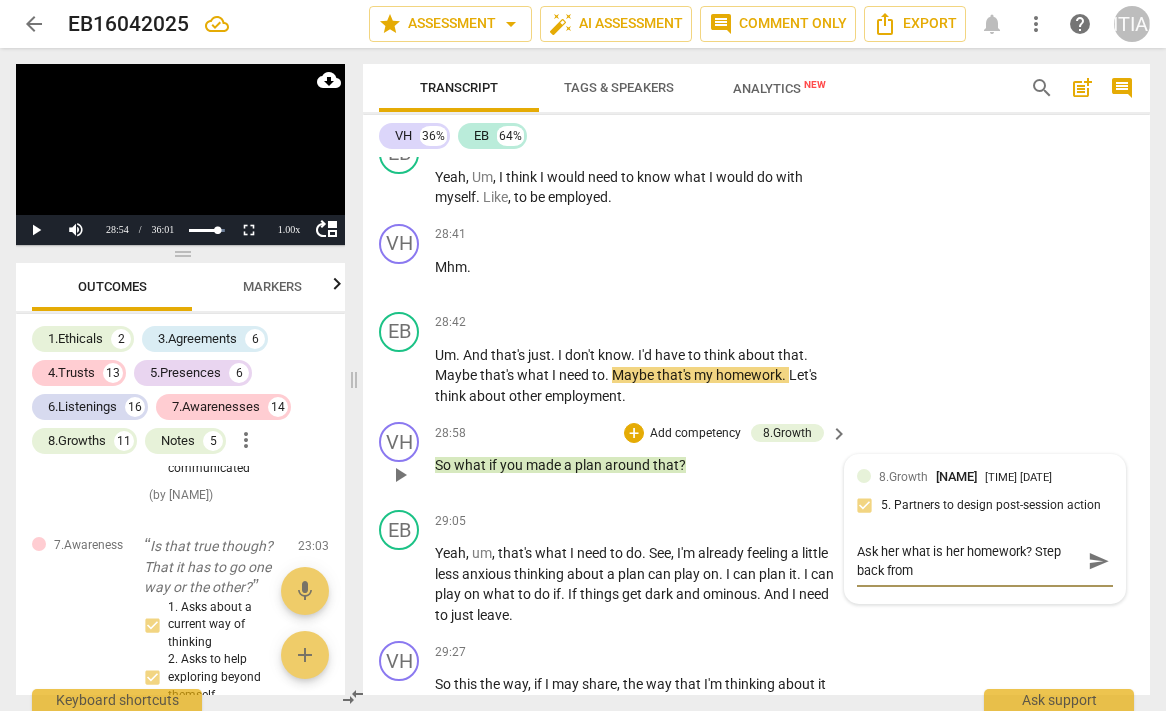 type on "Ask her what is her homework? Step back from" 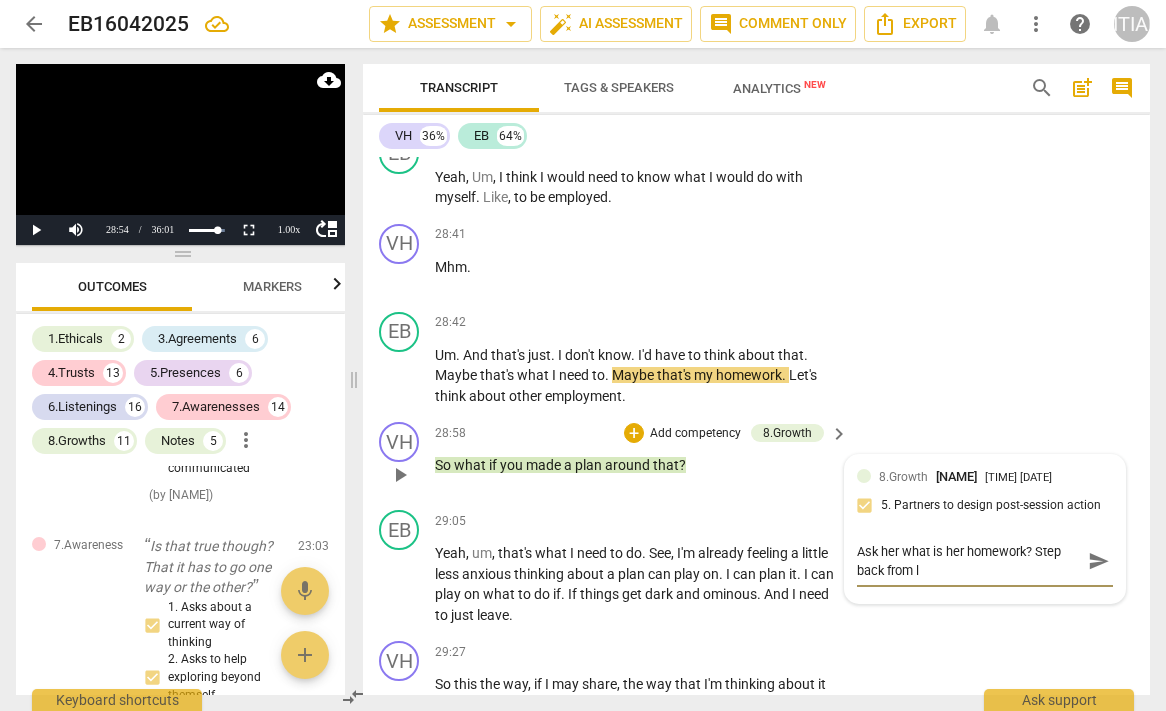 type on "Ask her what is her homework? Step back from le" 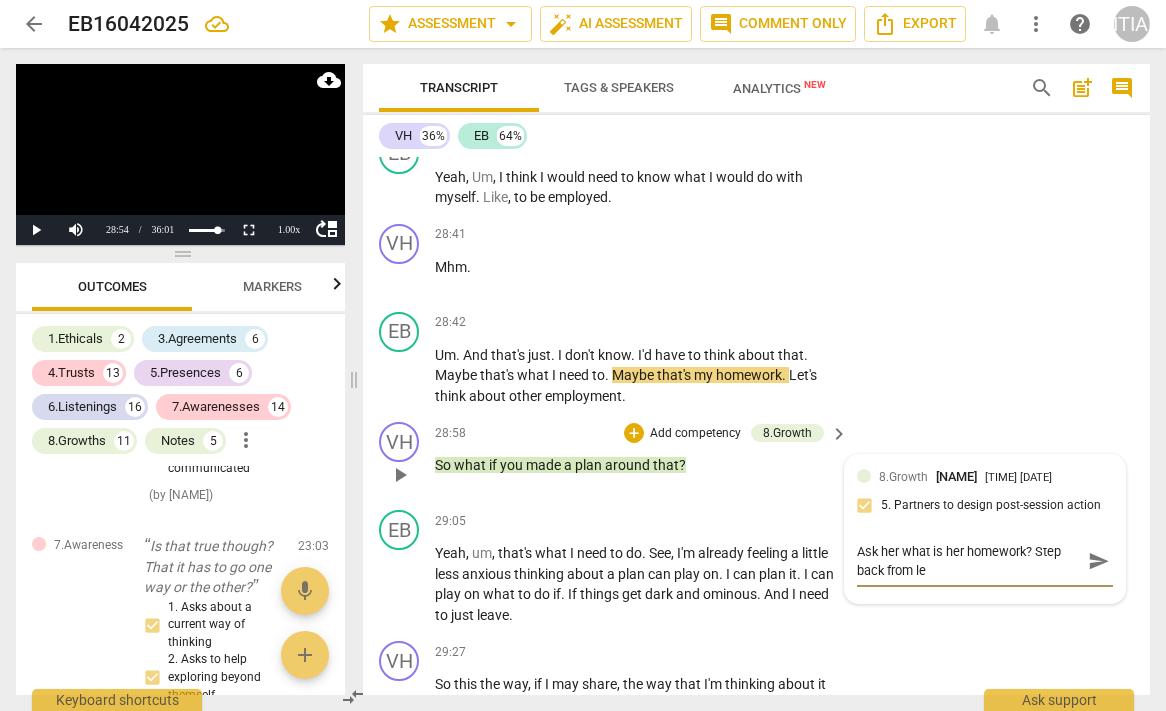 type on "Ask her what is her homework? Step back from lea" 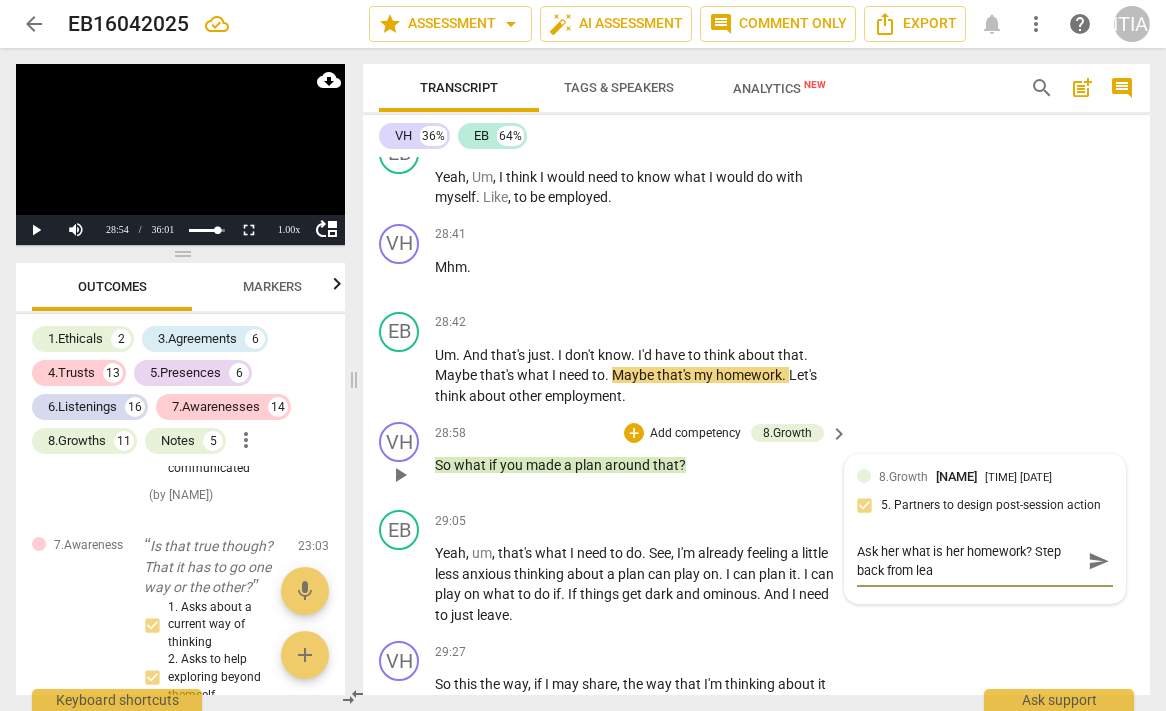 type on "Ask her what is her homework? Step back from lead" 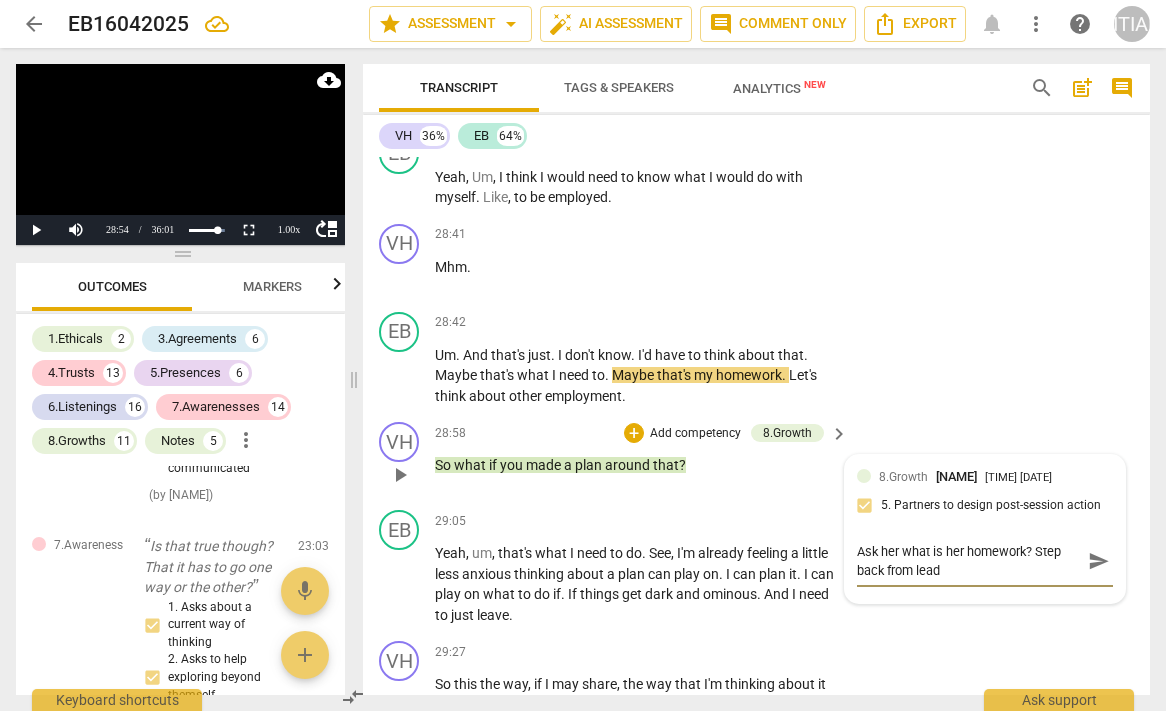 type on "Ask her what is her homework? Step back from leadi" 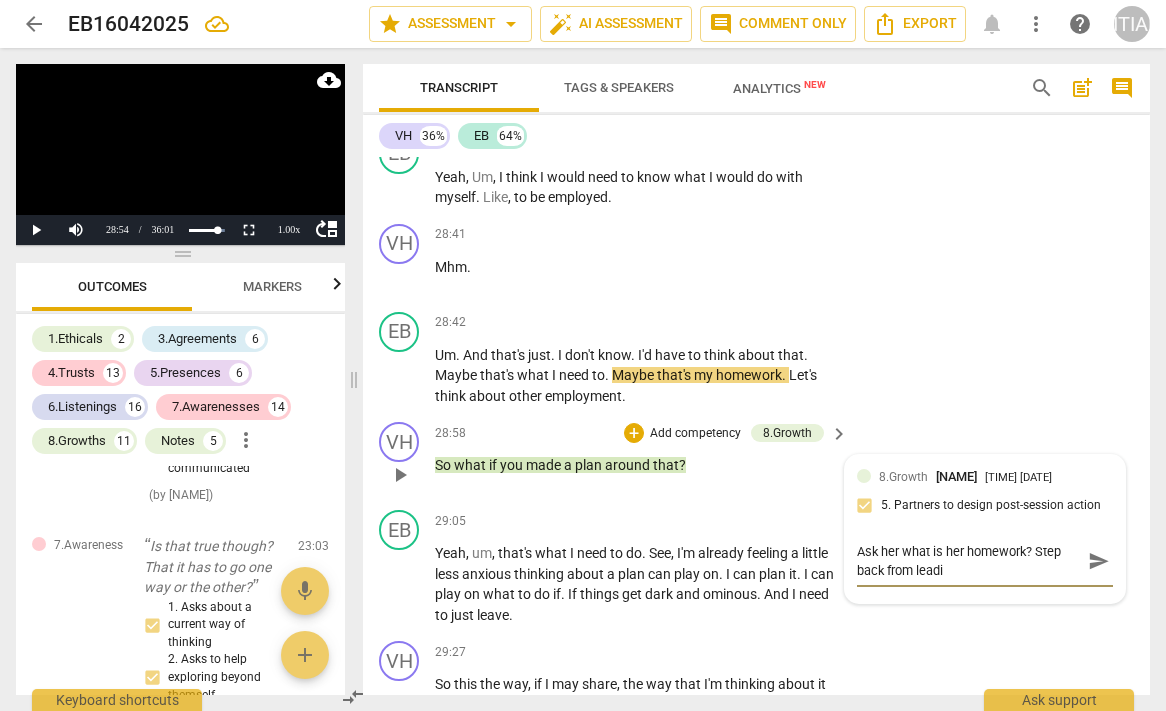 type on "Ask her what is her homework? Step back from leadin" 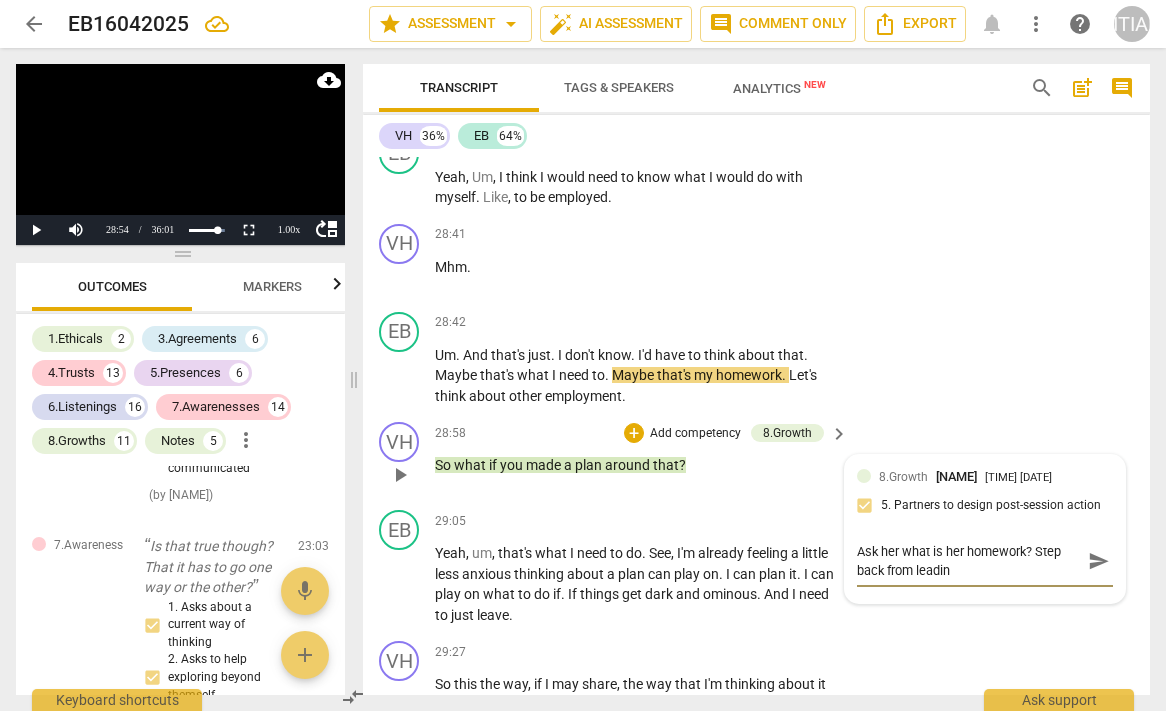 type on "Ask her what is her homework? Step back from leading" 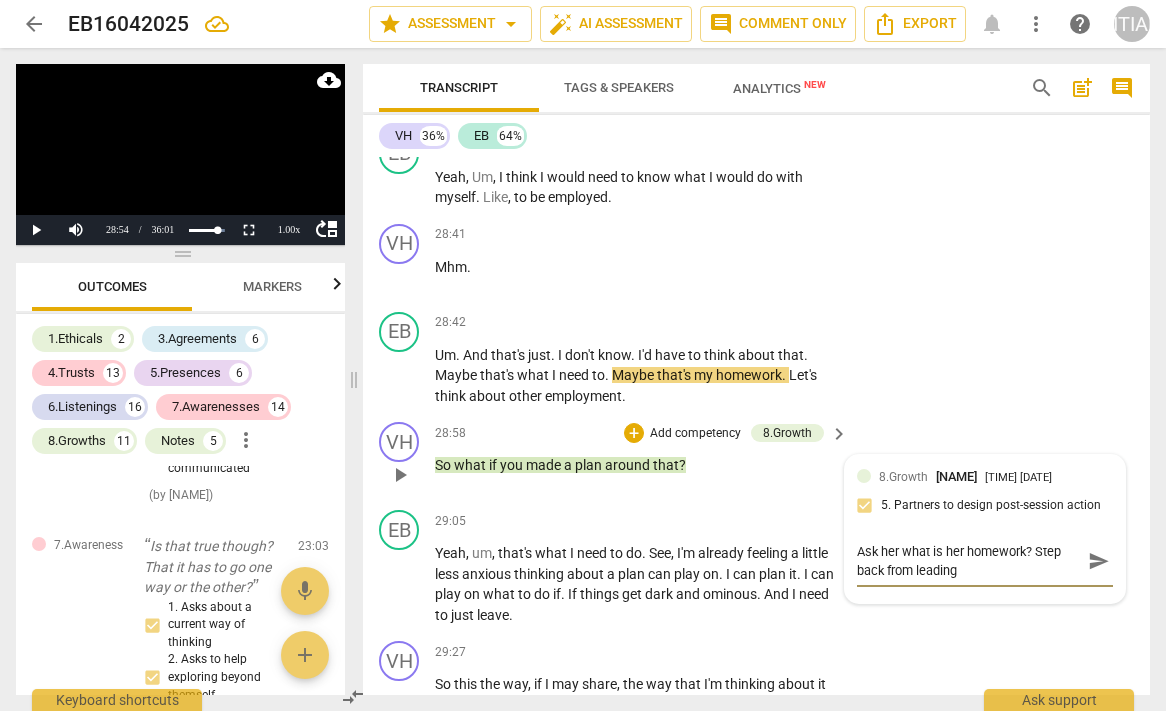 type on "Ask her what is her homework? Step back from leading" 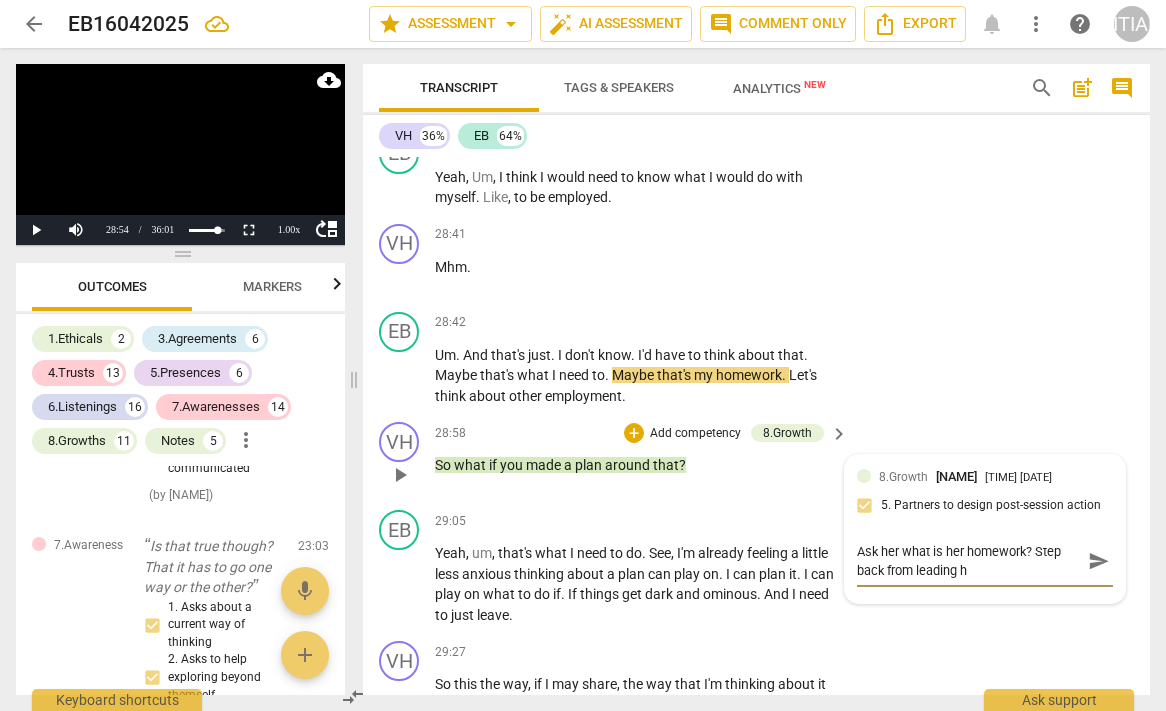 type on "Ask her what is her homework? Step back from leading he" 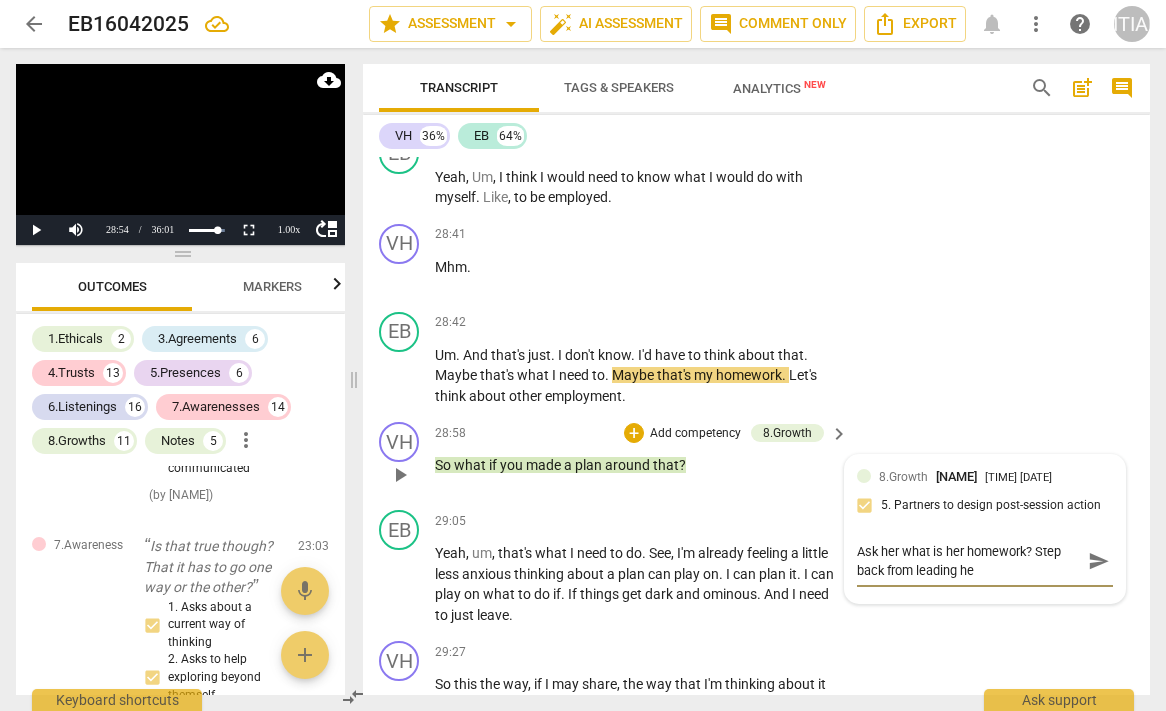 type on "Ask her what is her homework? Step back from leading her" 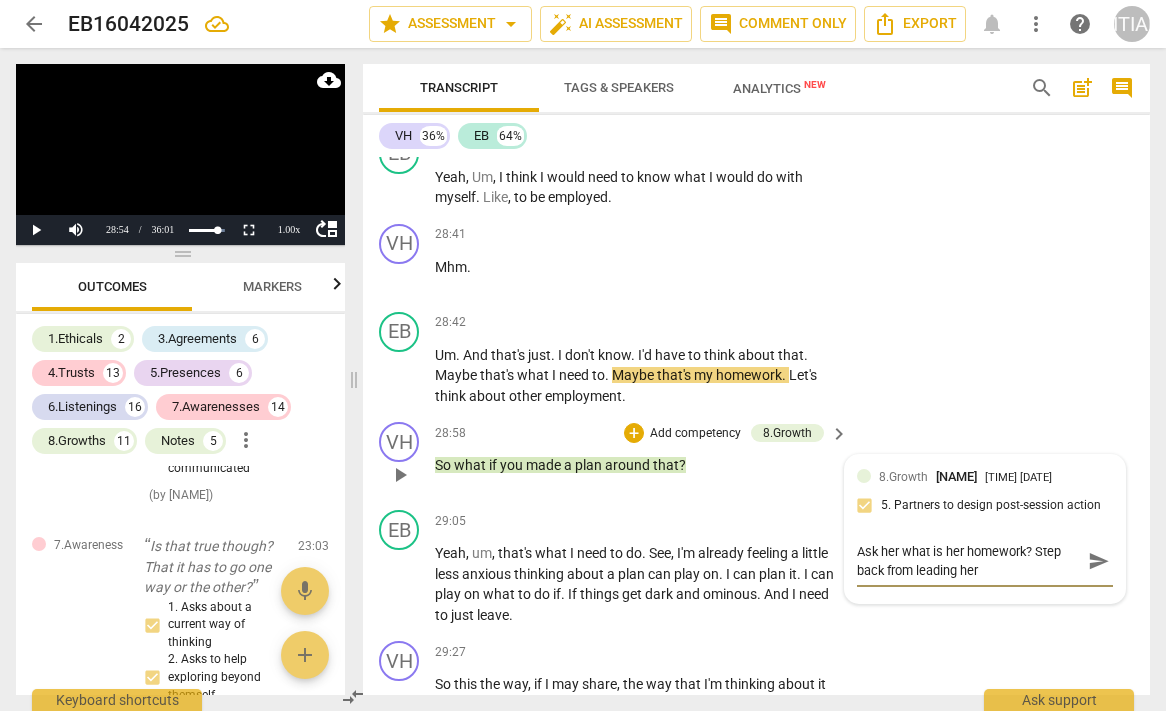 type on "Ask her what is her homework? Step back from leading her" 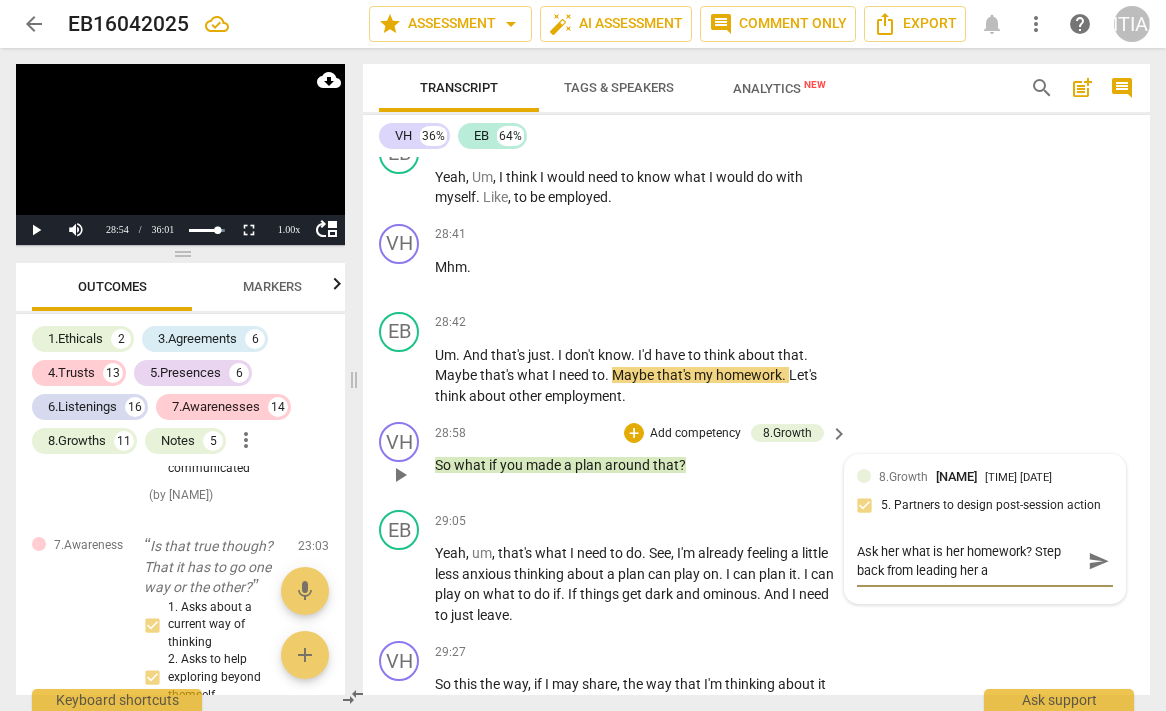 type on "Ask her what is her homework? Step back from leading her an" 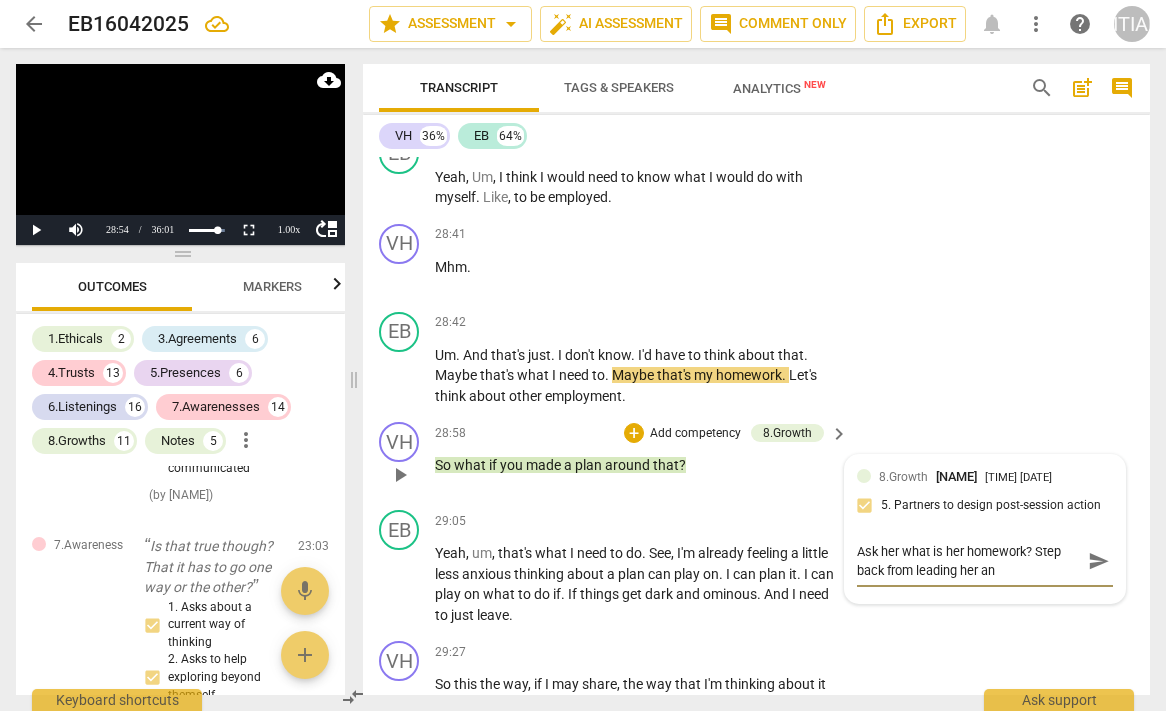 type on "Ask her what is her homework? Step back from leading her and" 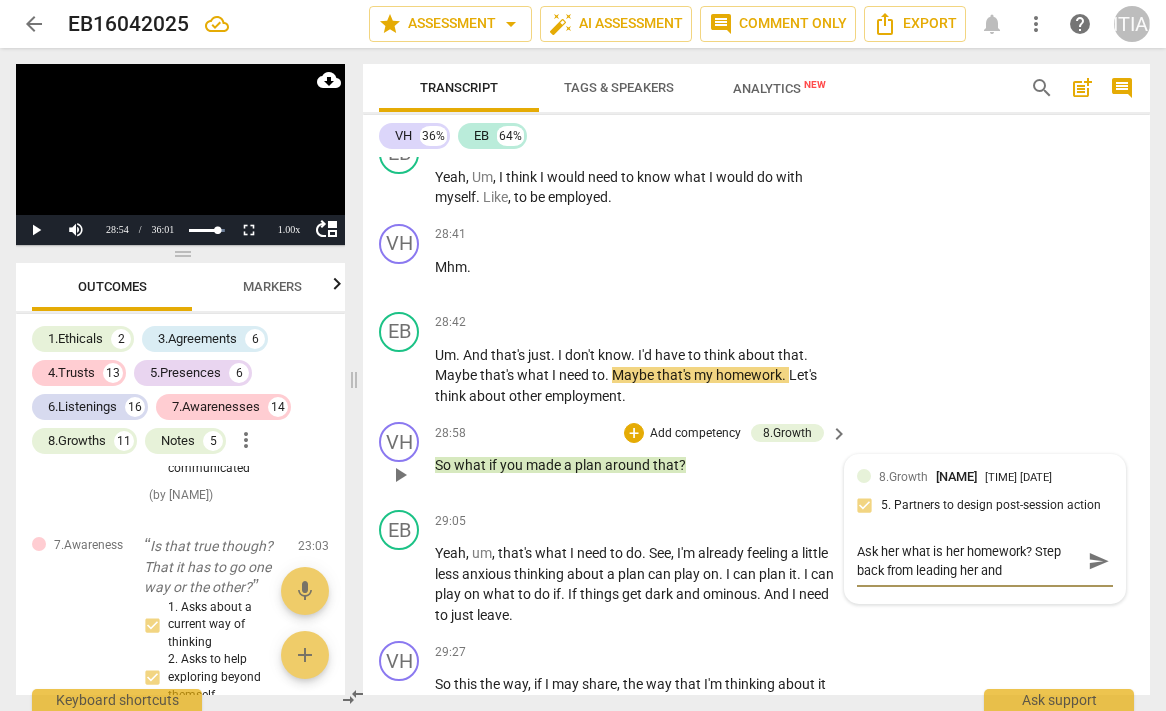 type on "Ask her what is her homework? Step back from leading her and" 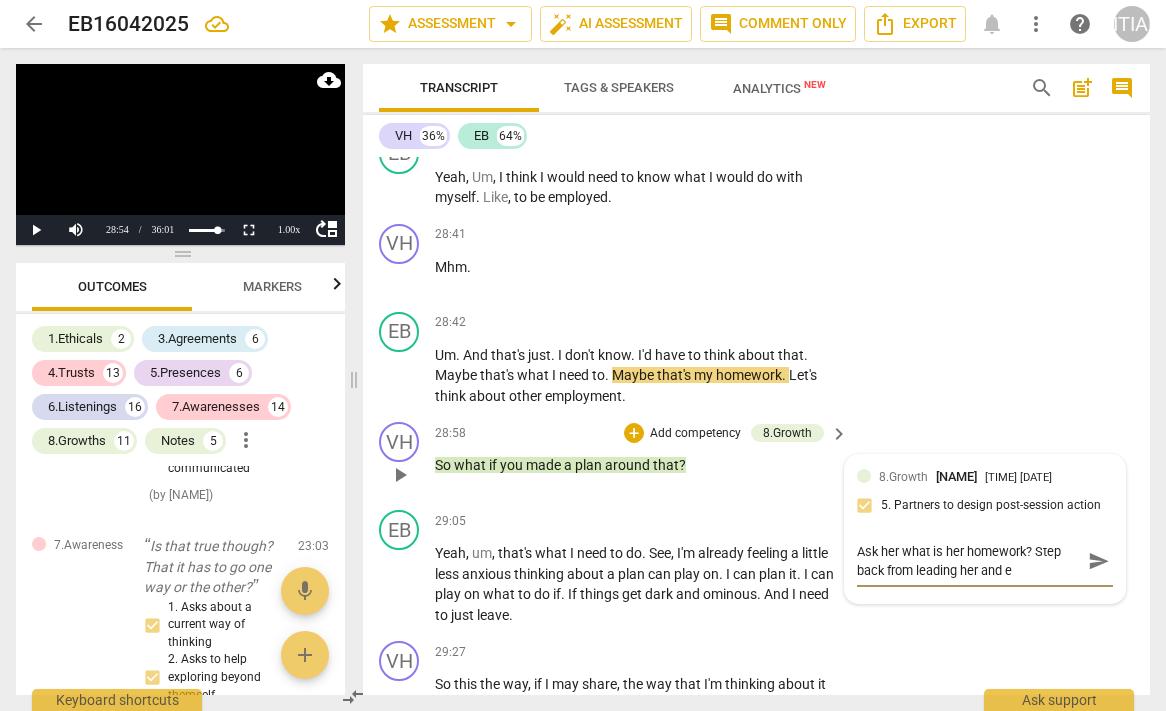type on "Ask her what is her homework? Step back from leading her and en" 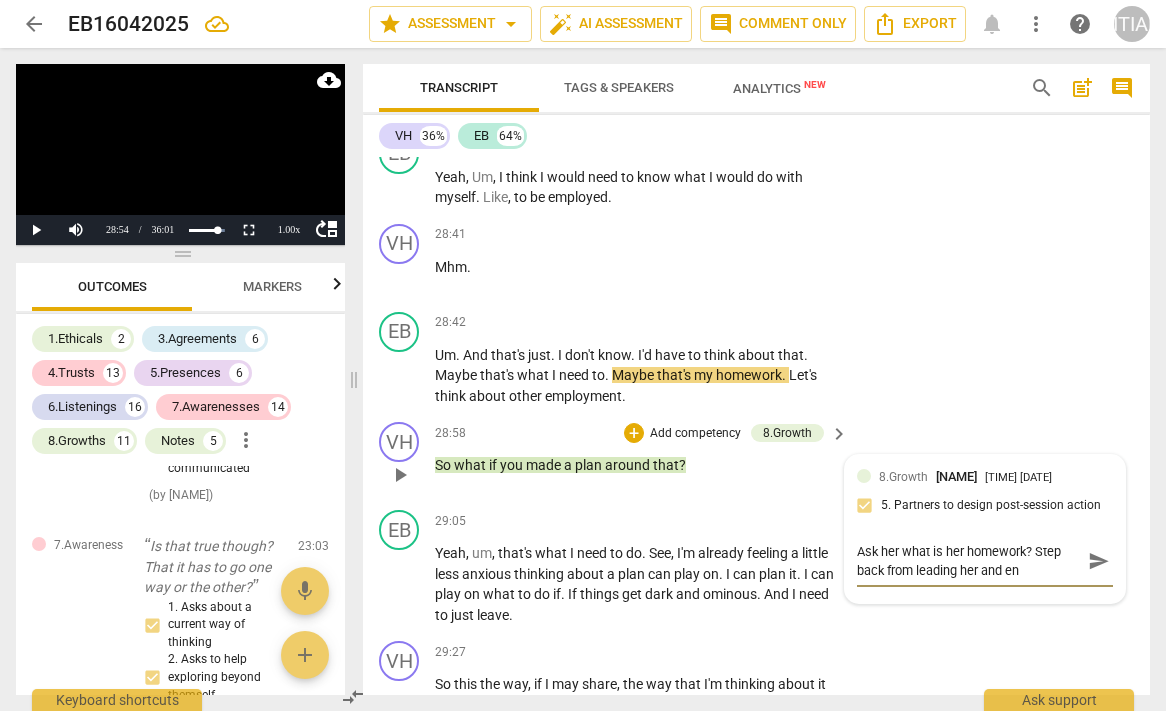 type on "Ask her what is her homework? Step back from leading her and ena" 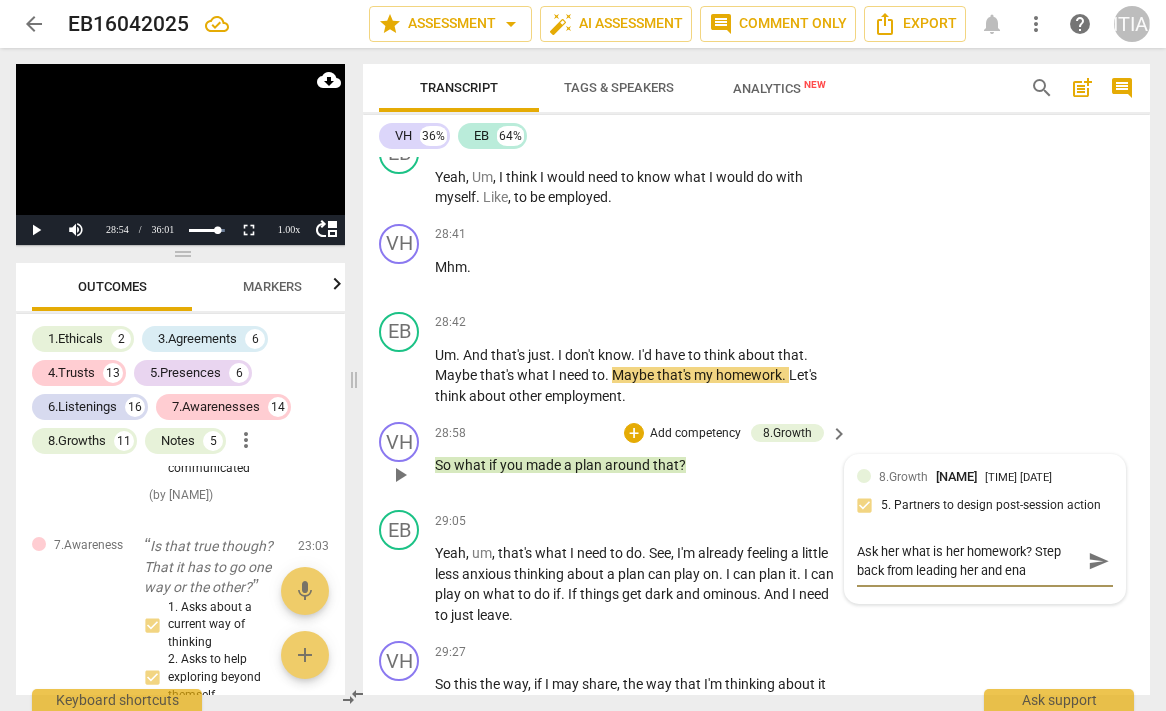 type on "Ask her what is her homework? Step back from leading her and en" 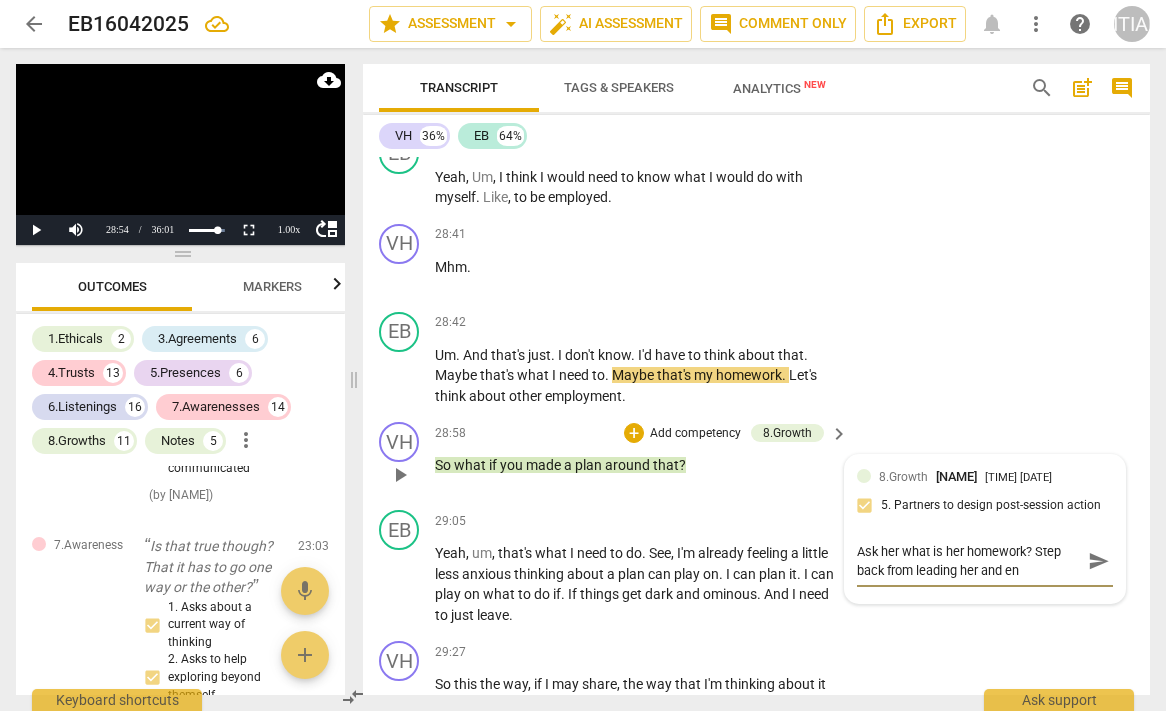 type on "Ask her what is her homework? Step back from leading her and e" 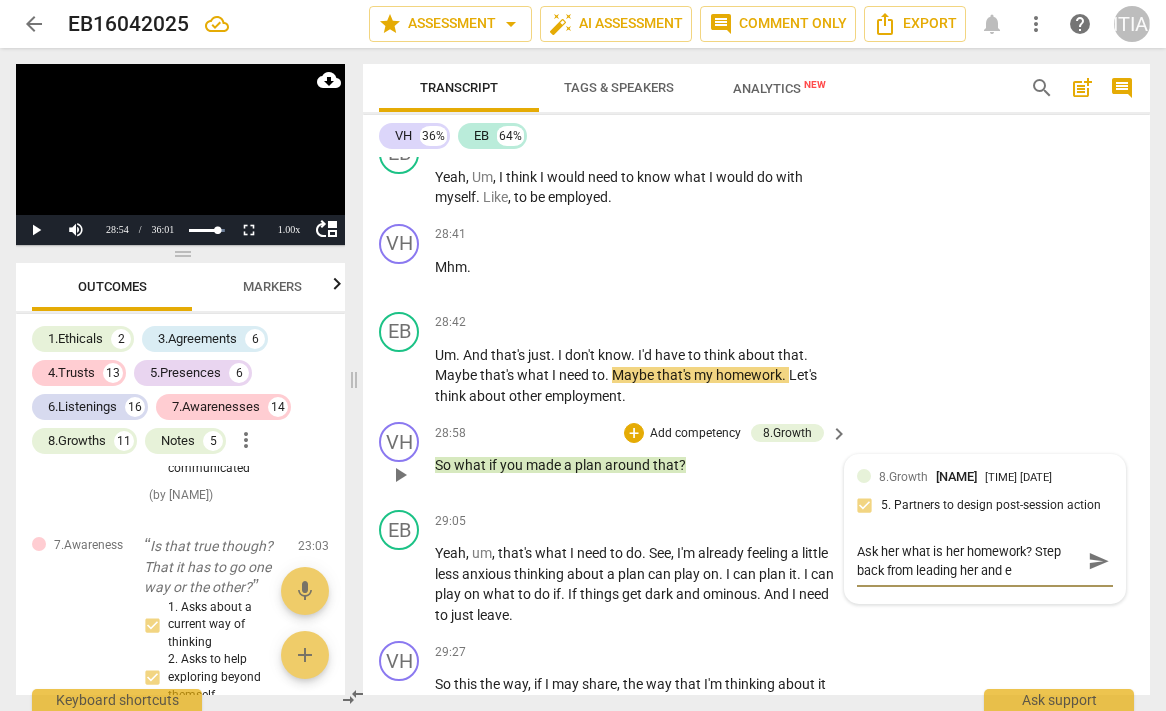 type on "Ask her what is her homework? Step back from leading her and em" 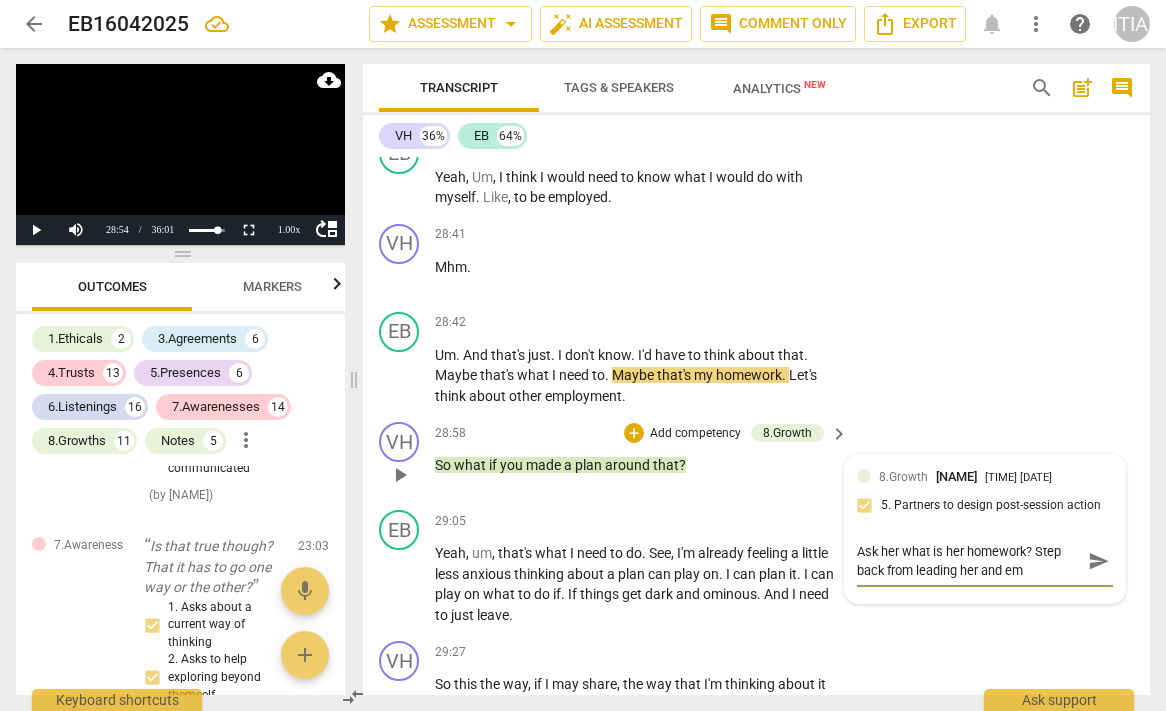 type on "Ask her what is her homework? Step back from leading her and emp" 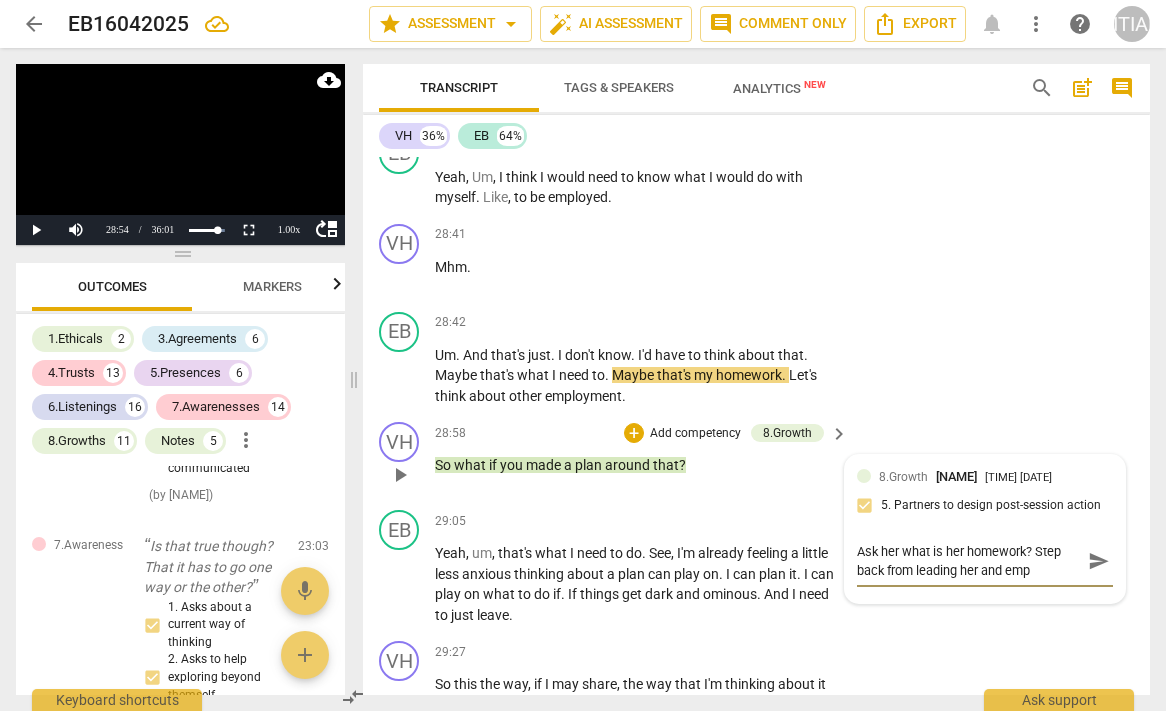 type on "Ask her what is her homework? Step back from leading her and empo" 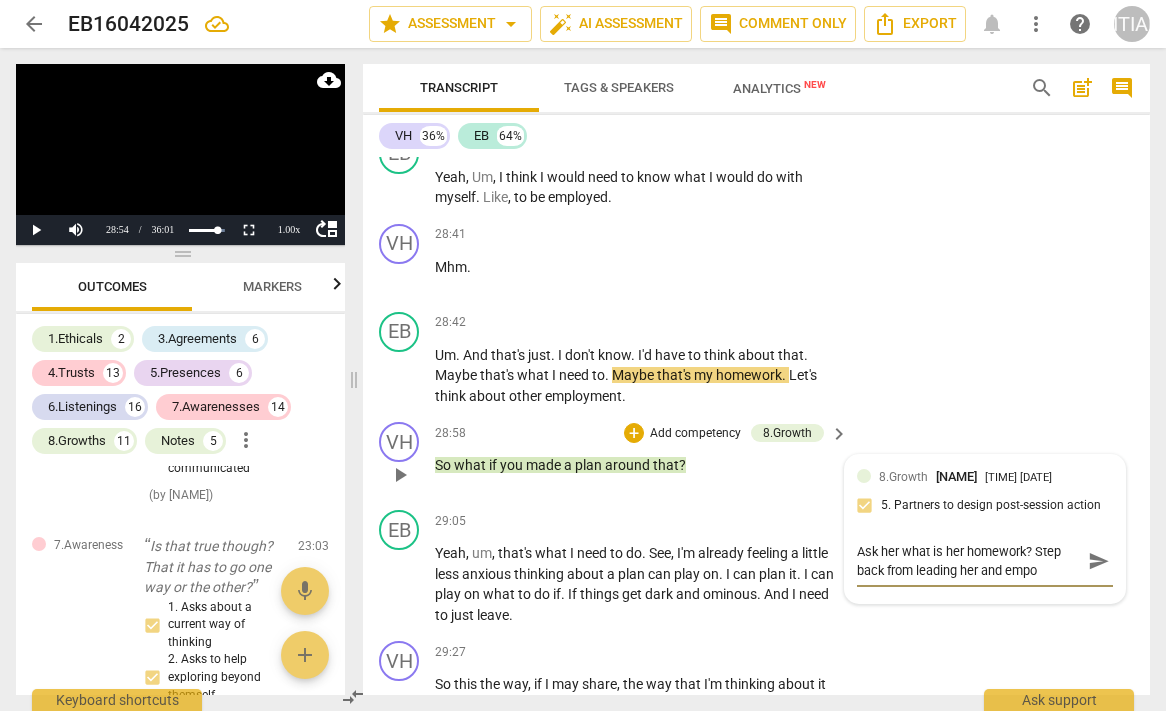 type on "Ask her what is her homework? Step back from leading her and empow" 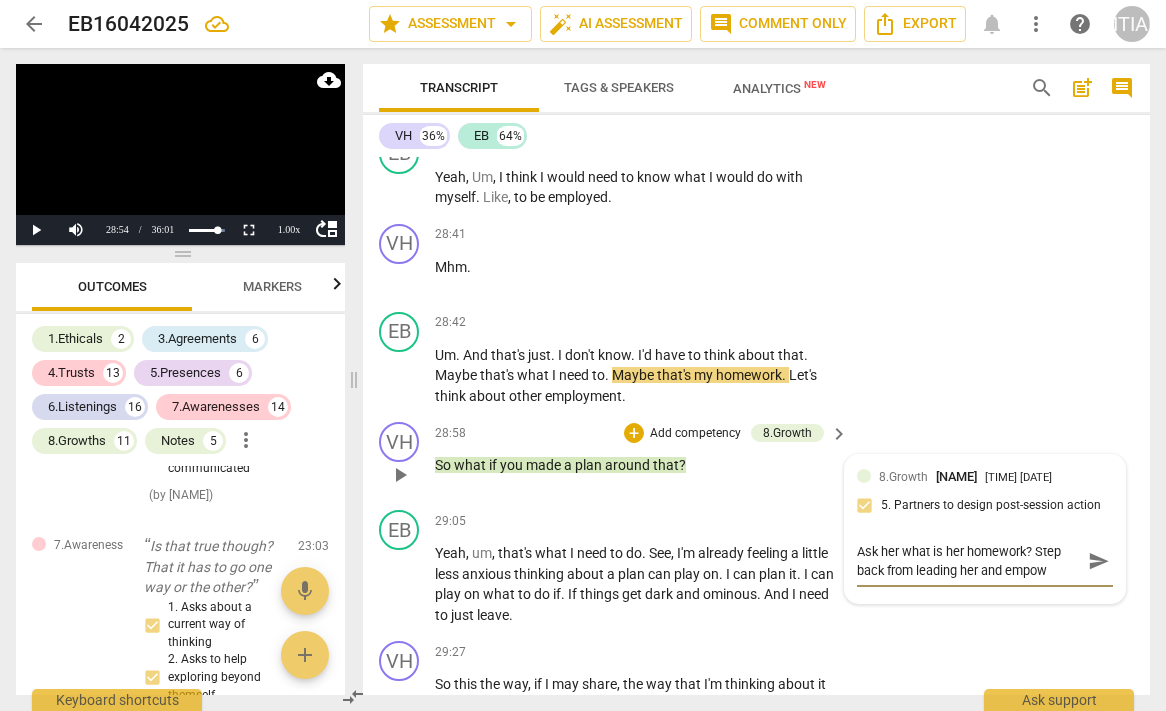 type on "Ask her what is her homework? Step back from leading her and empowe" 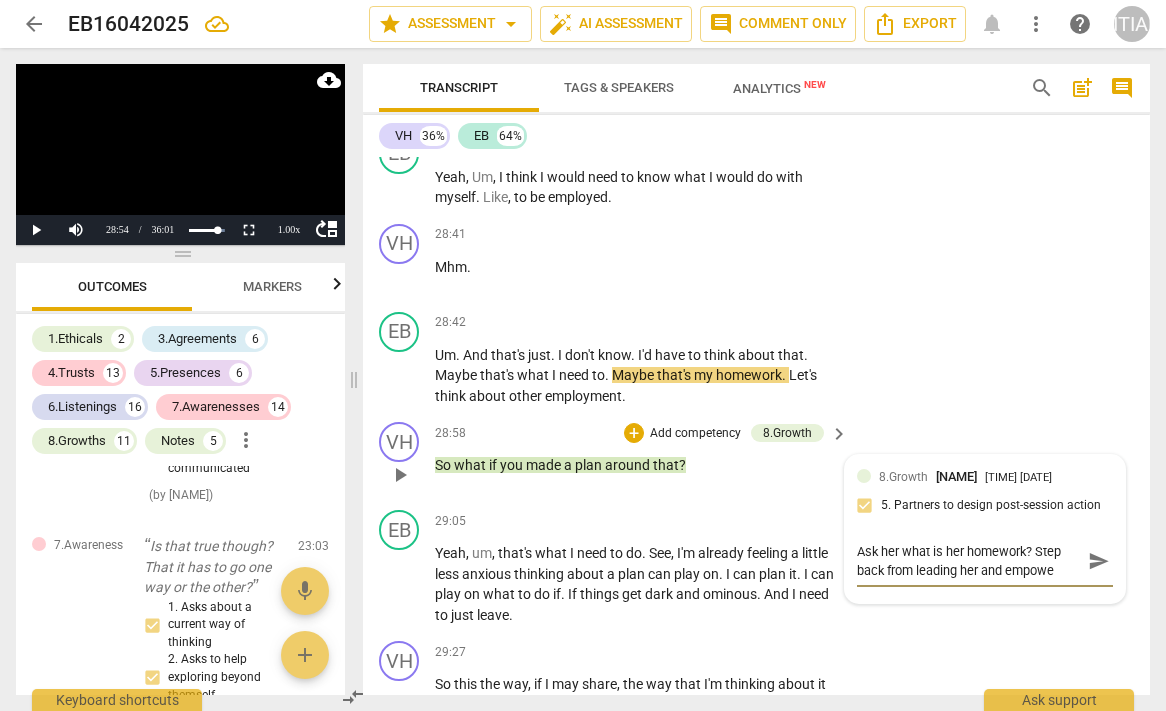 type on "Ask her what is her homework? Step back from leading her and empower" 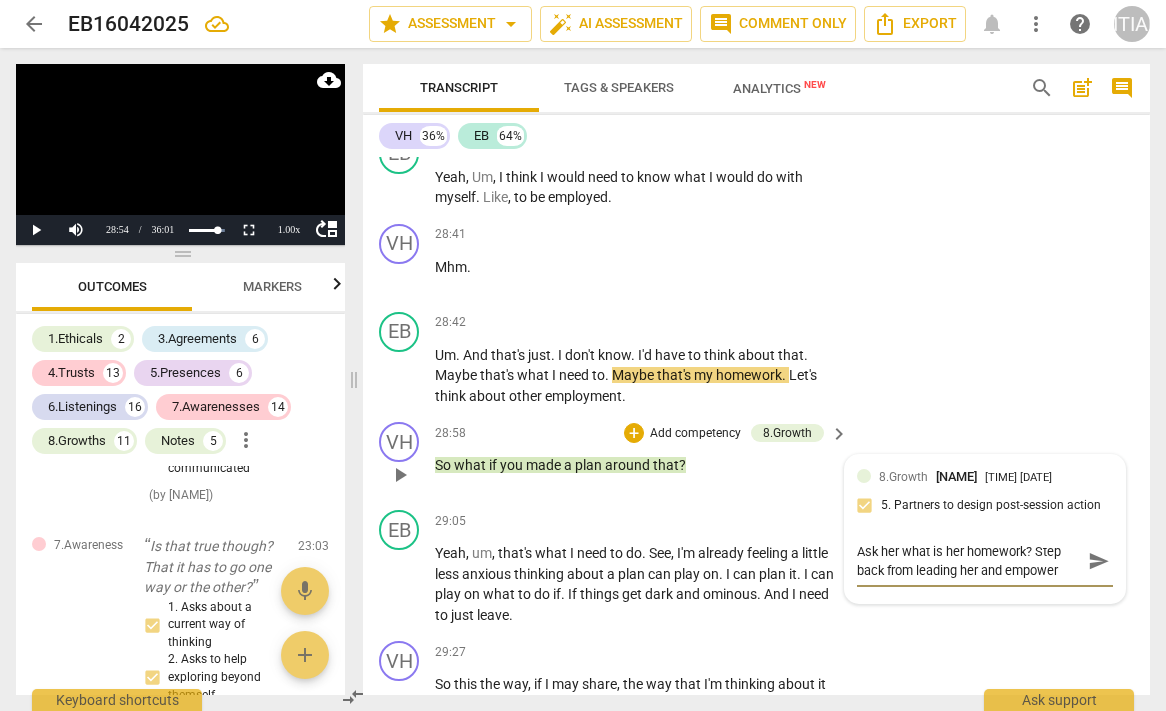 type on "Ask her what is her homework? Step back from leading her and empower" 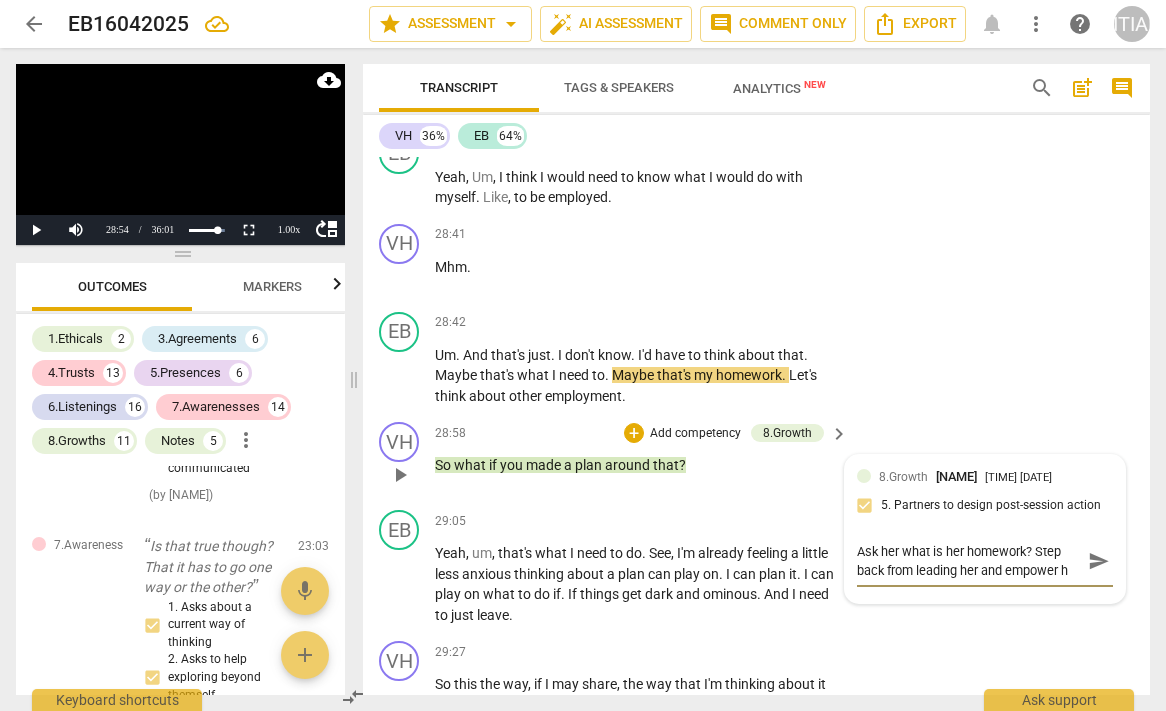 type on "Ask her what is her homework? Step back from leading her and empower he" 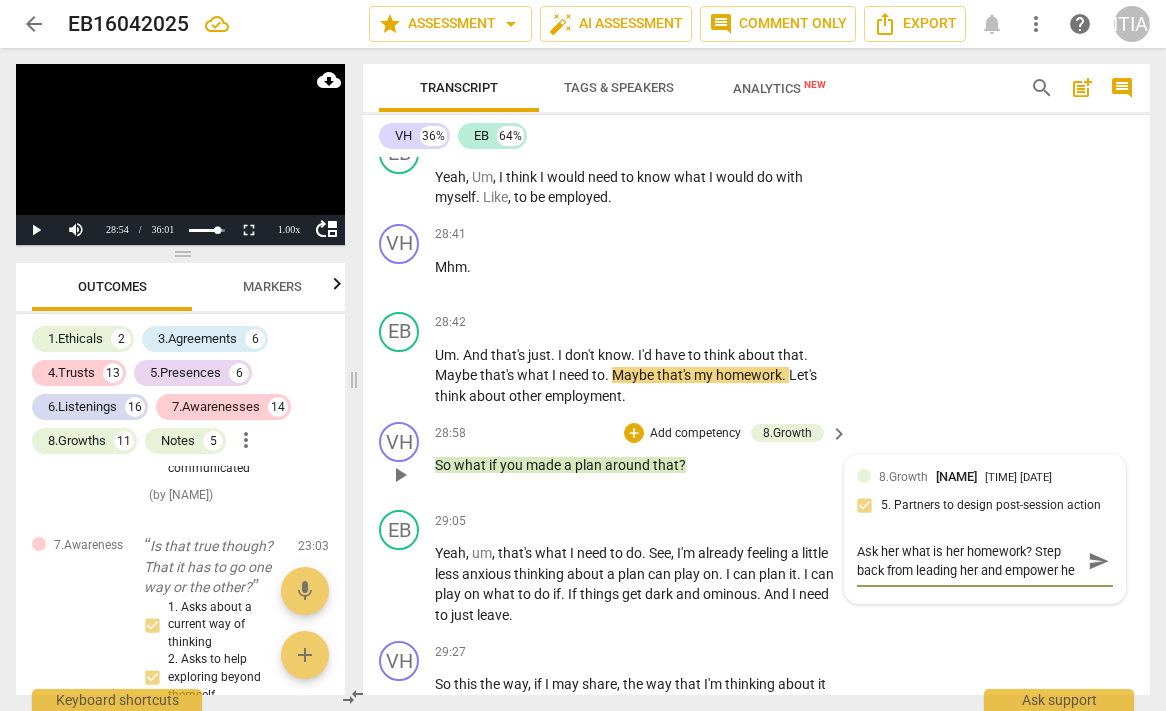 scroll, scrollTop: 18, scrollLeft: 0, axis: vertical 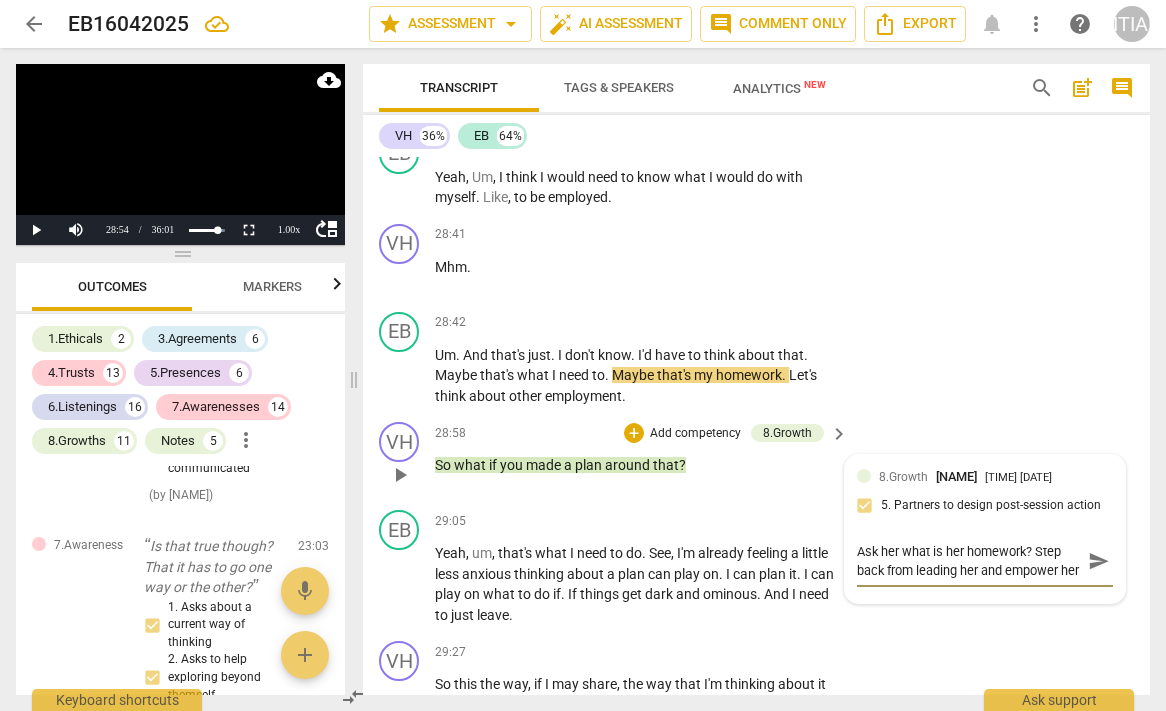 type on "Ask her what is her homework? Step back from leading her and empower her" 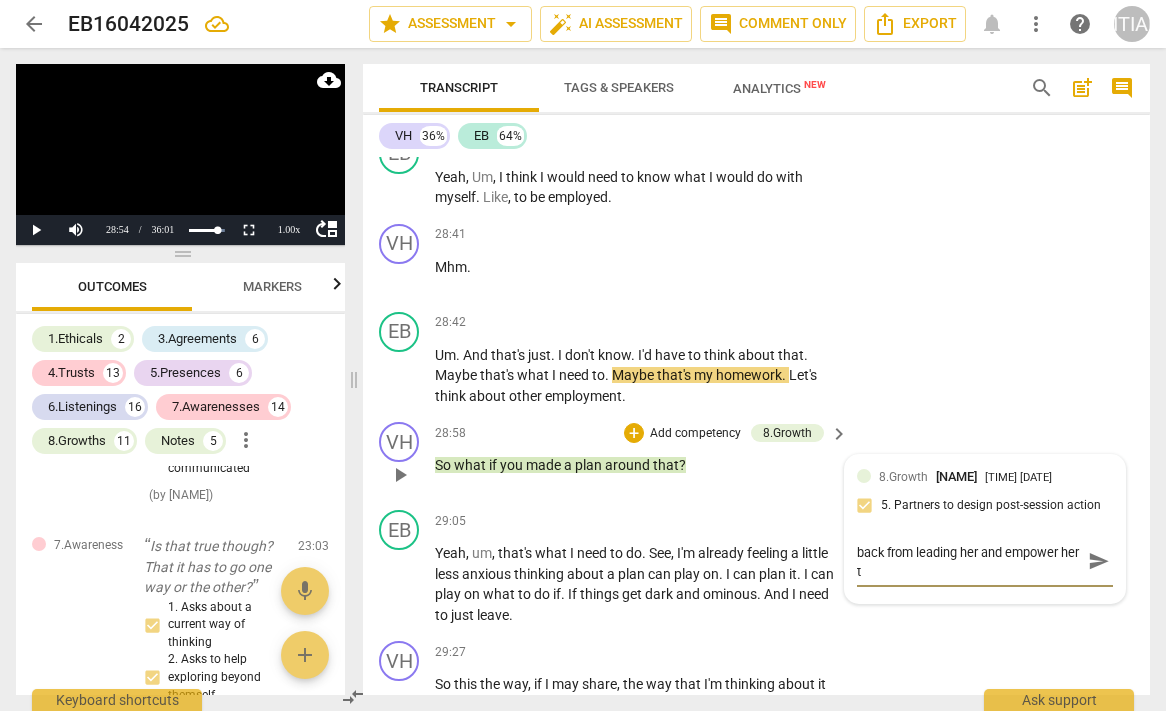 type on "Ask her what is her homework? Step back from leading her and empower her to" 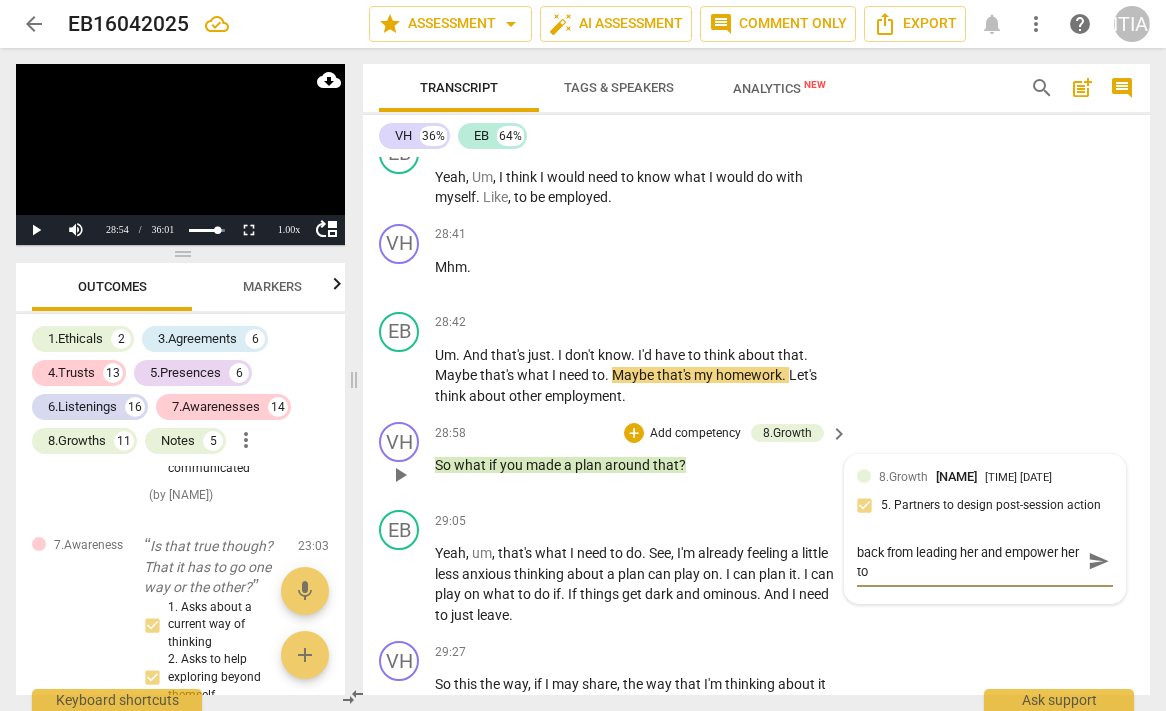 type on "Ask her what is her homework? Step back from leading her and empower her to" 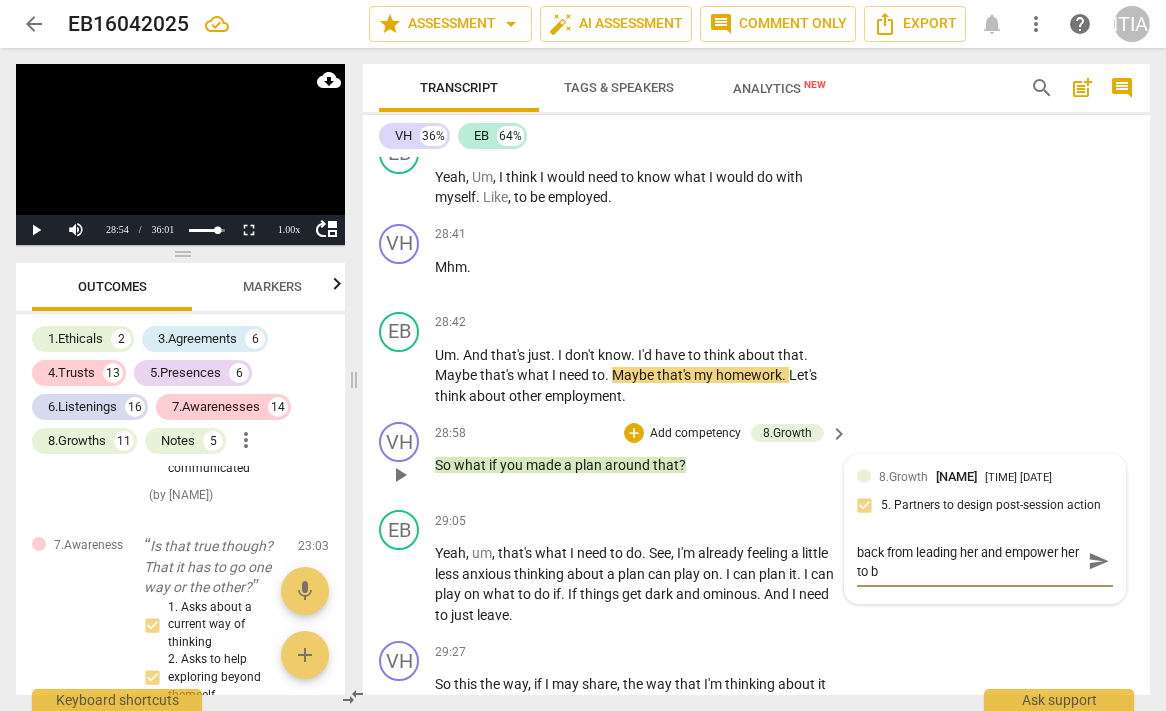 type on "Ask her what is her homework? Step back from leading her and empower her to be" 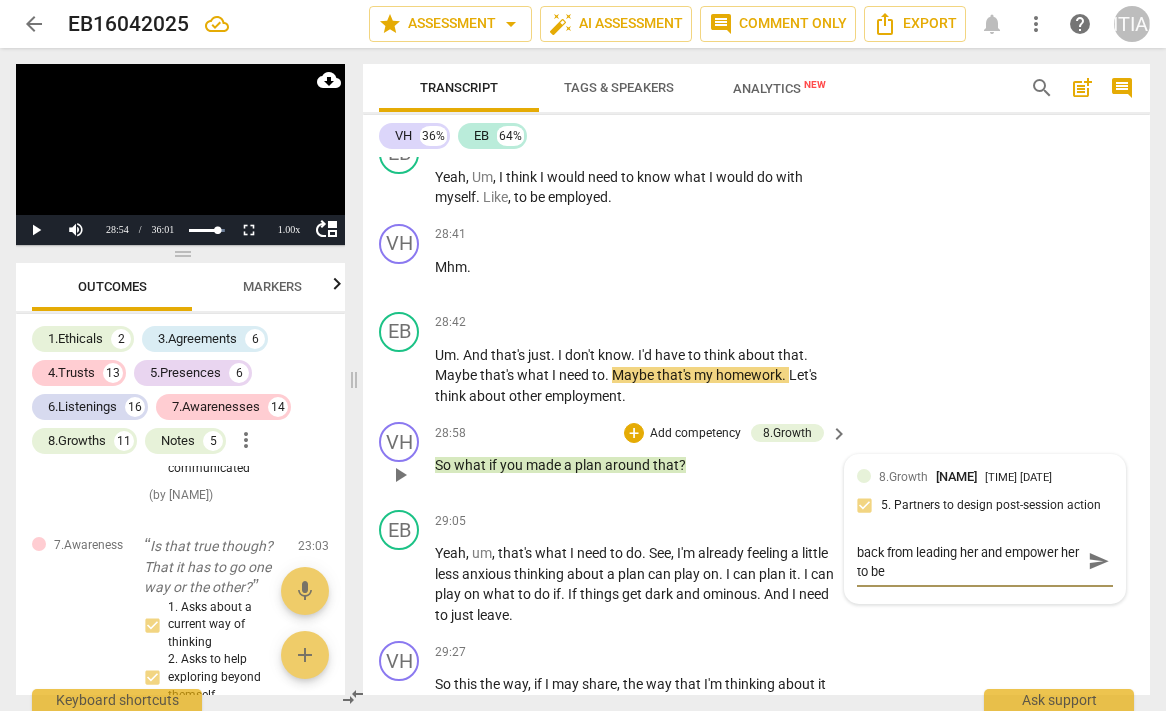 type on "Ask her what is her homework? Step back from leading her and empower her to be" 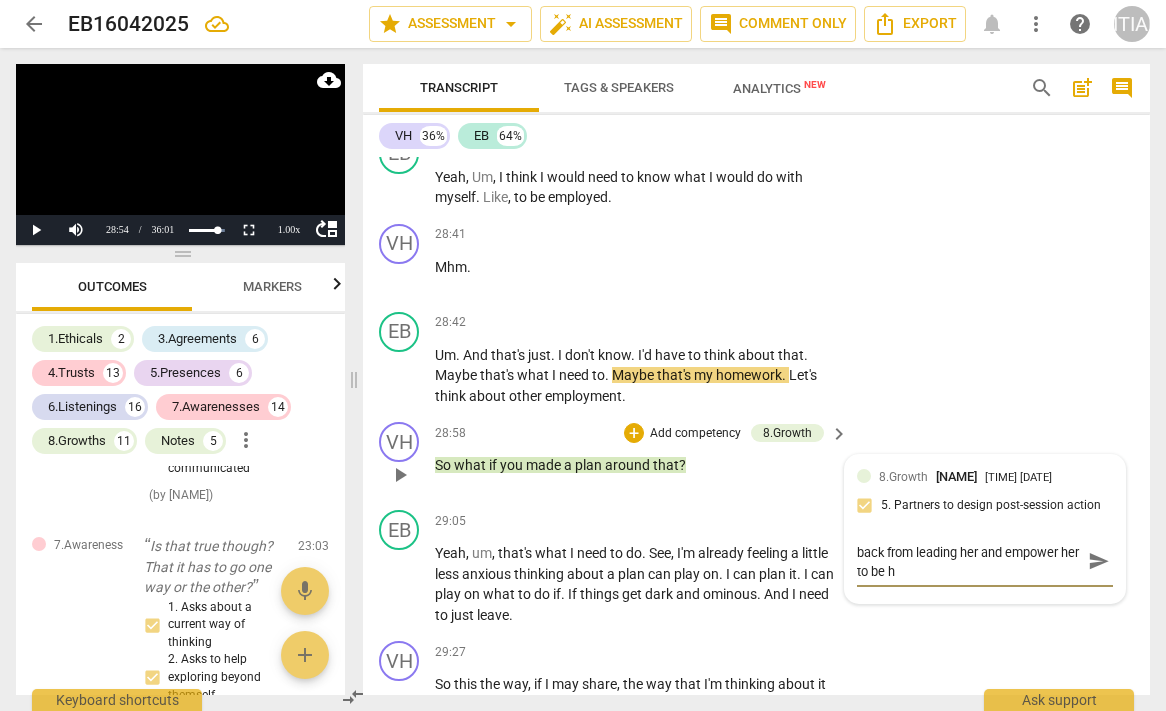 type on "Ask her what is her homework? Step back from leading her and empower her to be he" 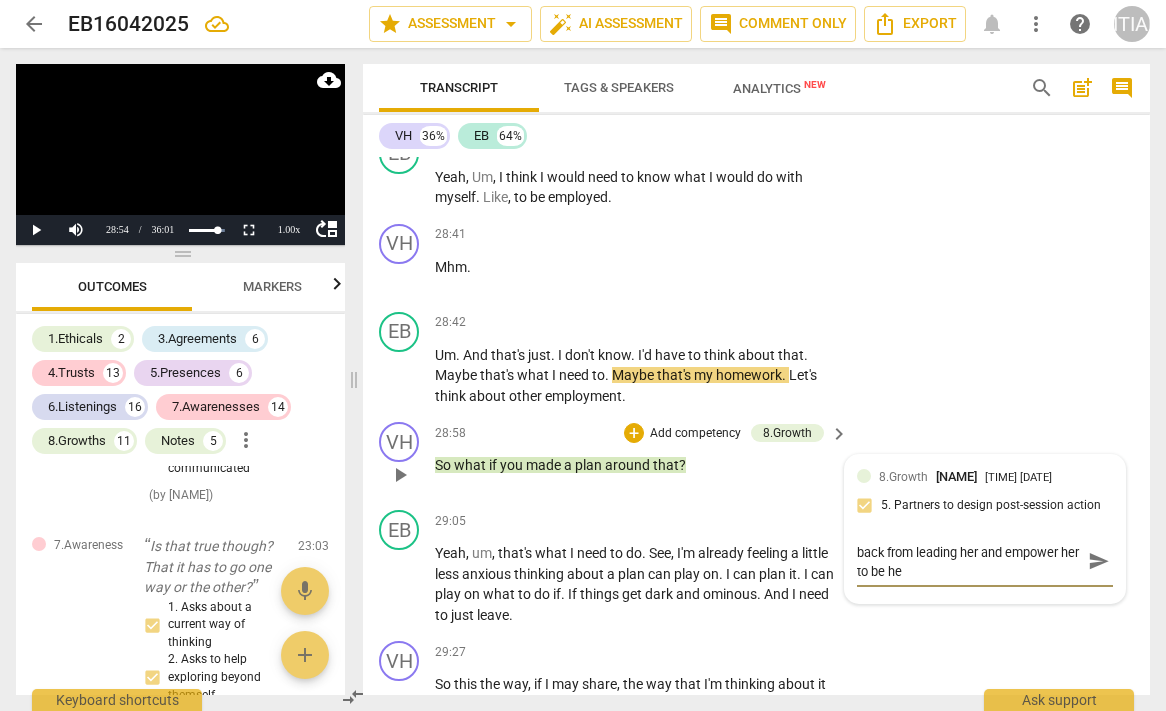 type on "Ask her what is her homework? Step back from leading her and empower her to be her" 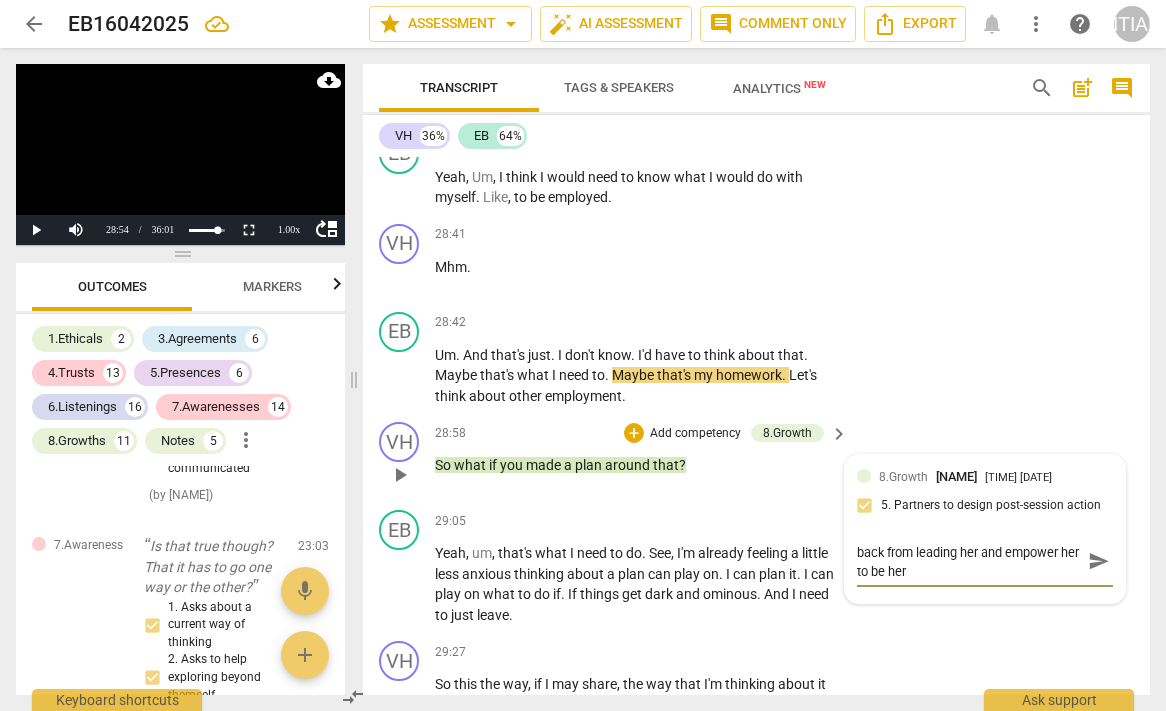 type on "Ask her what is her homework? Step back from leading her and empower her to be her" 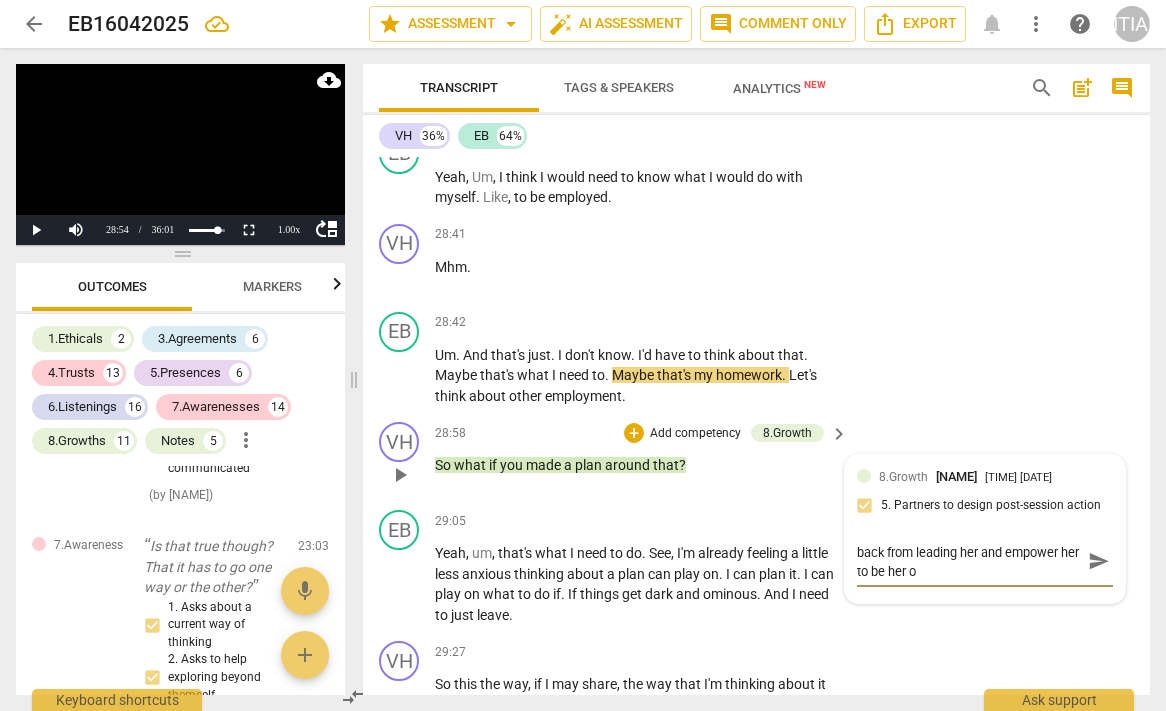 scroll, scrollTop: 0, scrollLeft: 0, axis: both 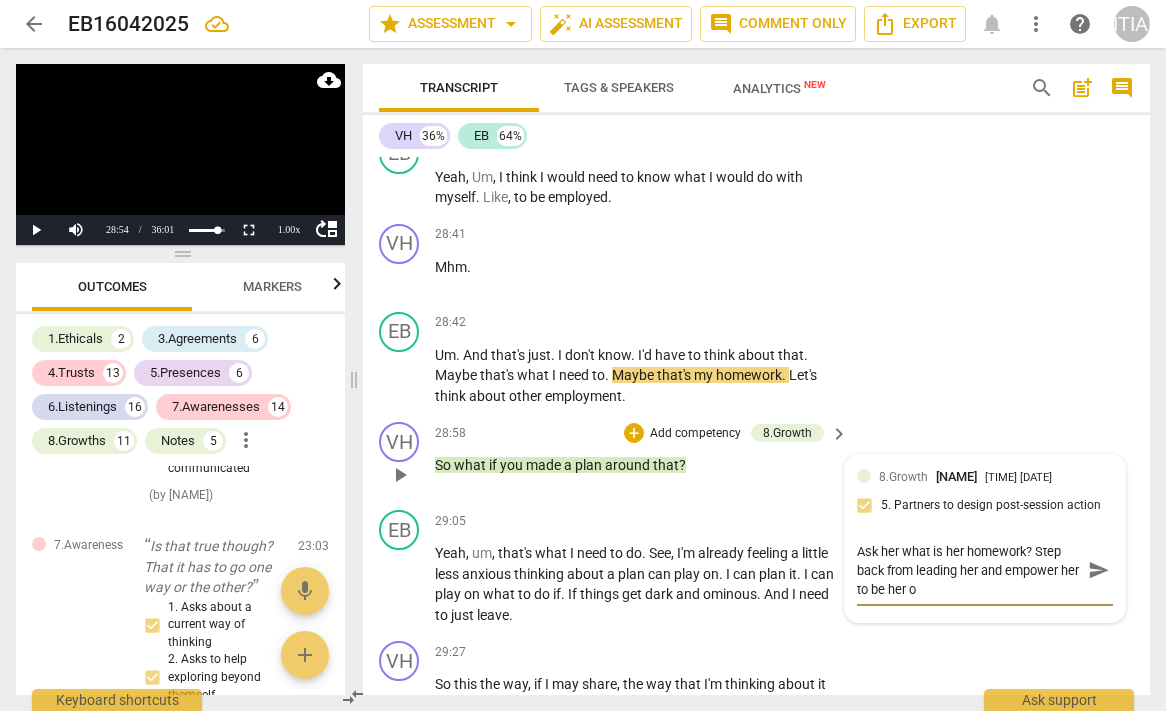 type on "Ask her what is her homework? Step back from leading her and empower her to be her ow" 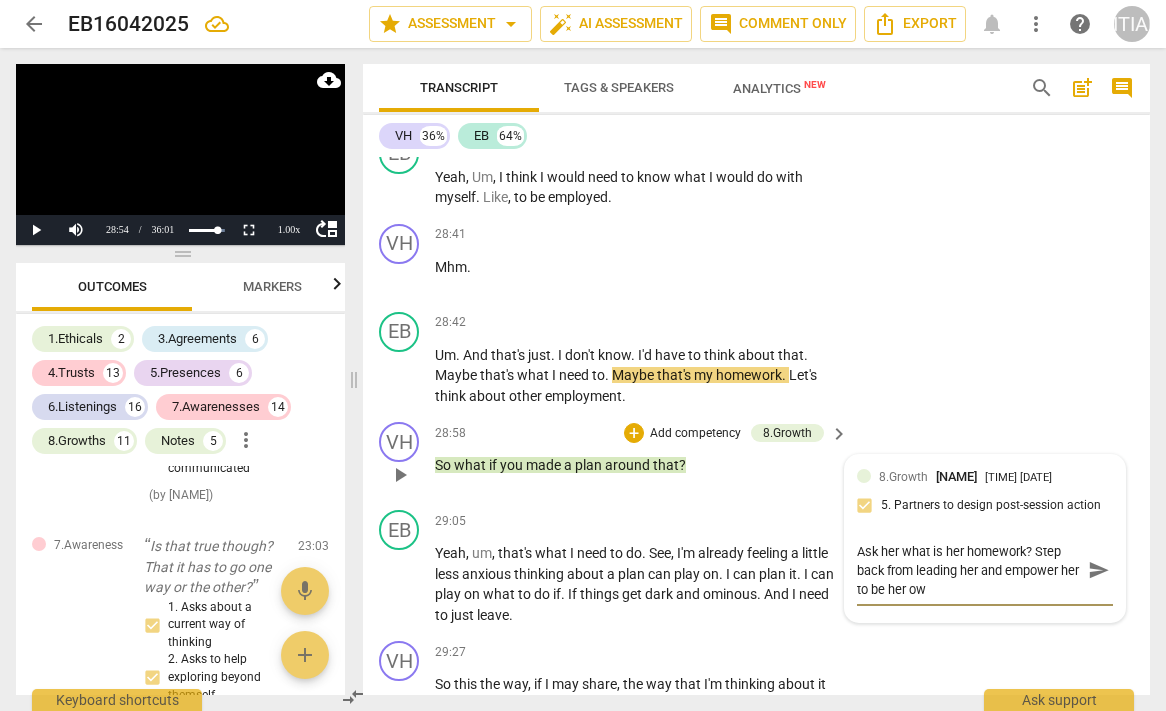 type on "Ask her what is her homework? Step back from leading her and empower her to be her own" 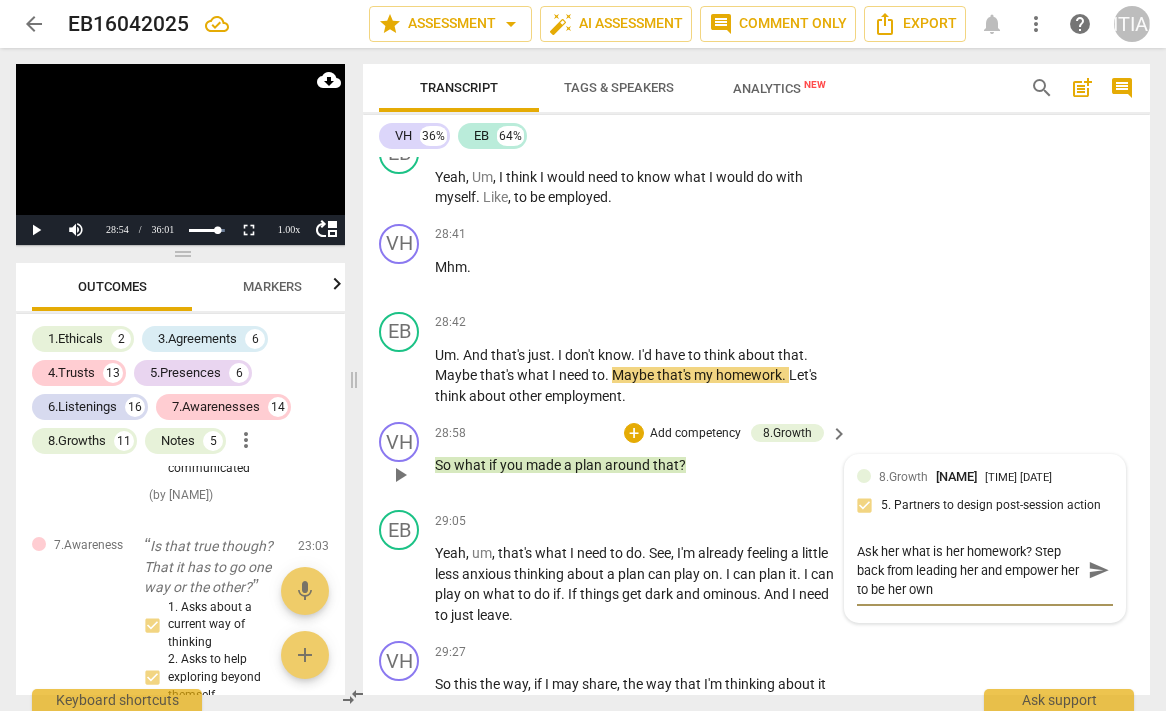 type on "Ask her what is her homework? Step back from leading her and empower her to be her own" 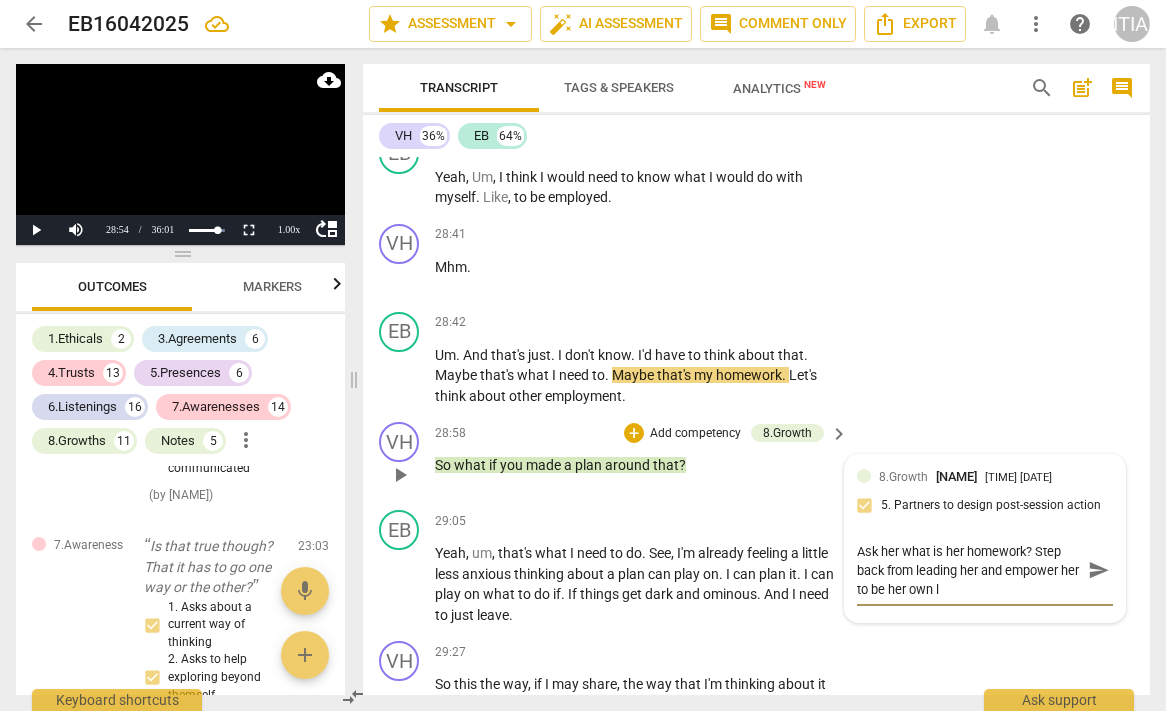 type on "Ask her what is her homework? Step back from leading her and empower her to be her own le" 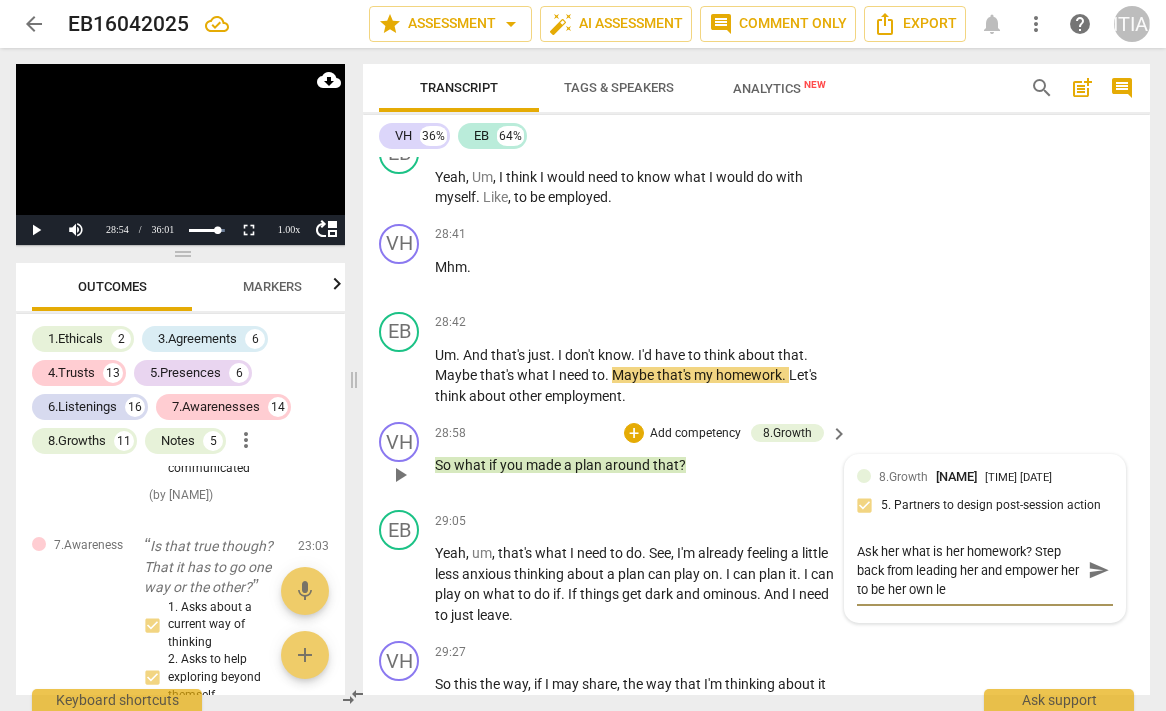 type on "Ask her what is her homework? Step back from leading her and empower her to be her own lea" 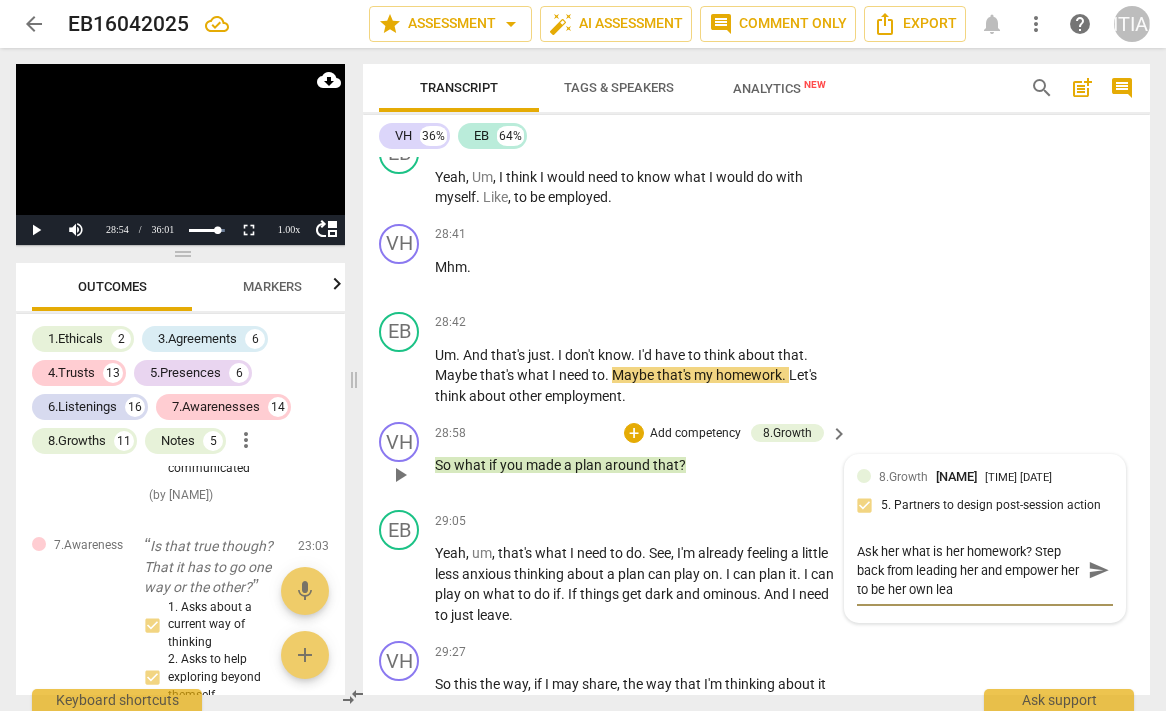 type on "Ask her what is her homework? Step back from leading her and empower her to be her own lead" 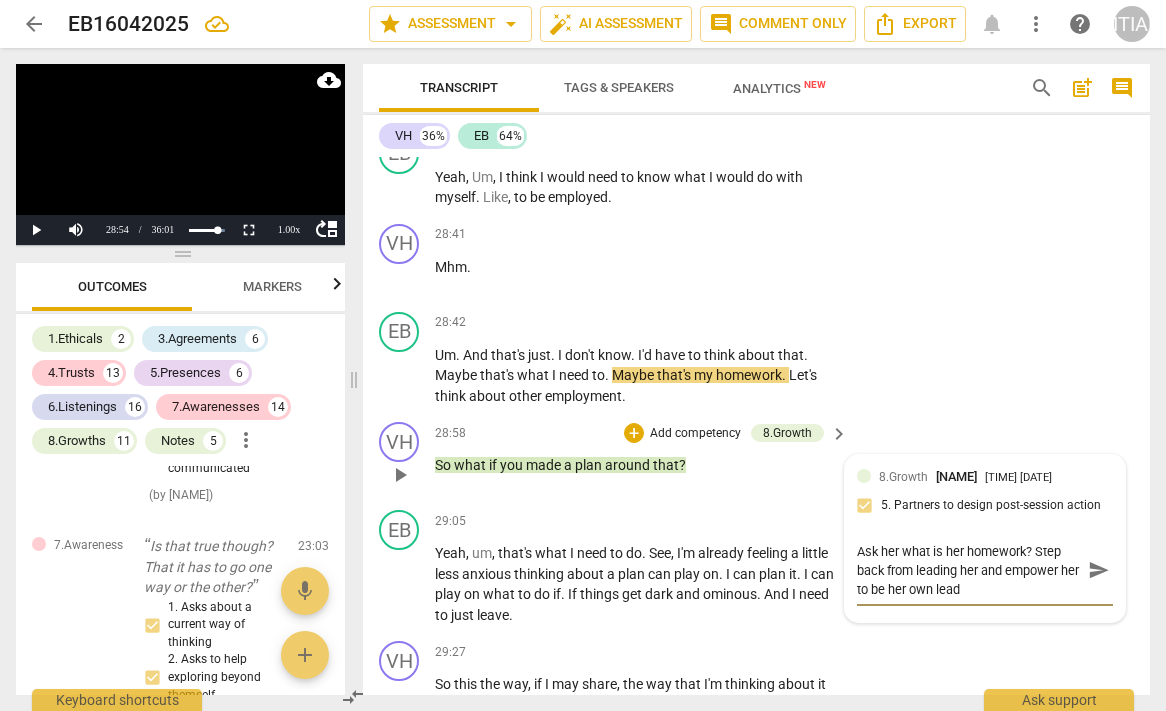 type on "Ask her what is her homework? Step back from leading her and empower her to be her own leade" 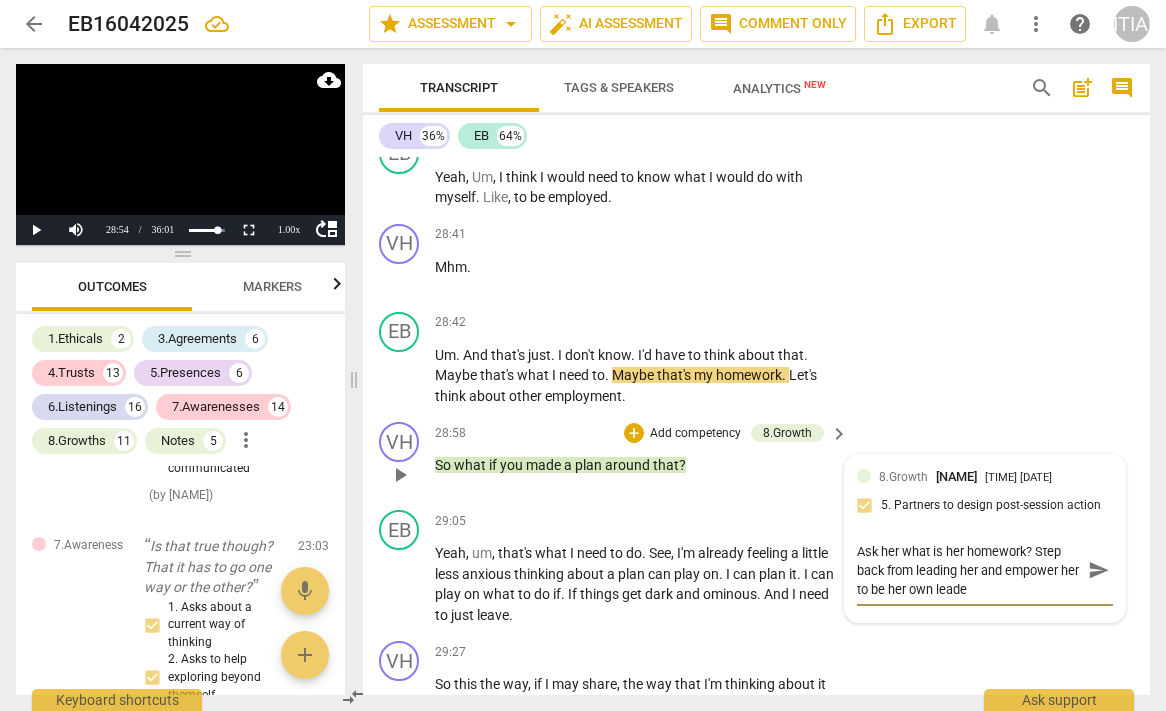 type on "Ask her what is her homework? Step back from leading her and empower her to be her own leader" 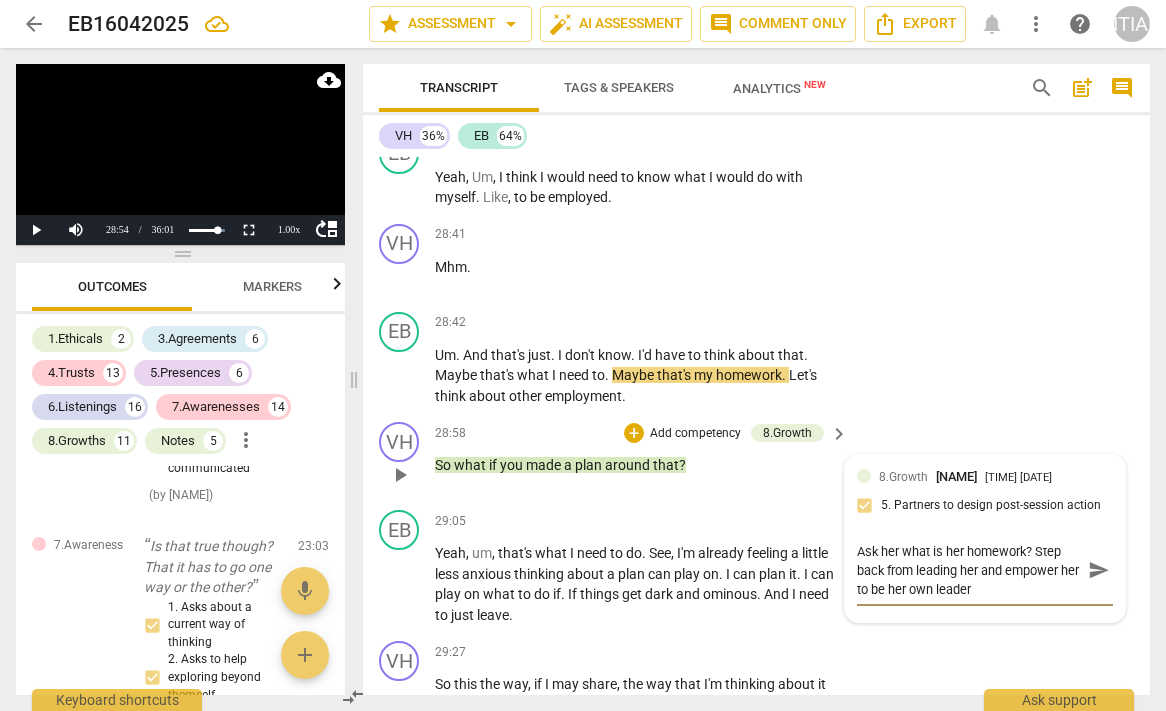 type on "Ask her what is her homework? Step back from leading her and empower her to be her own leader" 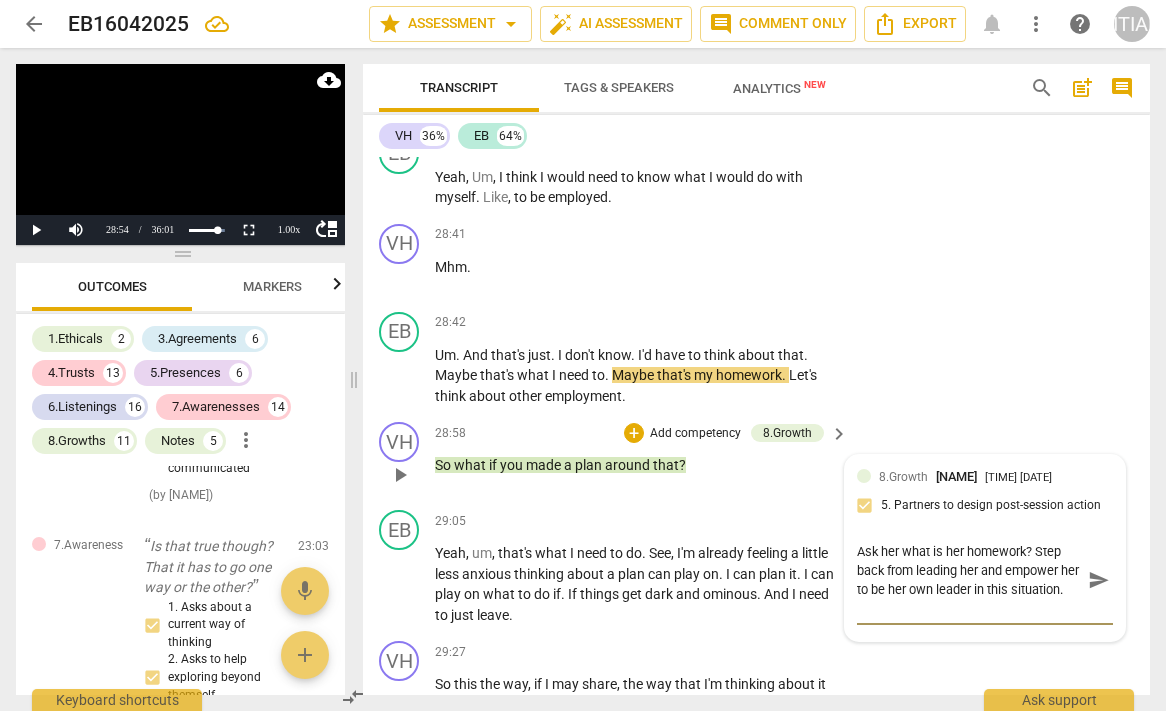 scroll, scrollTop: 18, scrollLeft: 0, axis: vertical 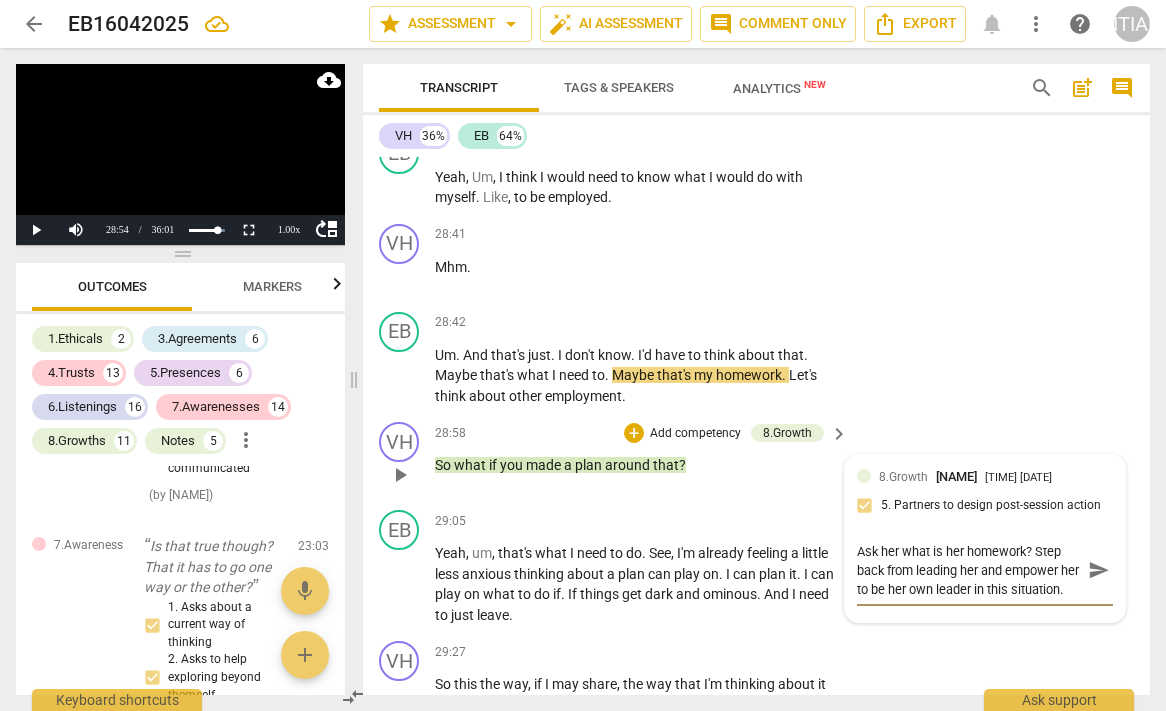 click on "send" at bounding box center (1099, 570) 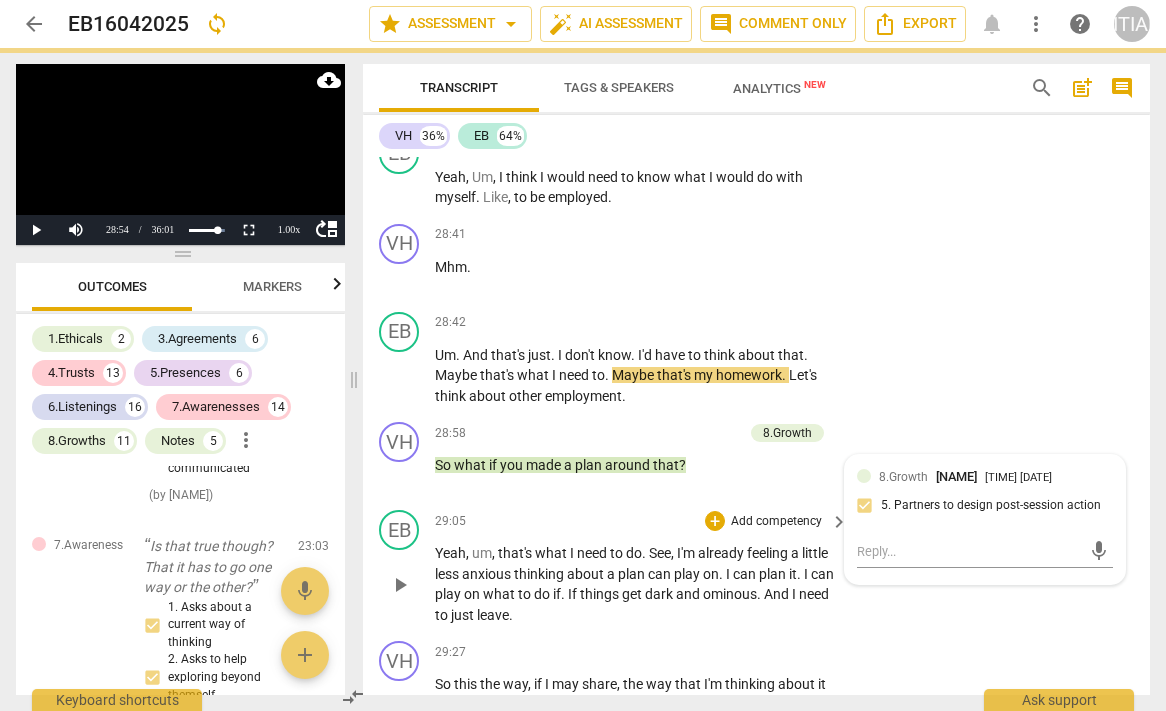 scroll, scrollTop: 0, scrollLeft: 0, axis: both 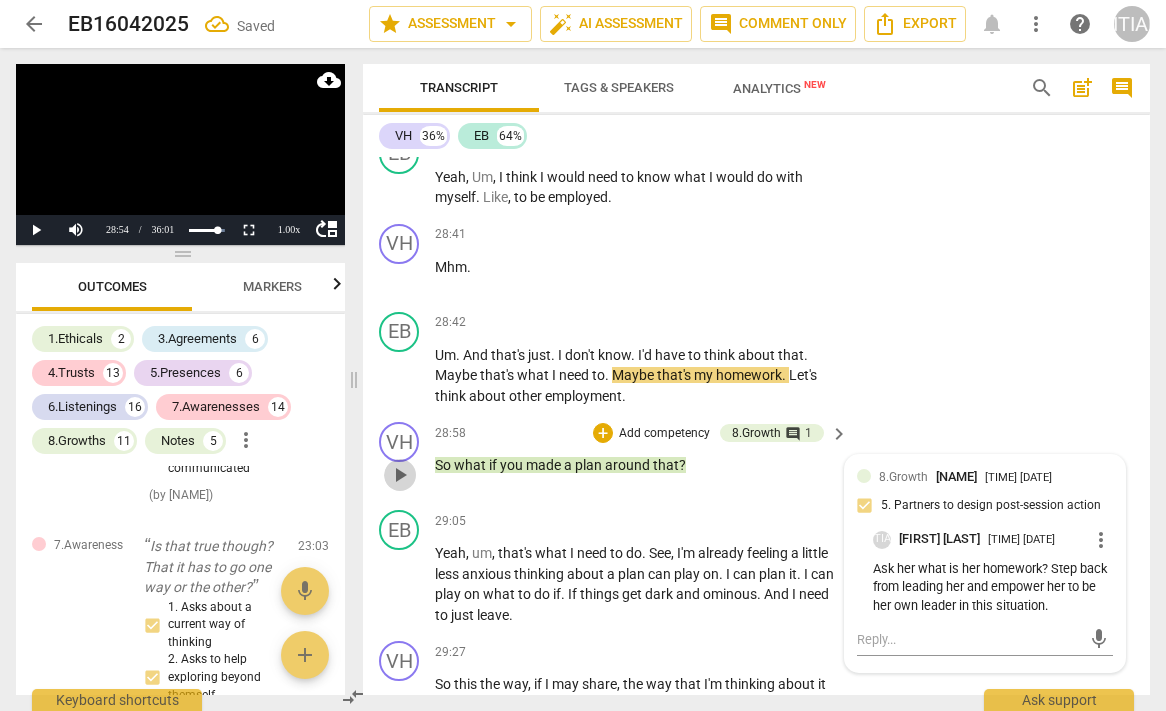 click on "play_arrow" at bounding box center (400, 475) 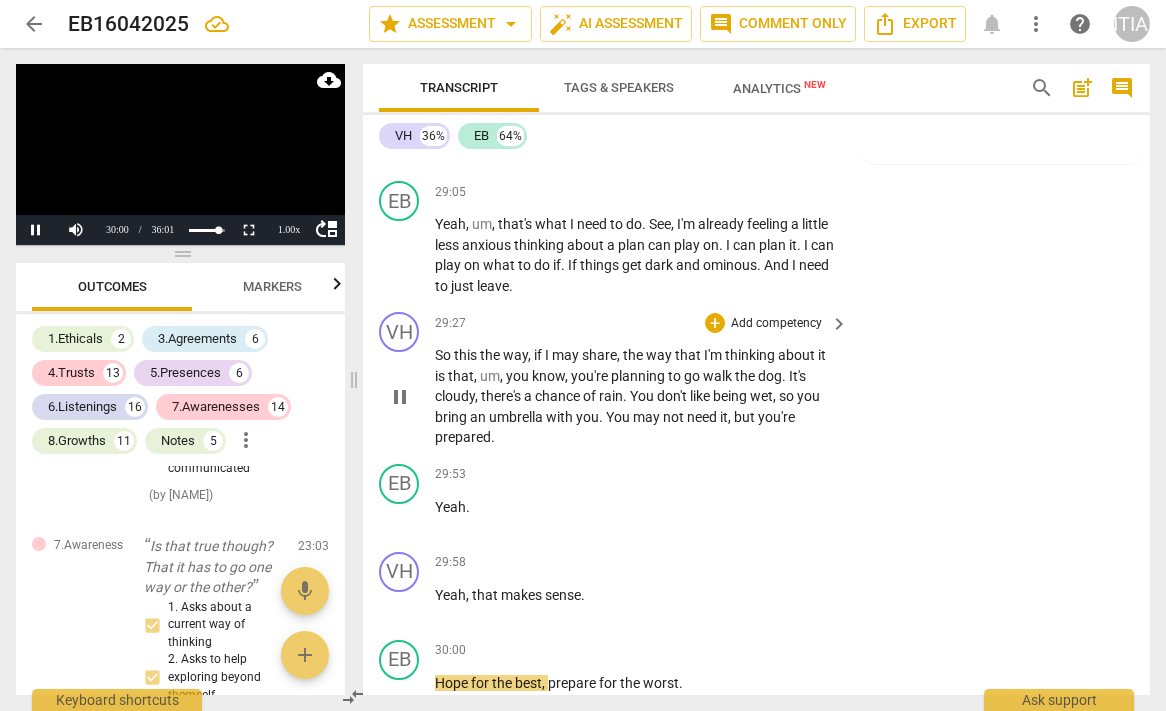 scroll, scrollTop: 12575, scrollLeft: 0, axis: vertical 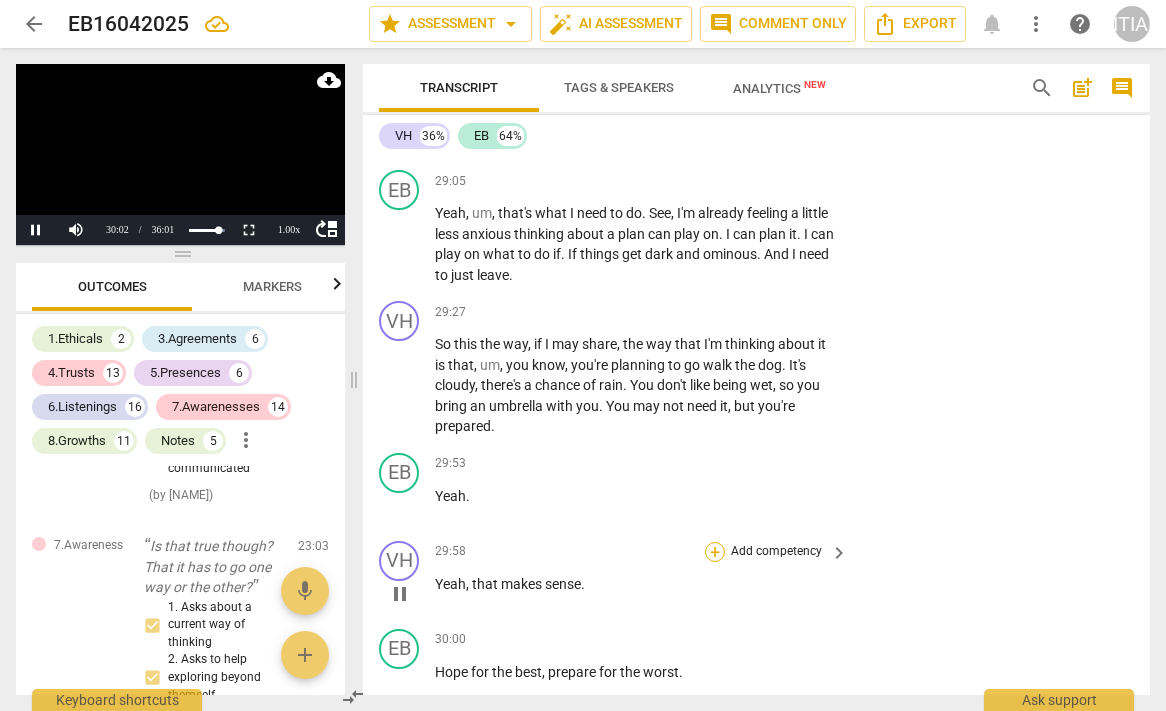 click on "+" at bounding box center (715, 552) 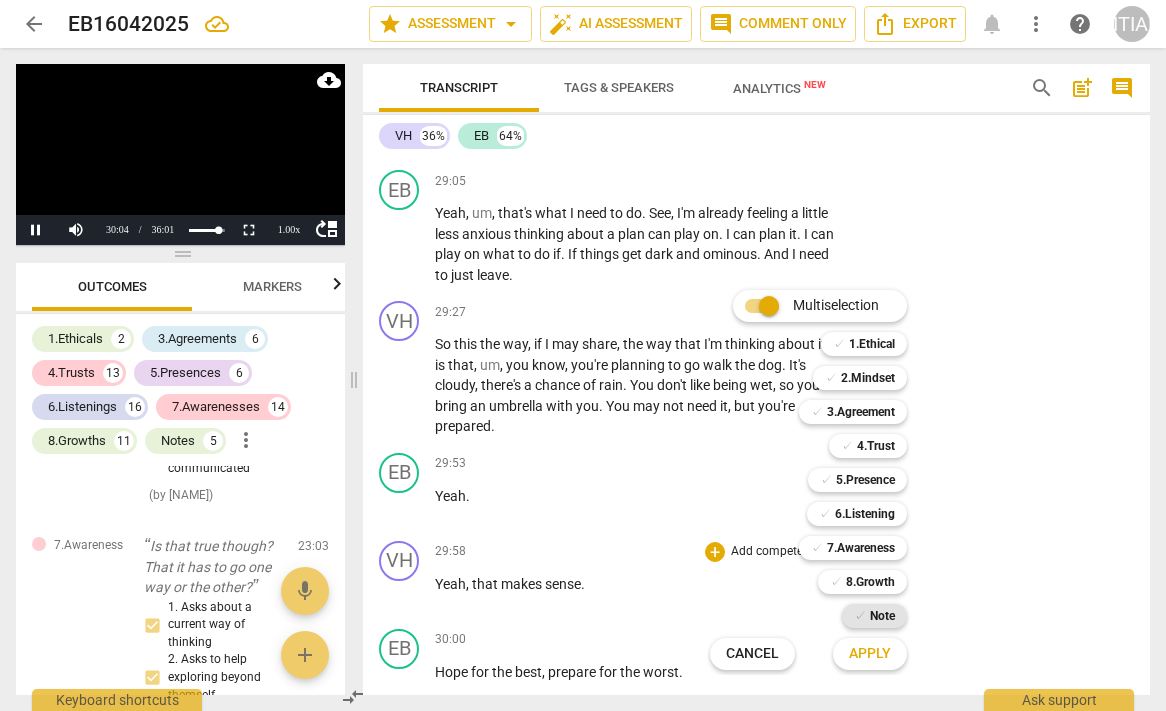 click on "Note" at bounding box center [882, 616] 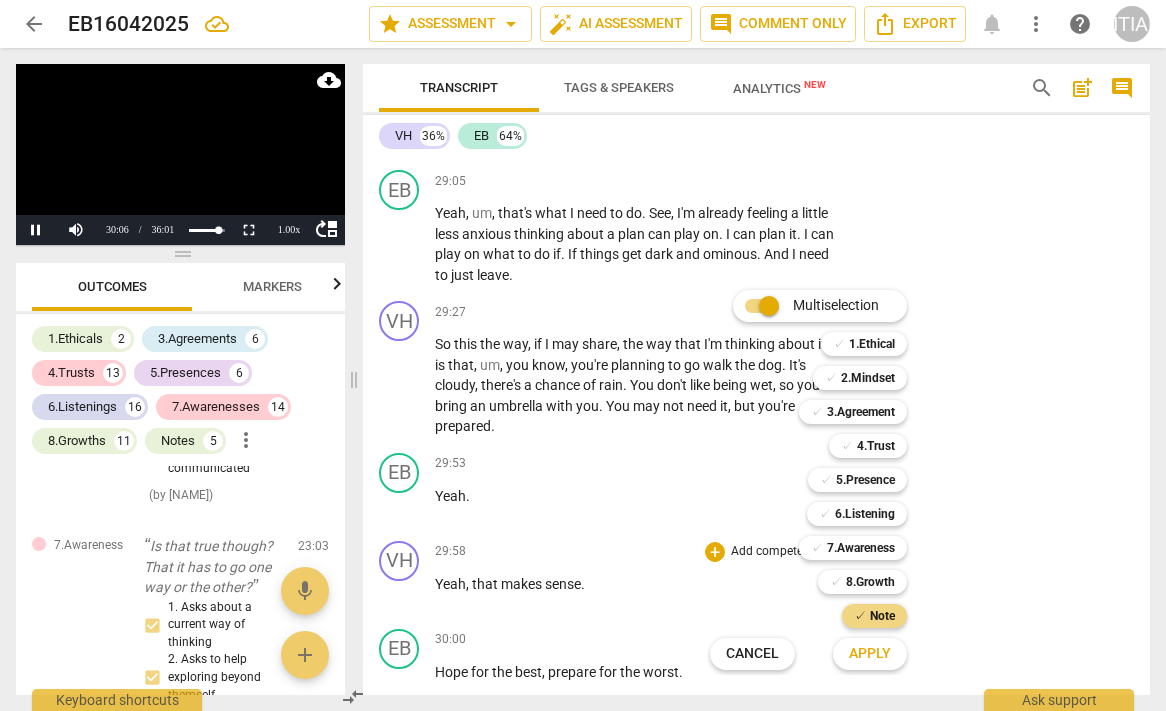 click on "Apply" at bounding box center (870, 654) 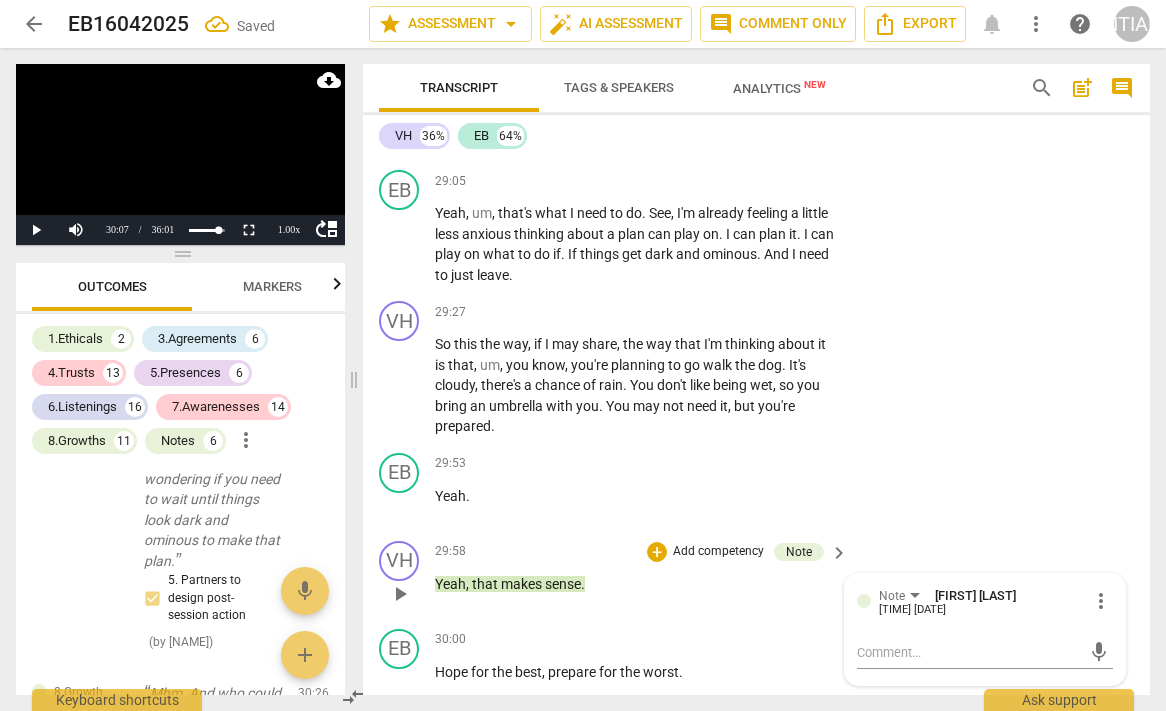 scroll, scrollTop: 16182, scrollLeft: 0, axis: vertical 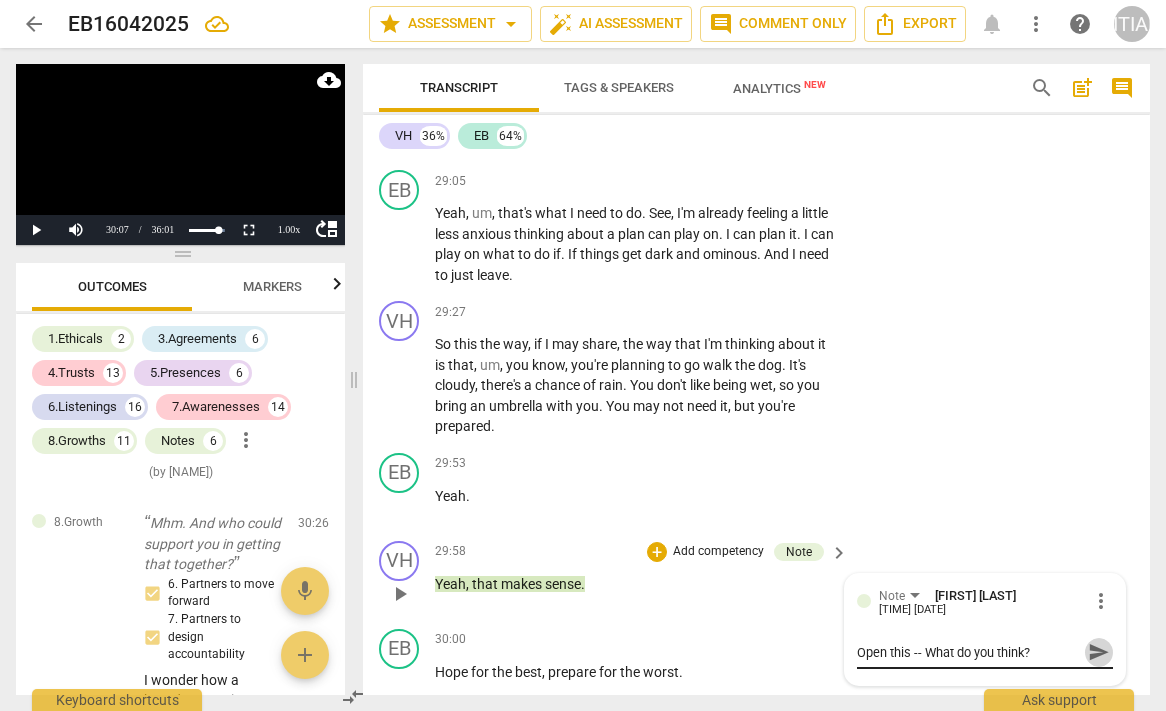 click on "send" at bounding box center (1099, 652) 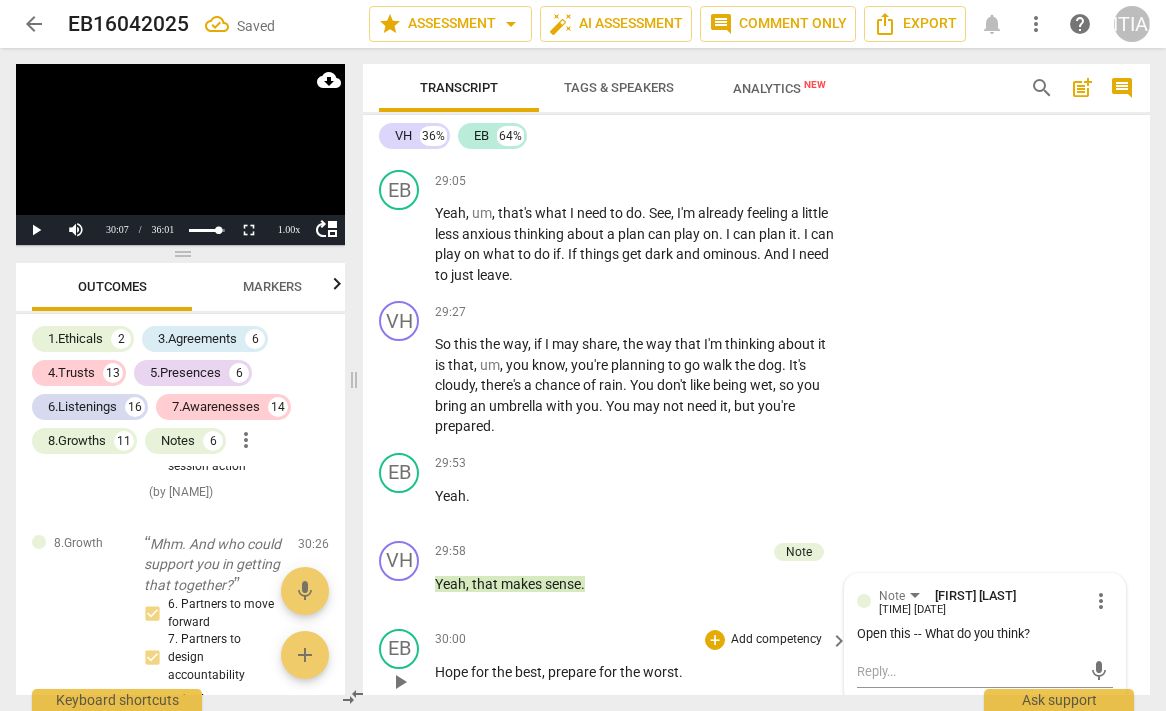 scroll, scrollTop: 12902, scrollLeft: 0, axis: vertical 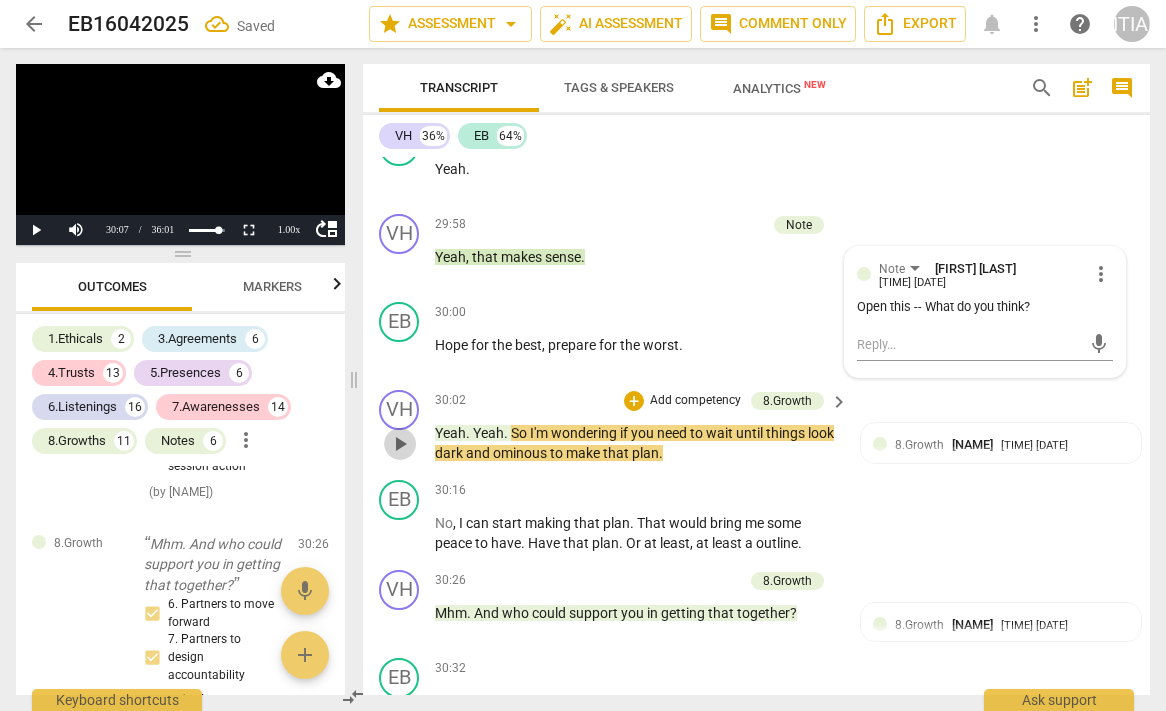 click on "play_arrow" at bounding box center (400, 444) 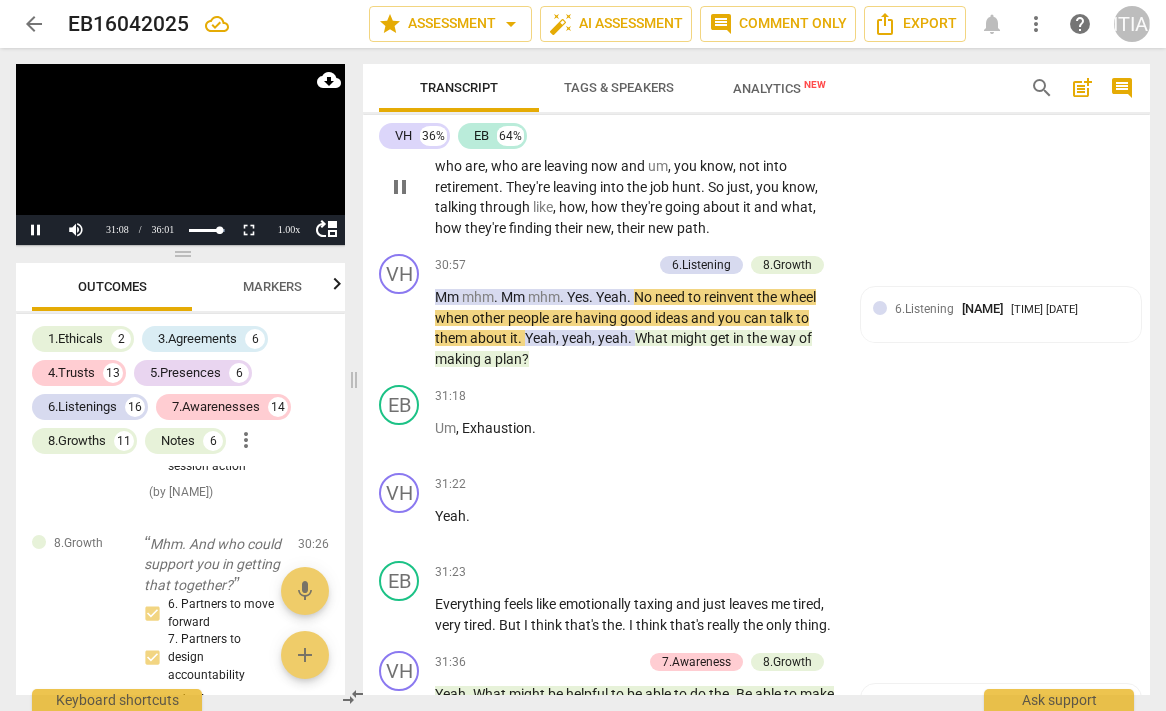 scroll, scrollTop: 13695, scrollLeft: 0, axis: vertical 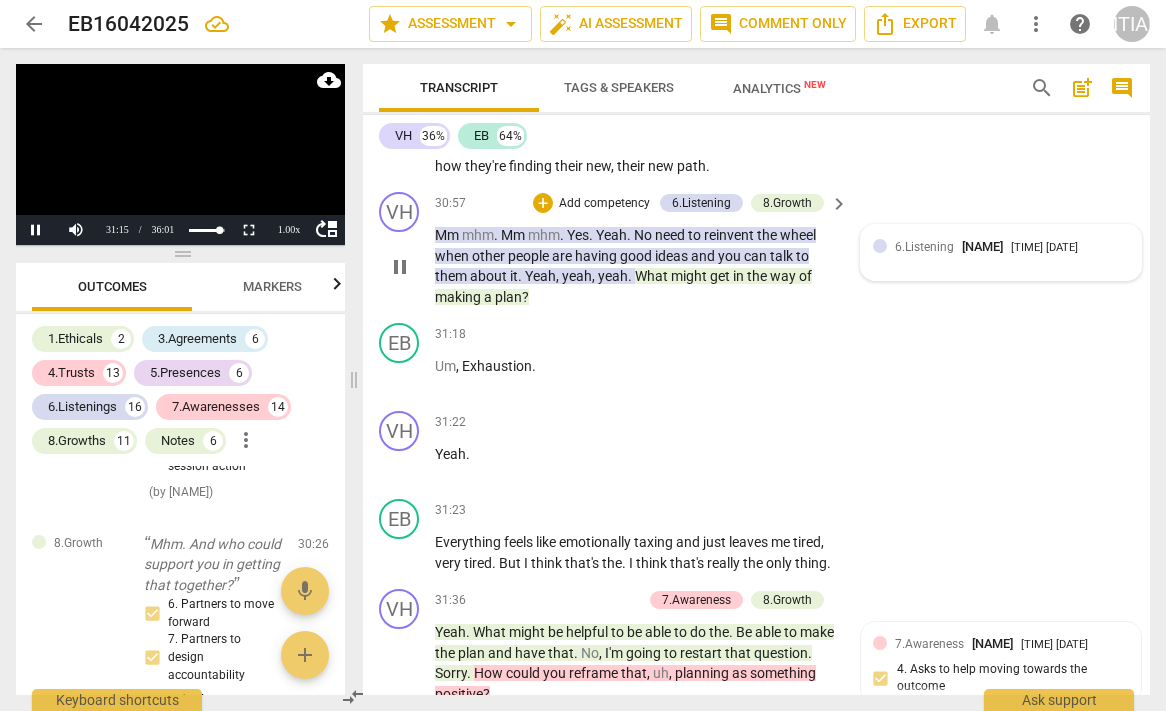 click on "[TIME] [DATE]" at bounding box center (1001, 252) 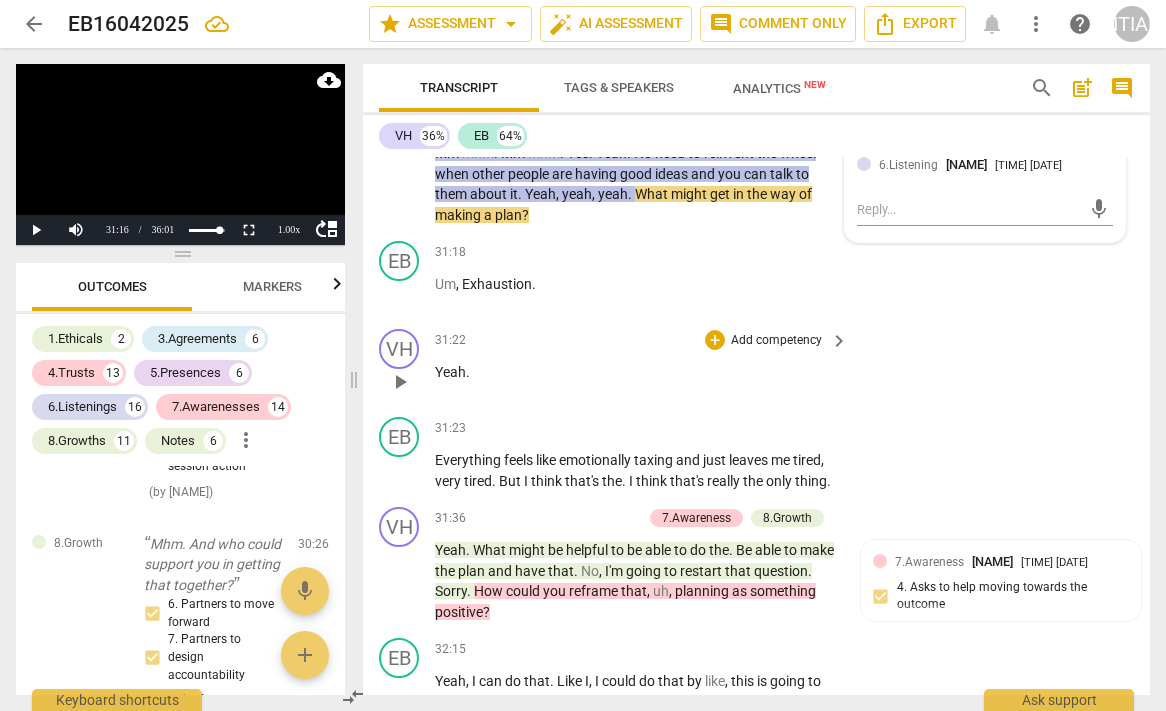 scroll, scrollTop: 13824, scrollLeft: 0, axis: vertical 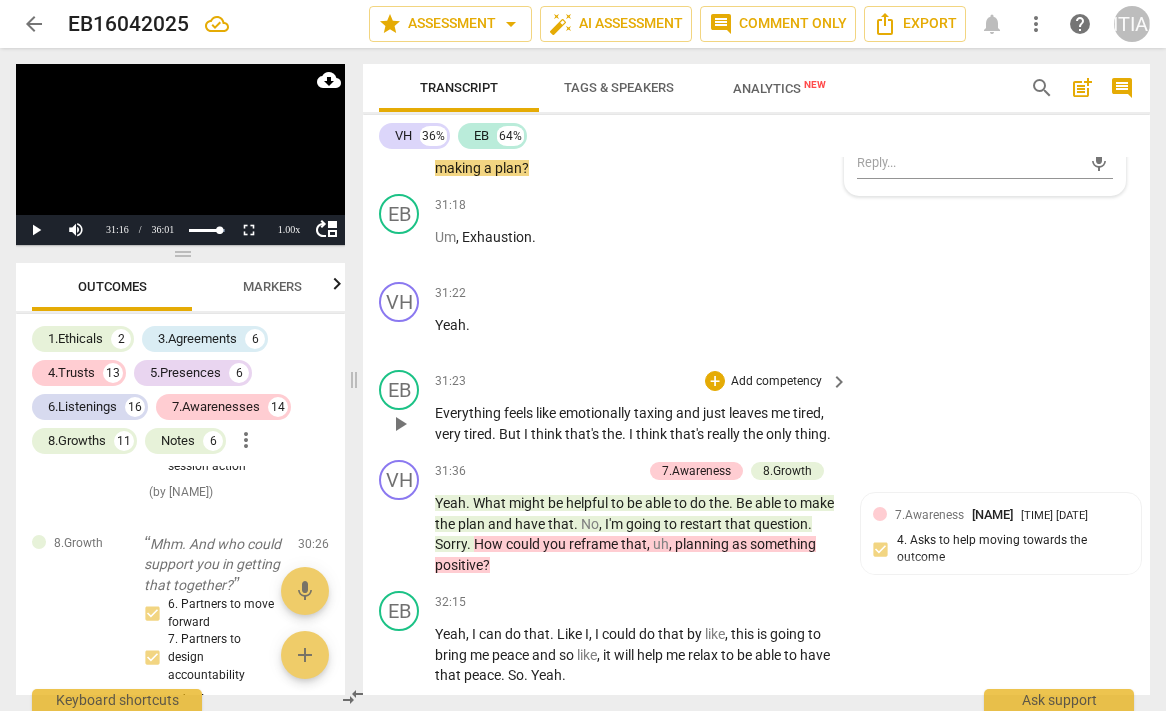 click on "play_arrow" at bounding box center (400, 424) 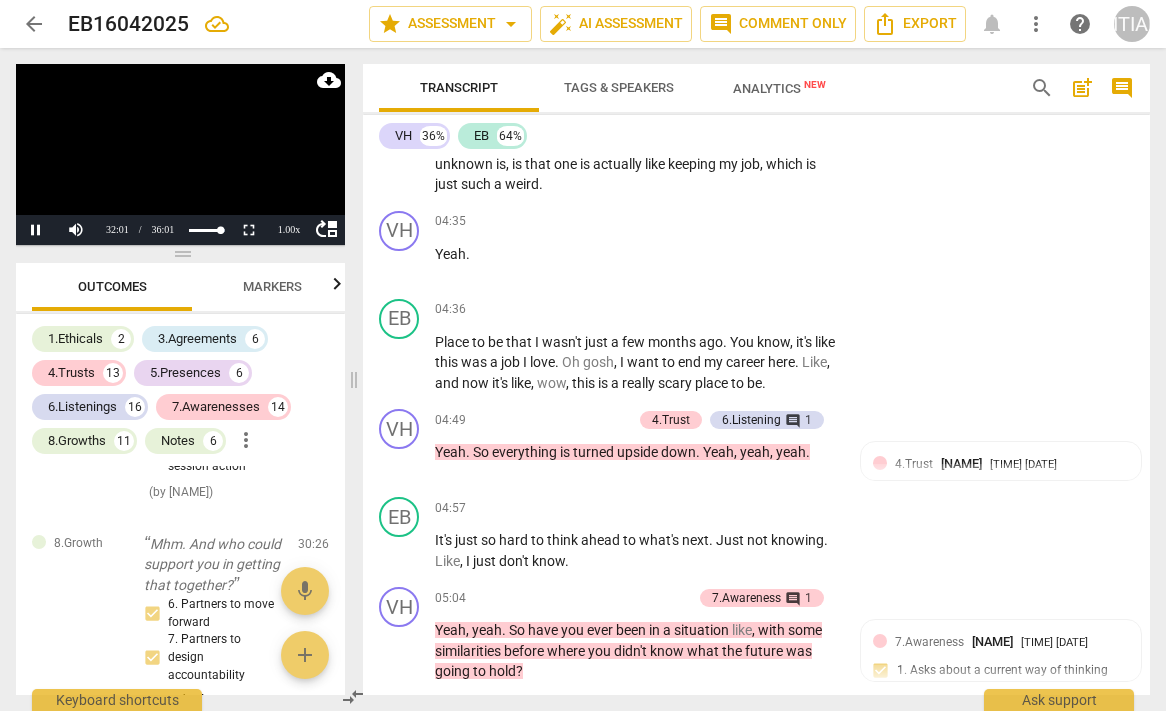 scroll, scrollTop: -73, scrollLeft: 0, axis: vertical 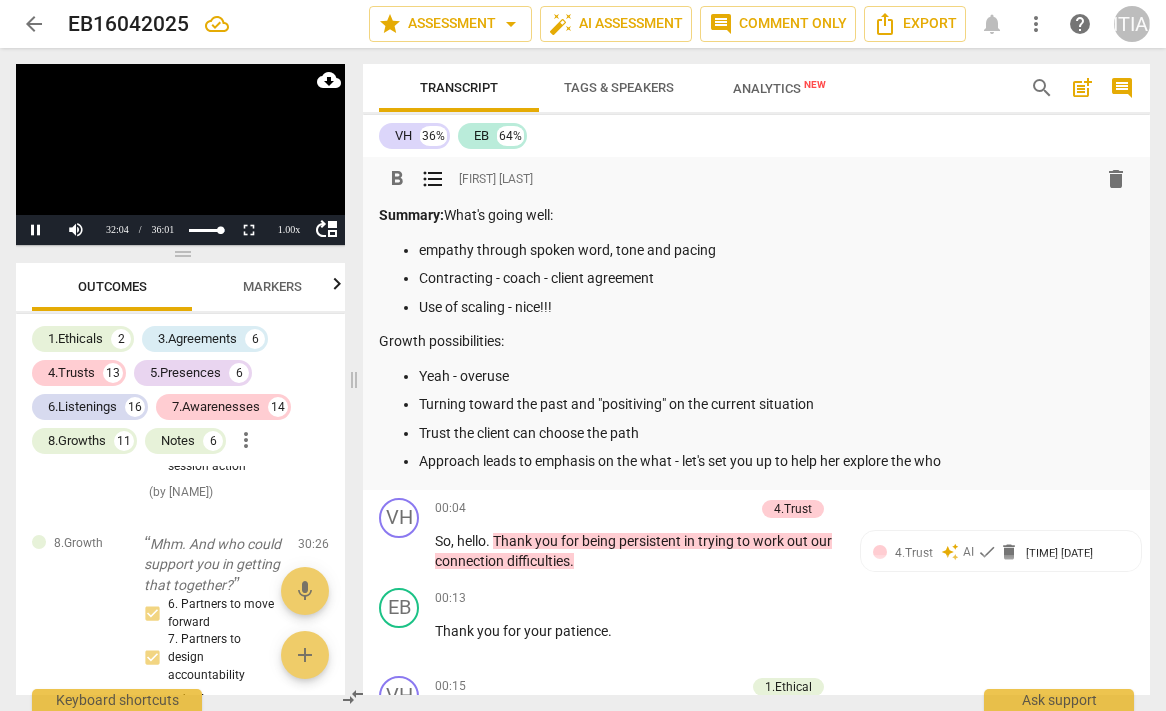 click on "Approach leads to emphasis on the what - let's set you up to help her explore the who" at bounding box center (776, 461) 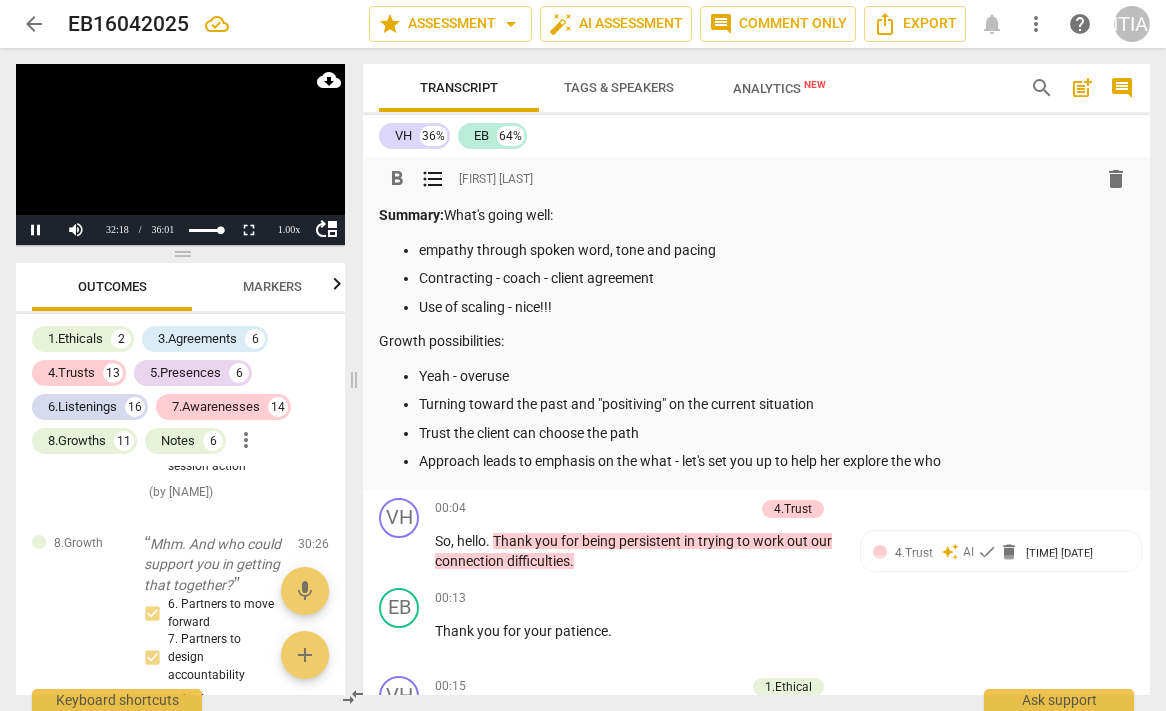 scroll, scrollTop: 0, scrollLeft: 0, axis: both 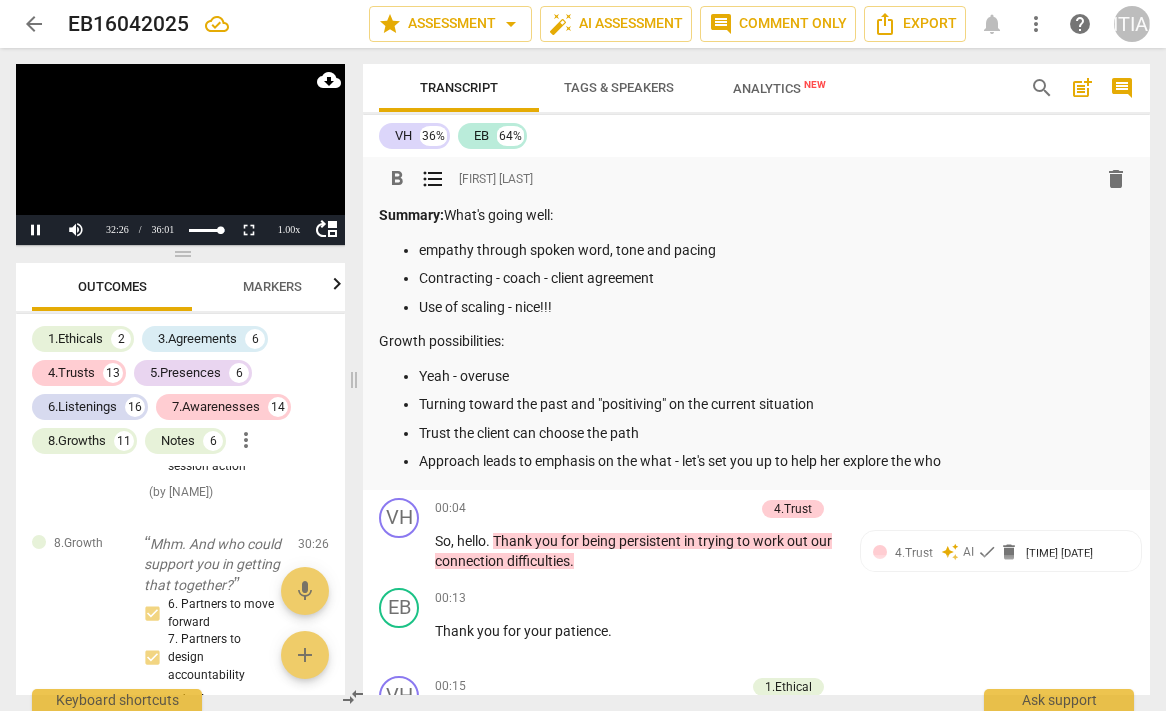 click on "Trust the client can choose the path" at bounding box center [776, 433] 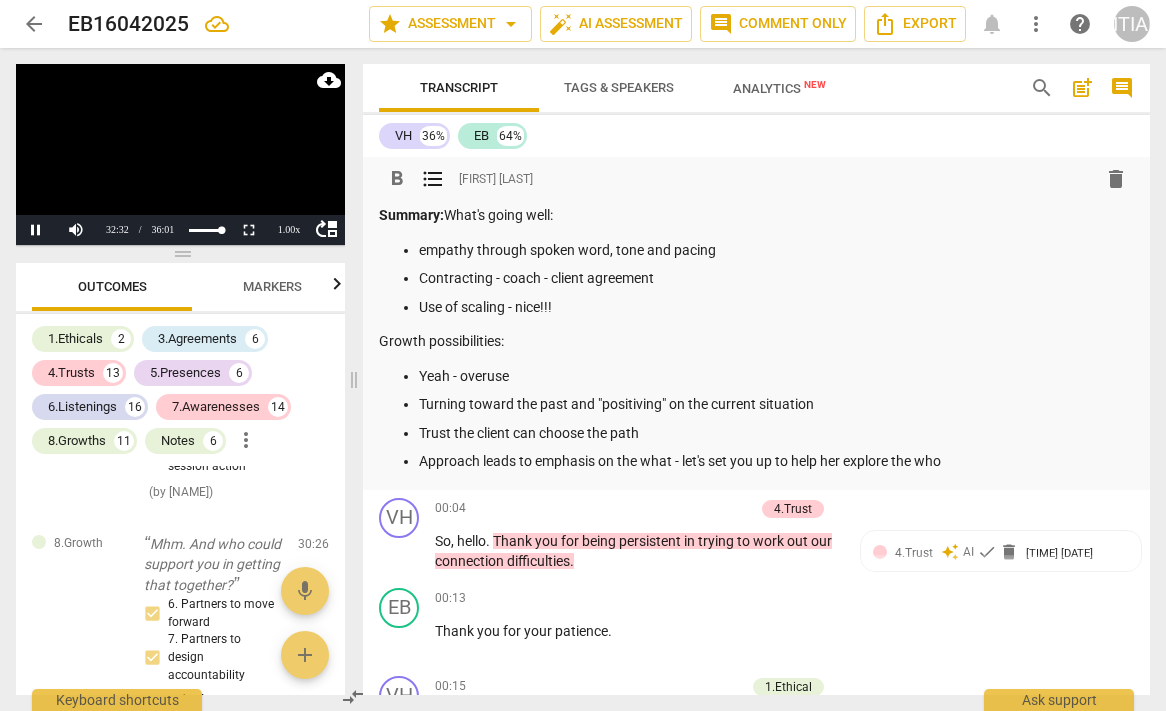 scroll, scrollTop: 0, scrollLeft: 0, axis: both 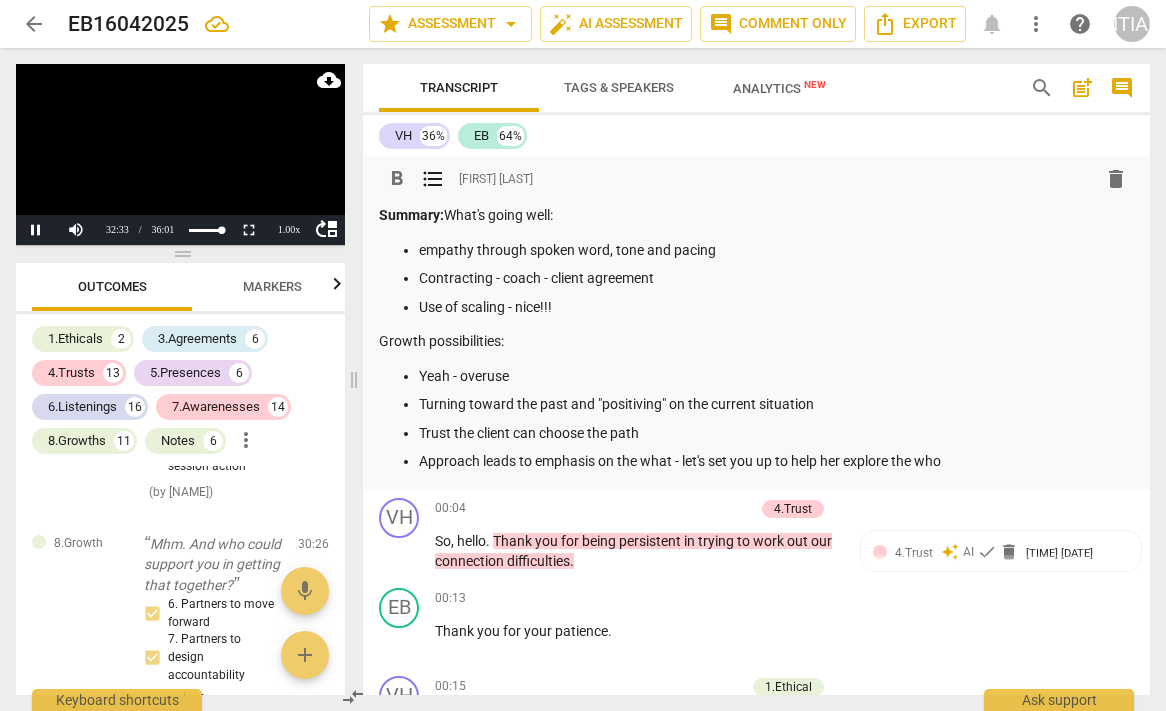 click on "Approach leads to emphasis on the what - let's set you up to help her explore the who" at bounding box center [776, 461] 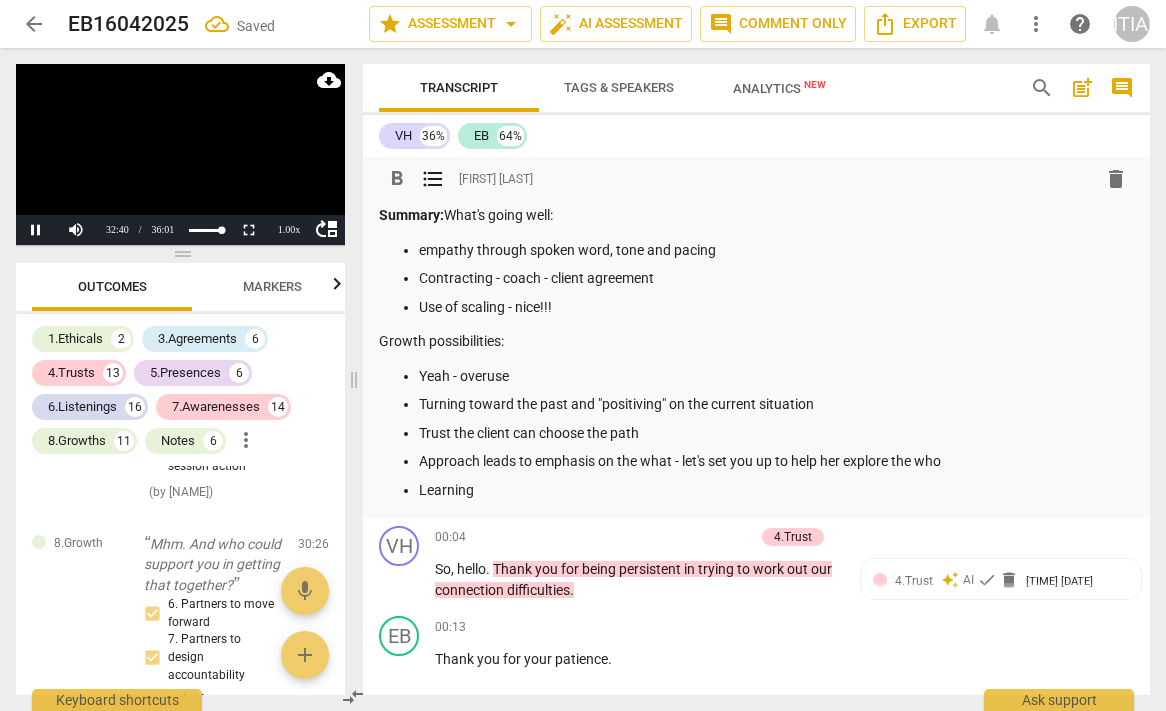 click on "Yeah - overuse Turning toward the past and "positiving" on the current situation Trust the client can choose the path Approach leads to emphasis on the what - let's set you up to help her explore the who Learning" at bounding box center (756, 433) 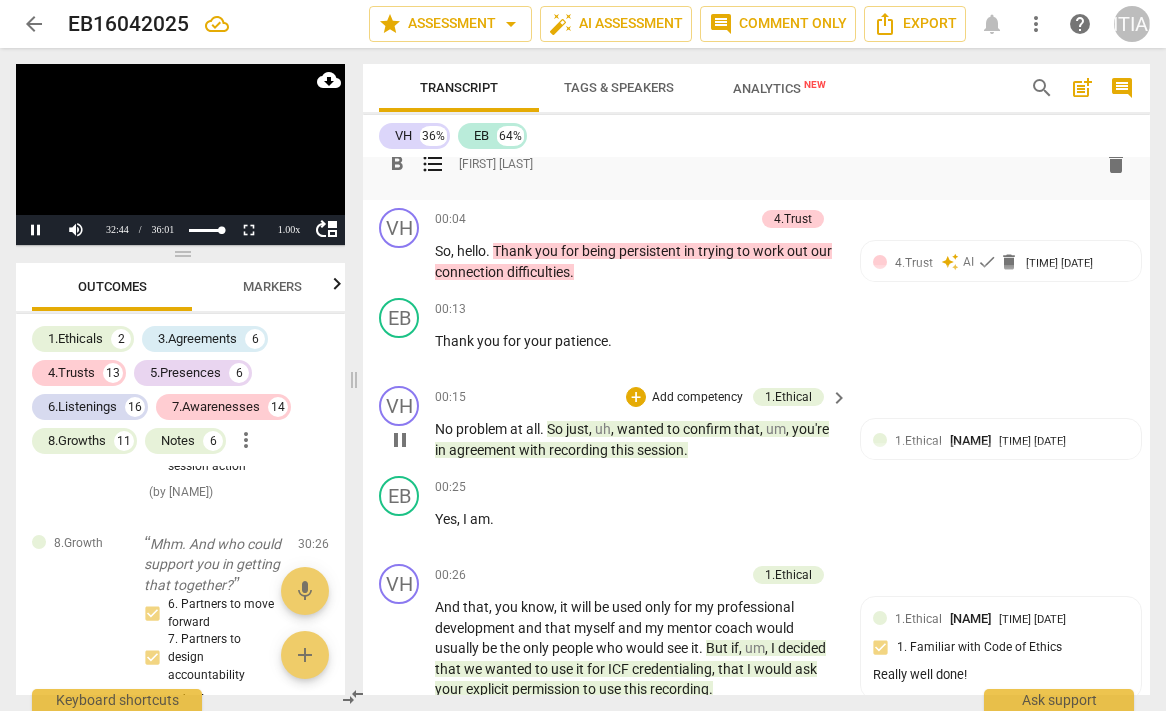 scroll, scrollTop: 0, scrollLeft: 0, axis: both 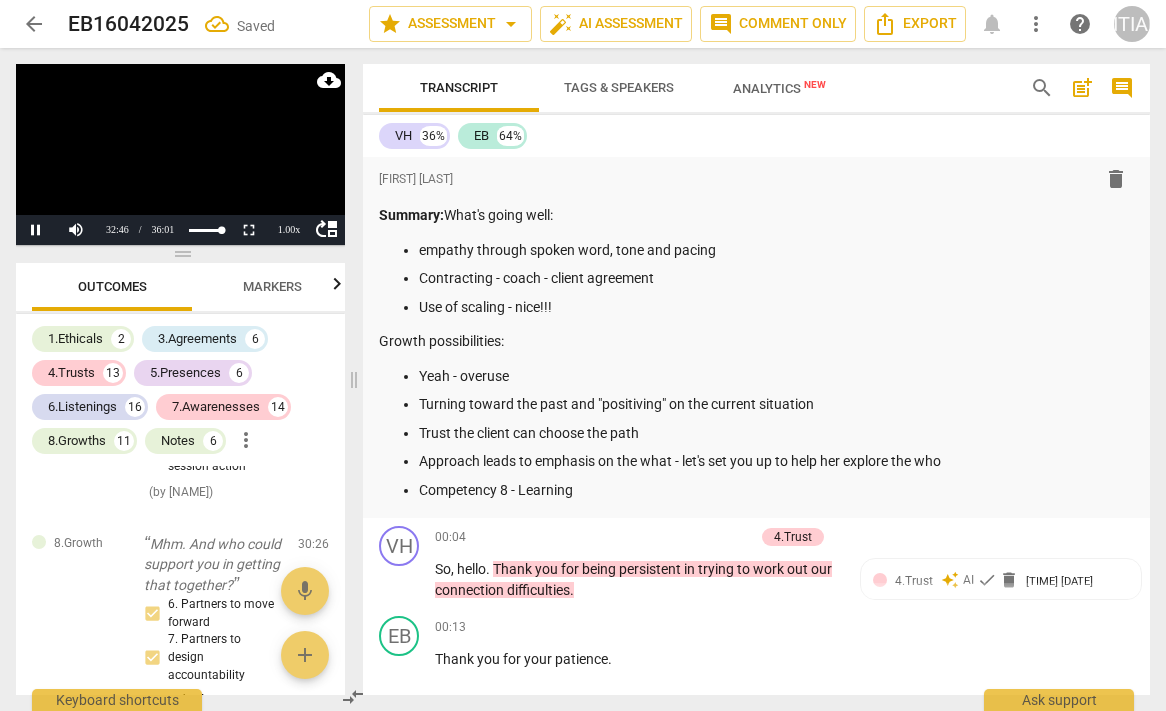 click on "format_bold format_list_bulleted [NAME] delete Summary:   What's going well: empathy through spoken word, tone and pacing Contracting - coach - client agreement Use of scaling - nice!!! Growth possibilities: Yeah - overuse Turning toward the past and "positiving" on the current situation Trust the client can choose the path Approach leads to emphasis on the what - let's set you up to help her explore the who Competency 8 - Learning" at bounding box center (756, 337) 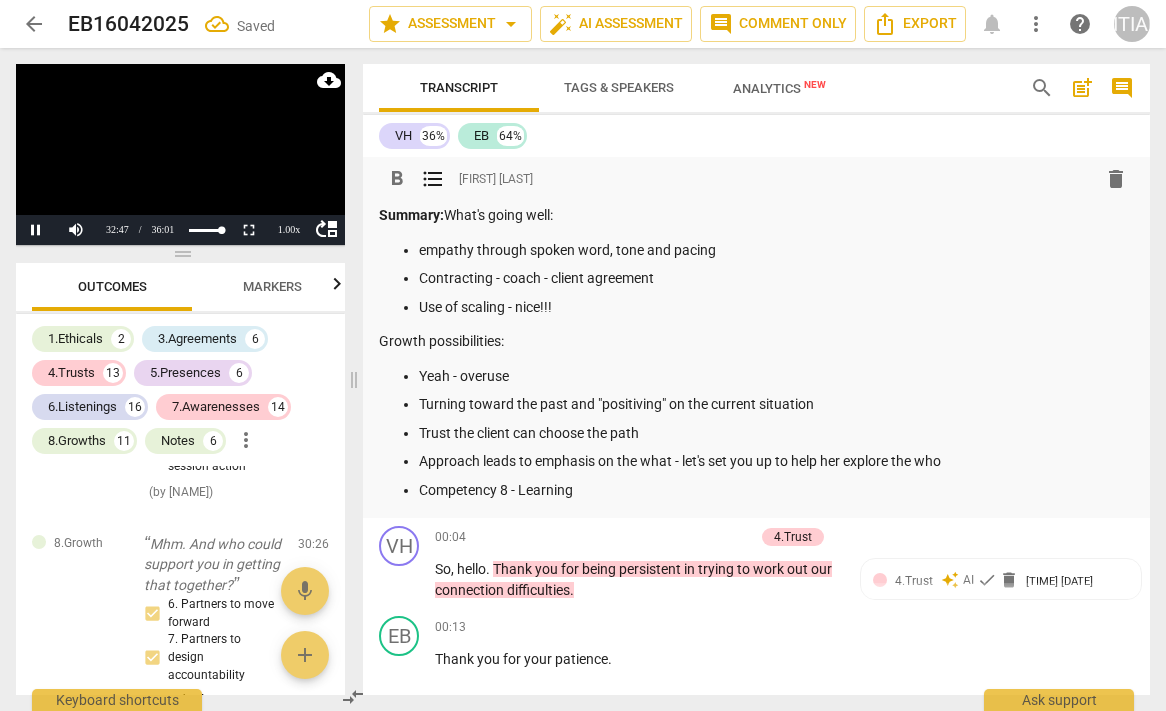 click on "Competency 8 - Learning" at bounding box center [776, 490] 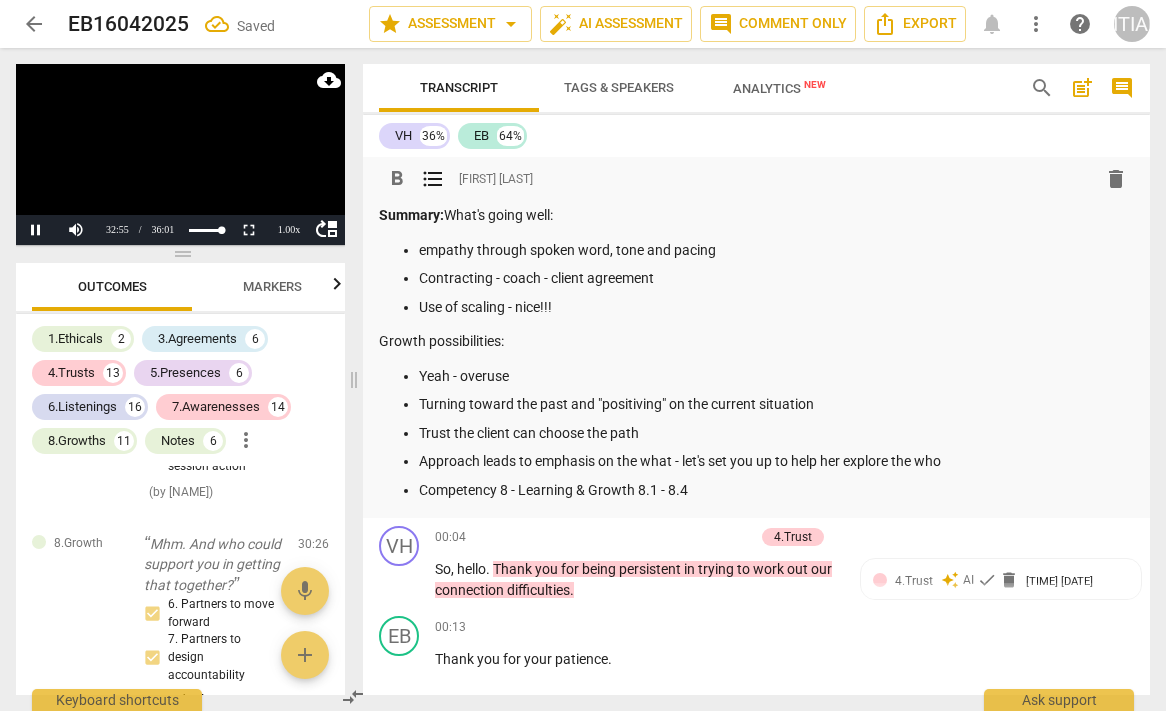 click on "Competency 8 - Learning & Growth 8.1 - 8.4" at bounding box center [776, 490] 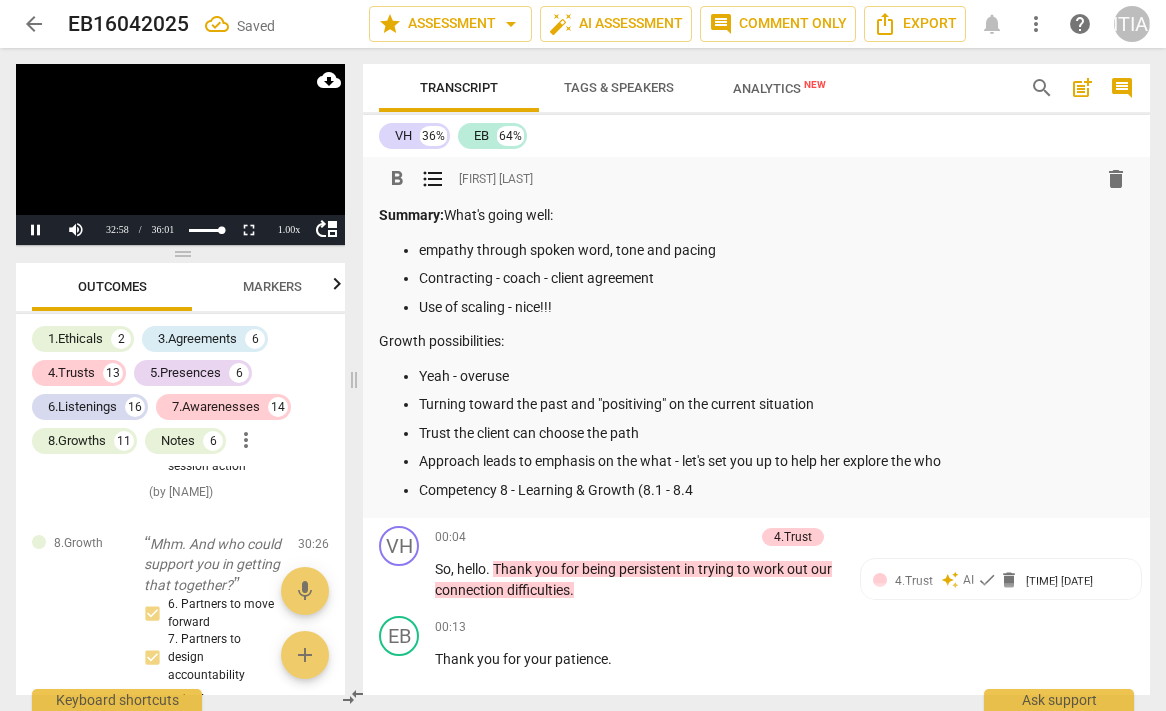 scroll, scrollTop: 0, scrollLeft: 0, axis: both 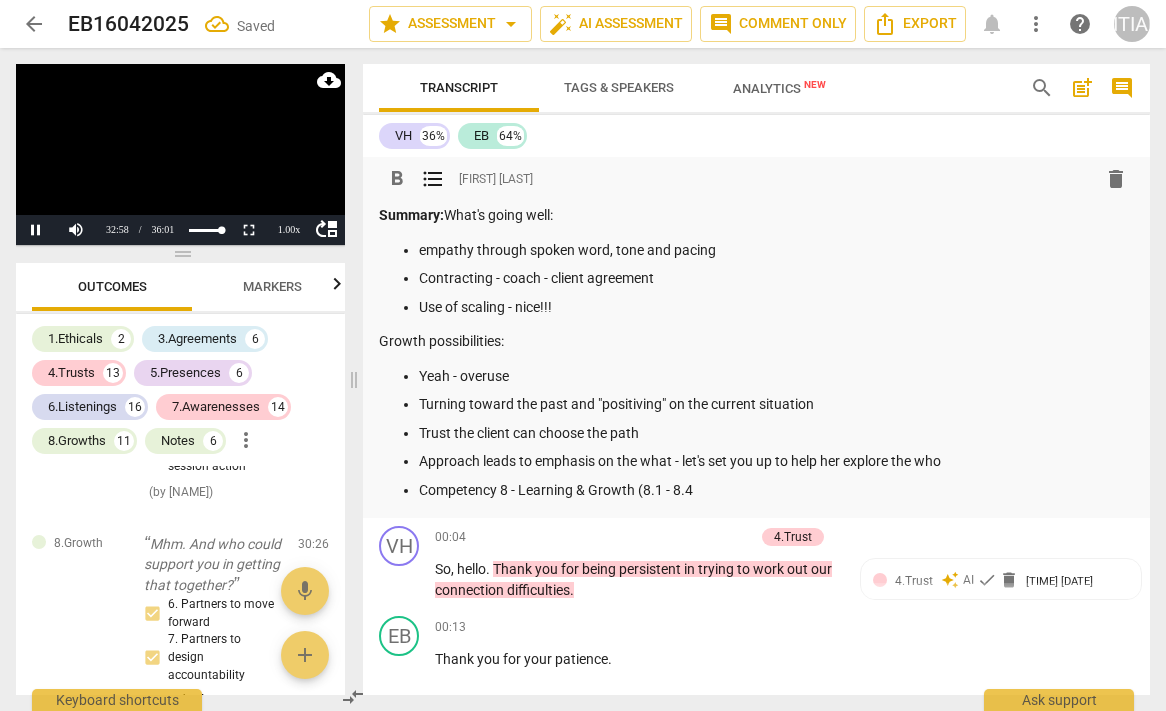 click on "Competency 8 - Learning & Growth (8.1 - 8.4" at bounding box center [776, 490] 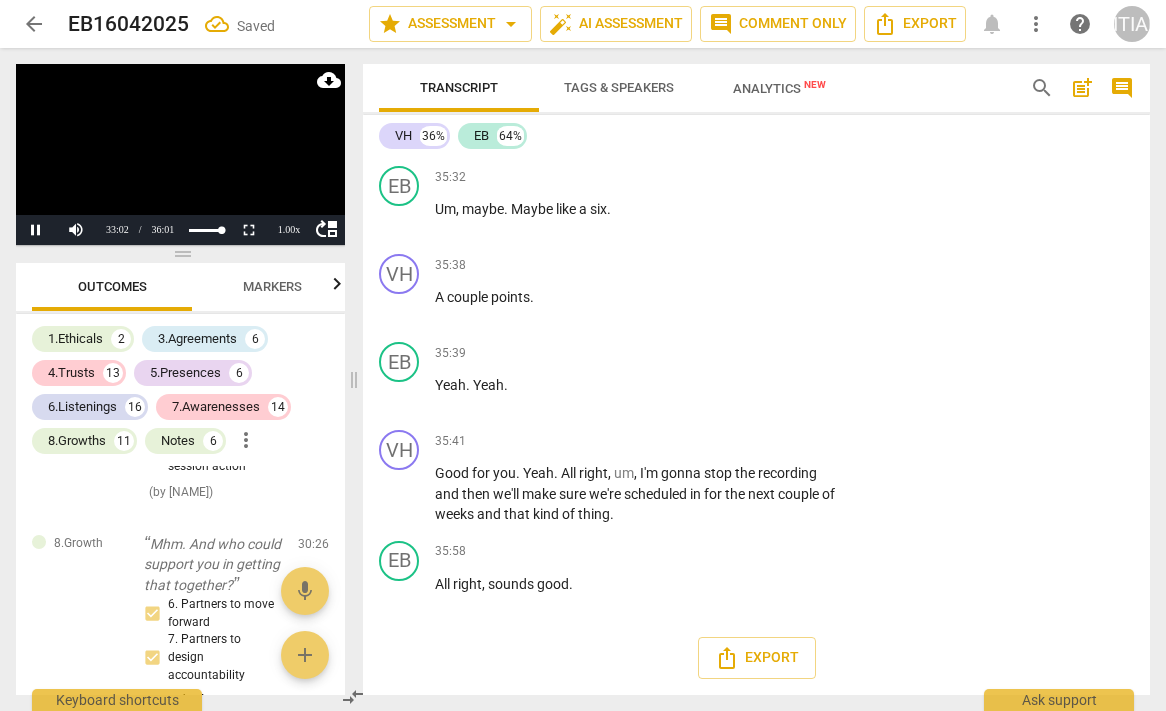 scroll, scrollTop: 15832, scrollLeft: 0, axis: vertical 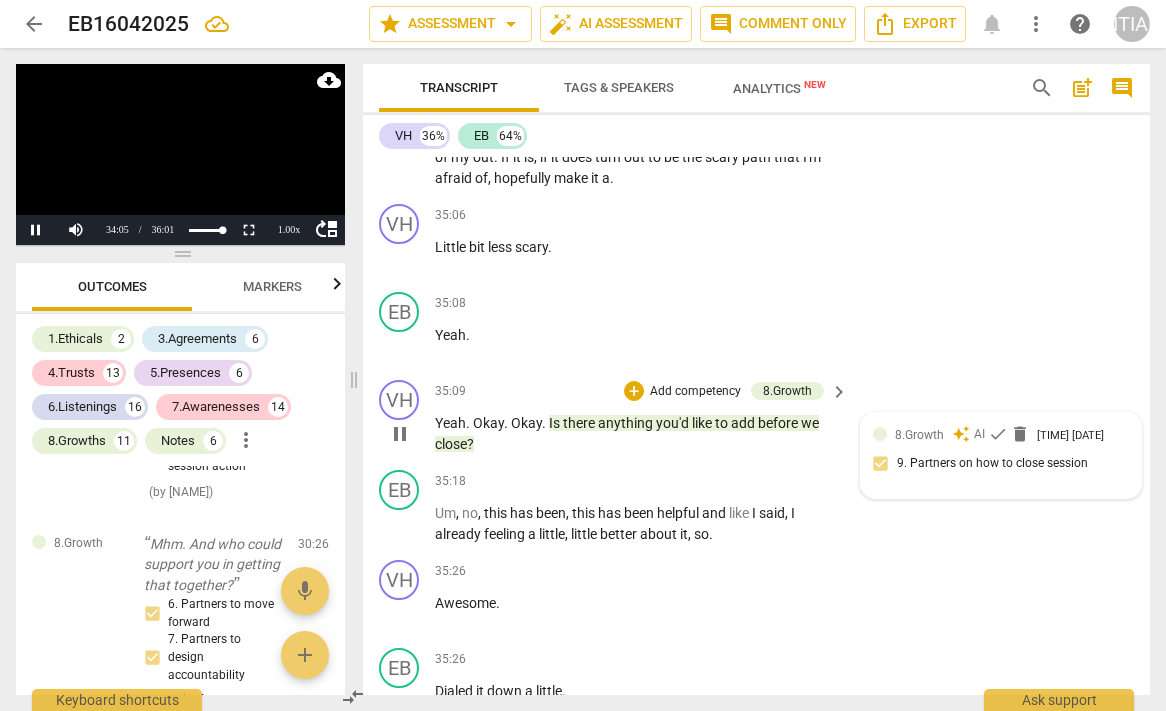 click on "[TIME] [DATE]" at bounding box center (1070, 436) 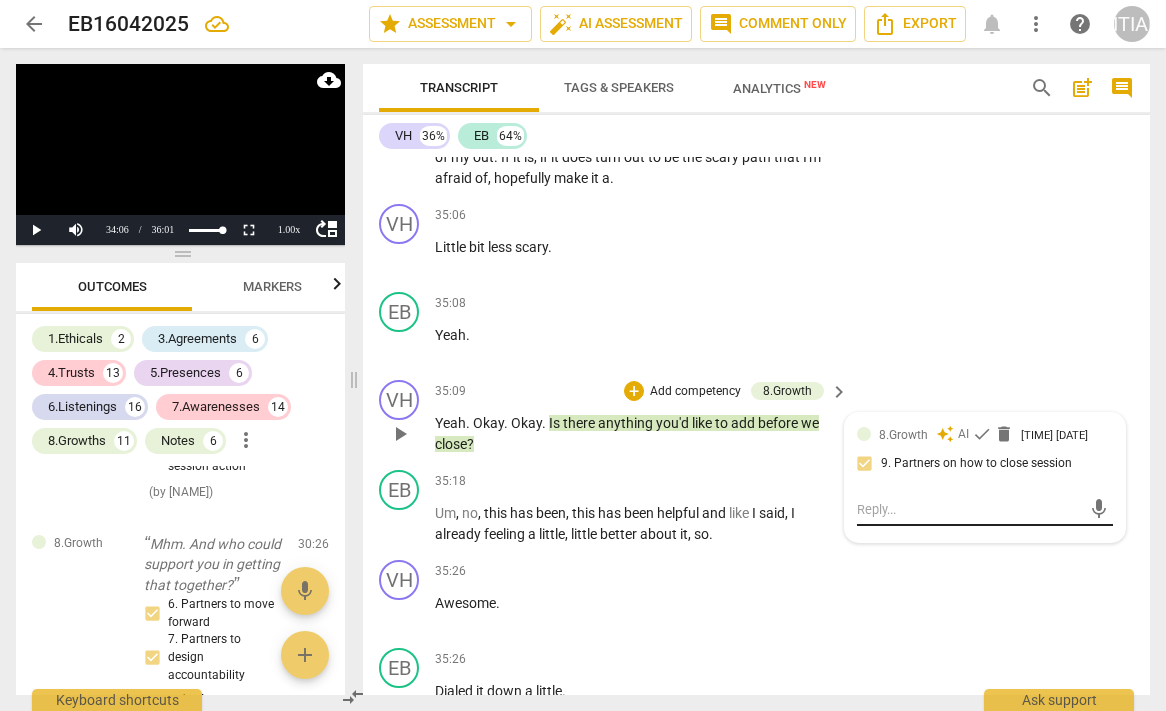 click at bounding box center [969, 509] 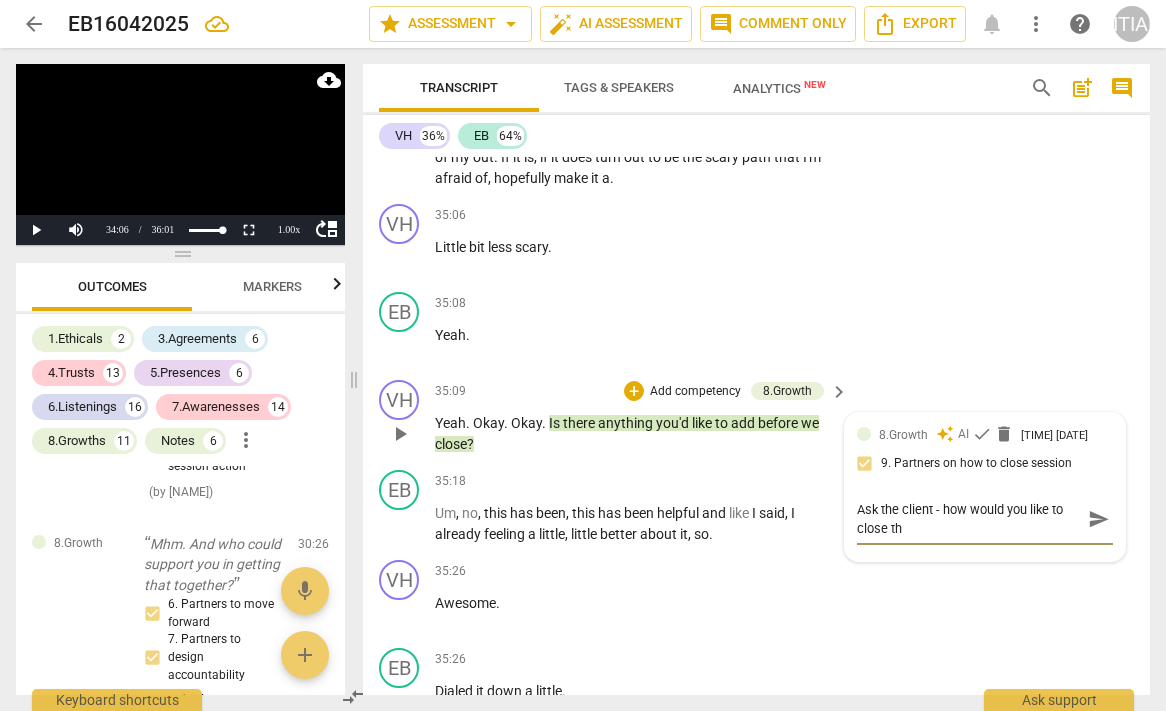 scroll, scrollTop: 0, scrollLeft: 0, axis: both 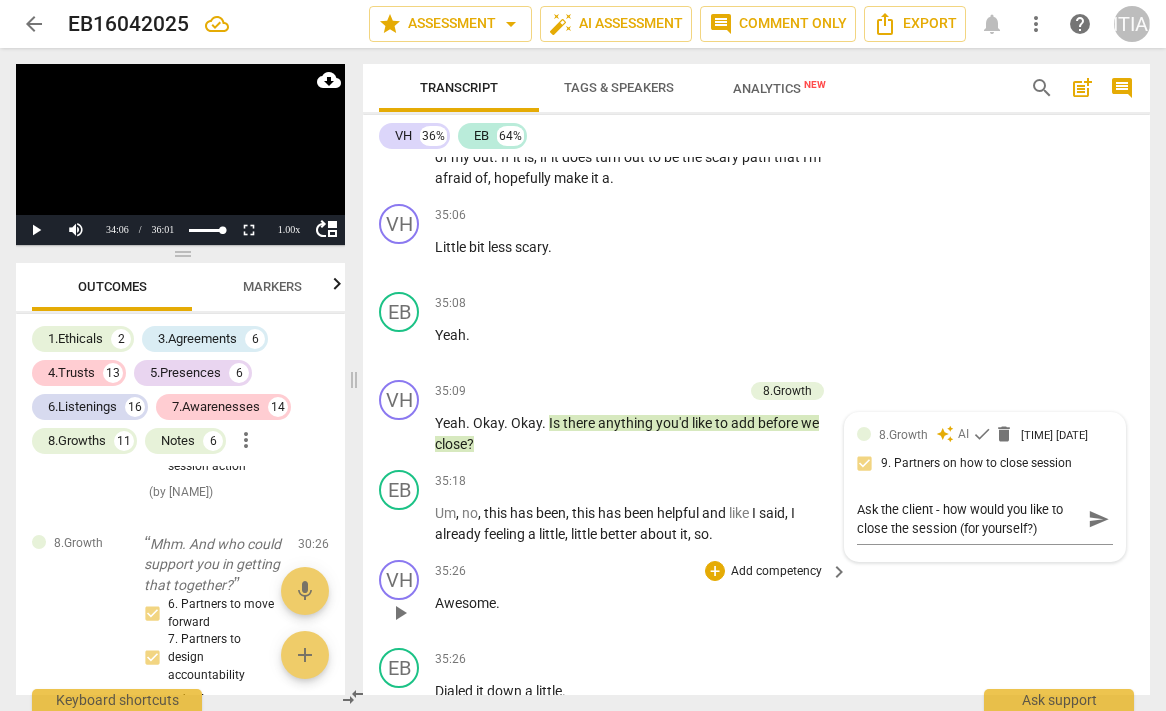 click on "[INITIALS] play_arrow pause [TIME] + Add competency keyboard_arrow_right Awesome ." at bounding box center (756, 596) 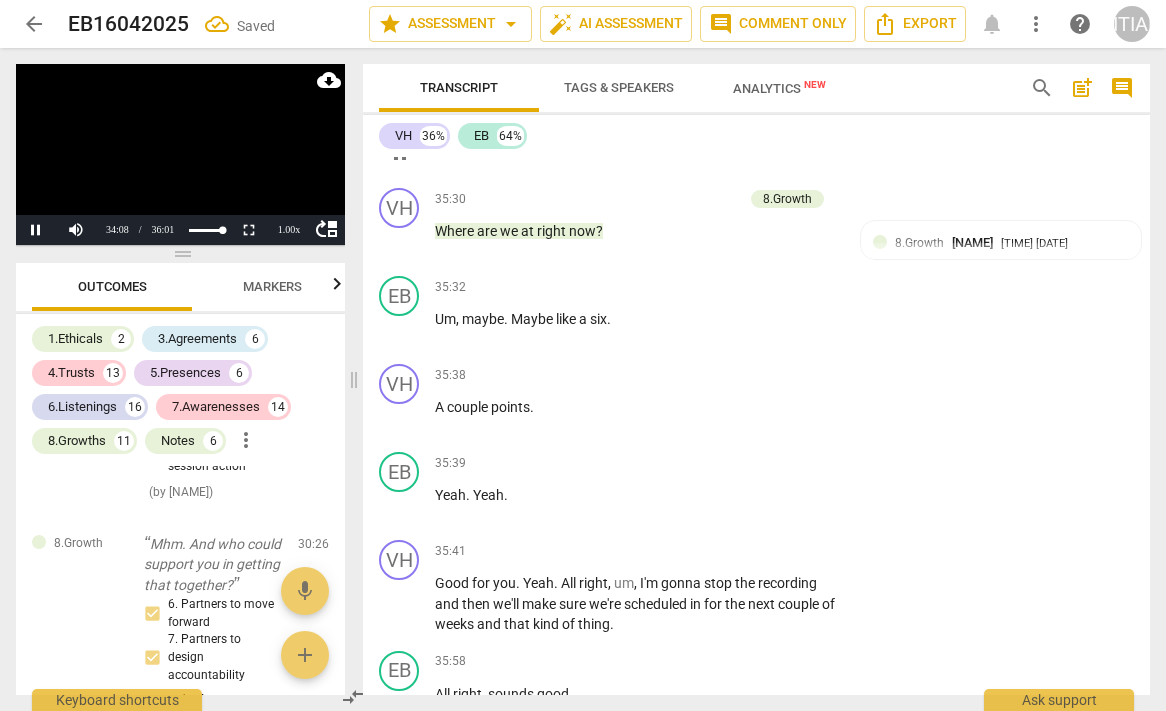 scroll, scrollTop: 15833, scrollLeft: 0, axis: vertical 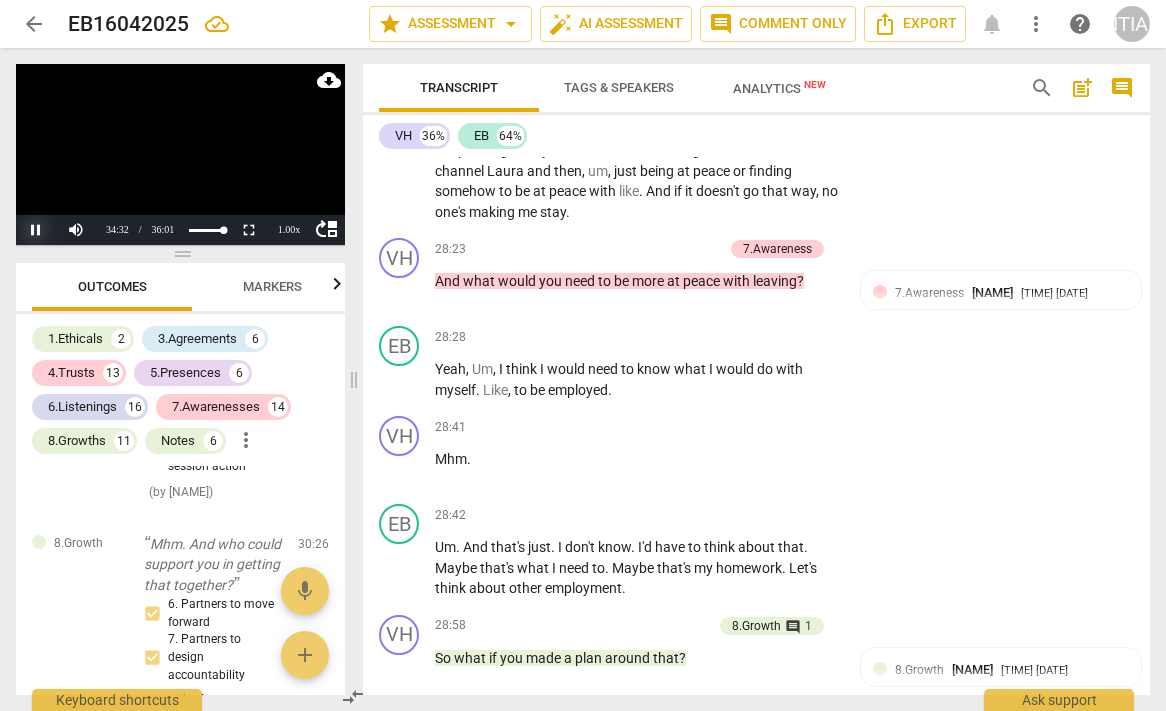click on "Pause" at bounding box center (36, 230) 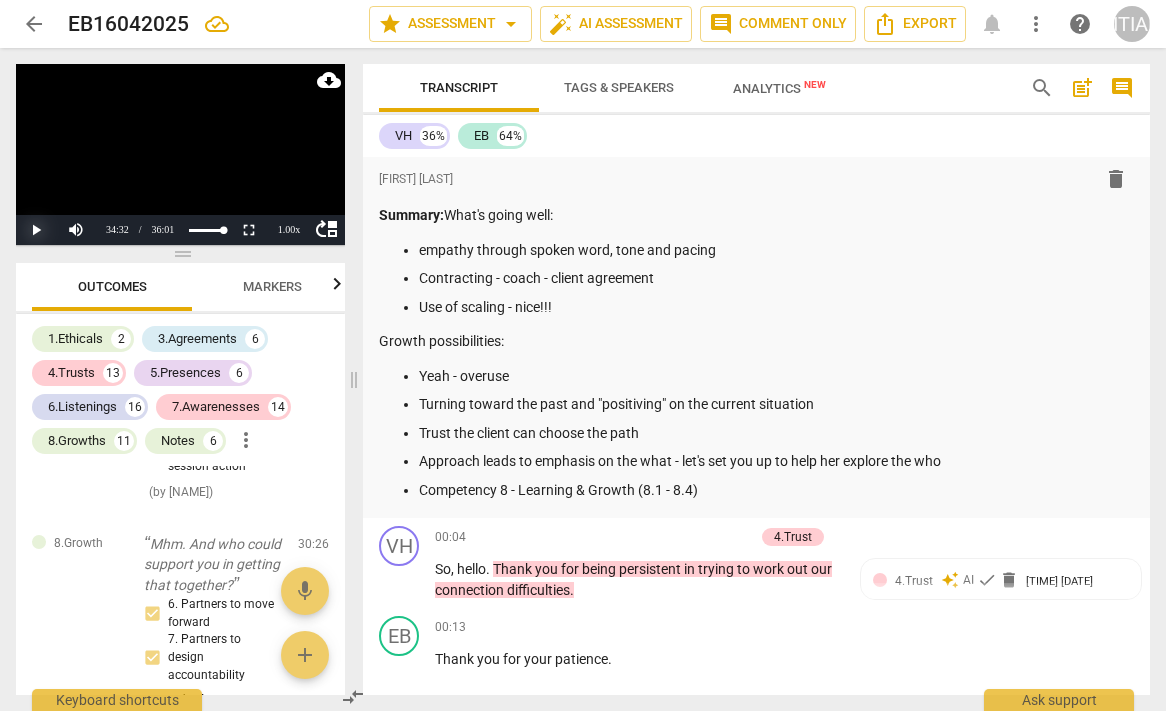 scroll, scrollTop: 0, scrollLeft: 0, axis: both 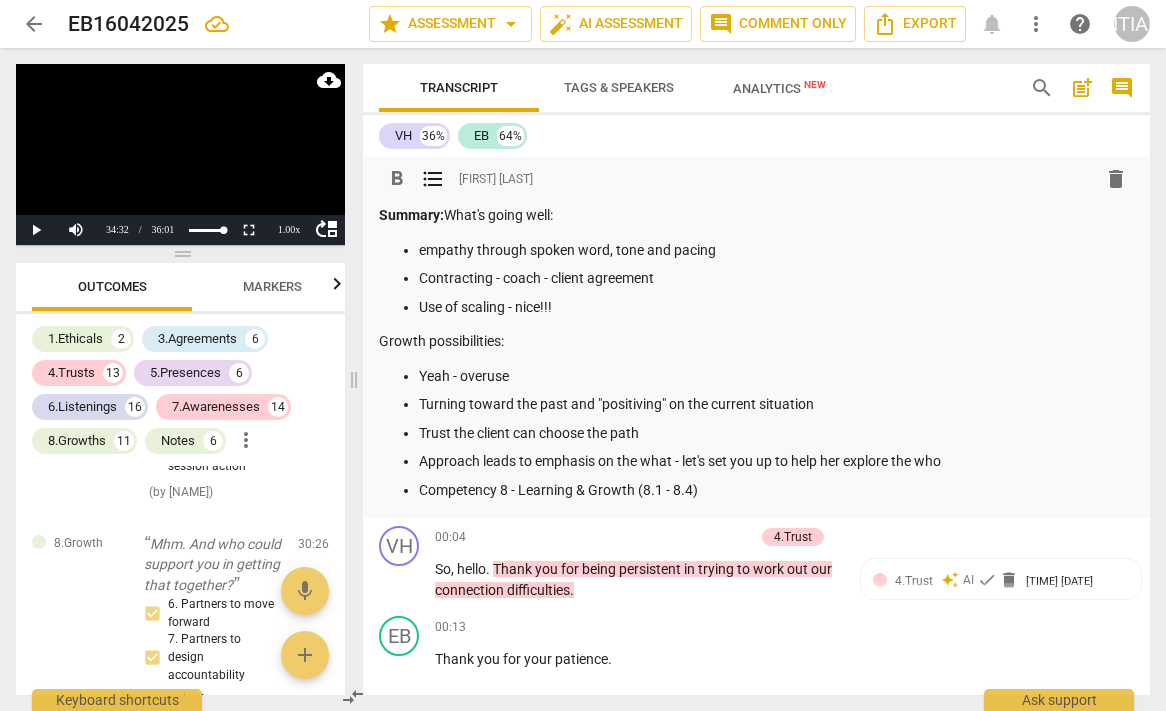 click on "Use of scaling - nice!!!" at bounding box center (776, 307) 